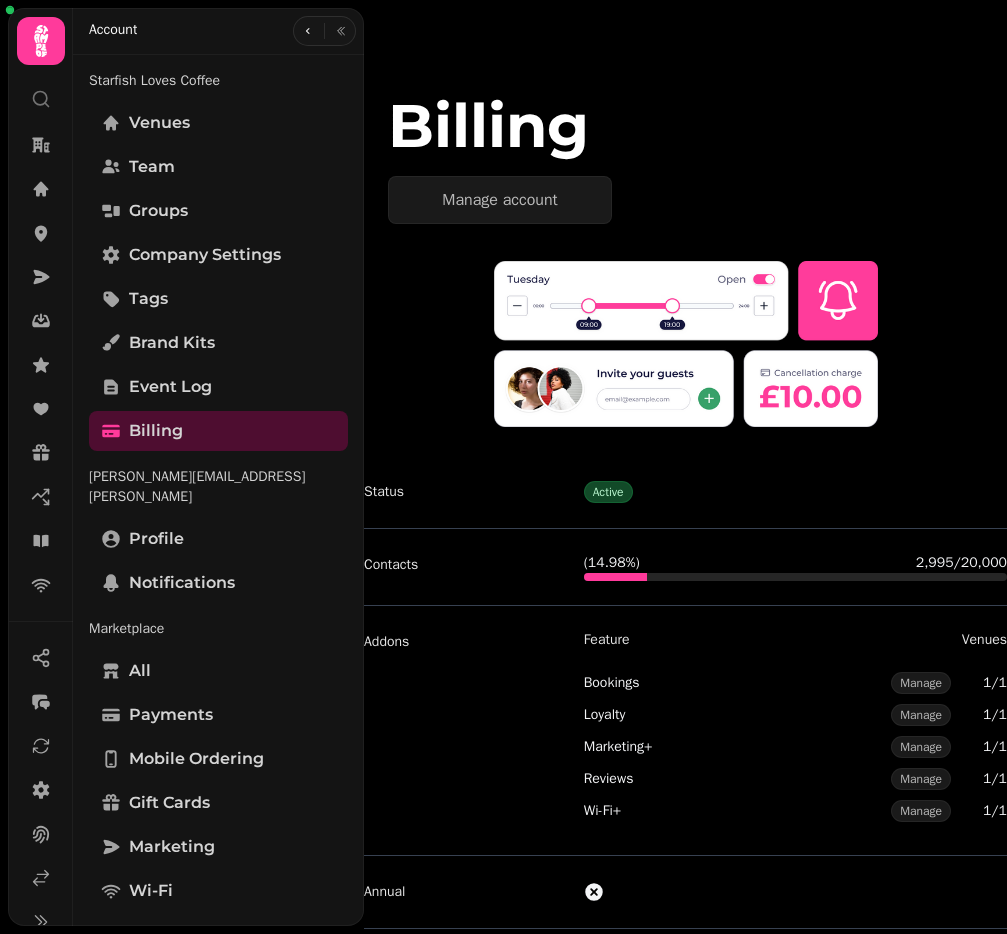scroll, scrollTop: 0, scrollLeft: 0, axis: both 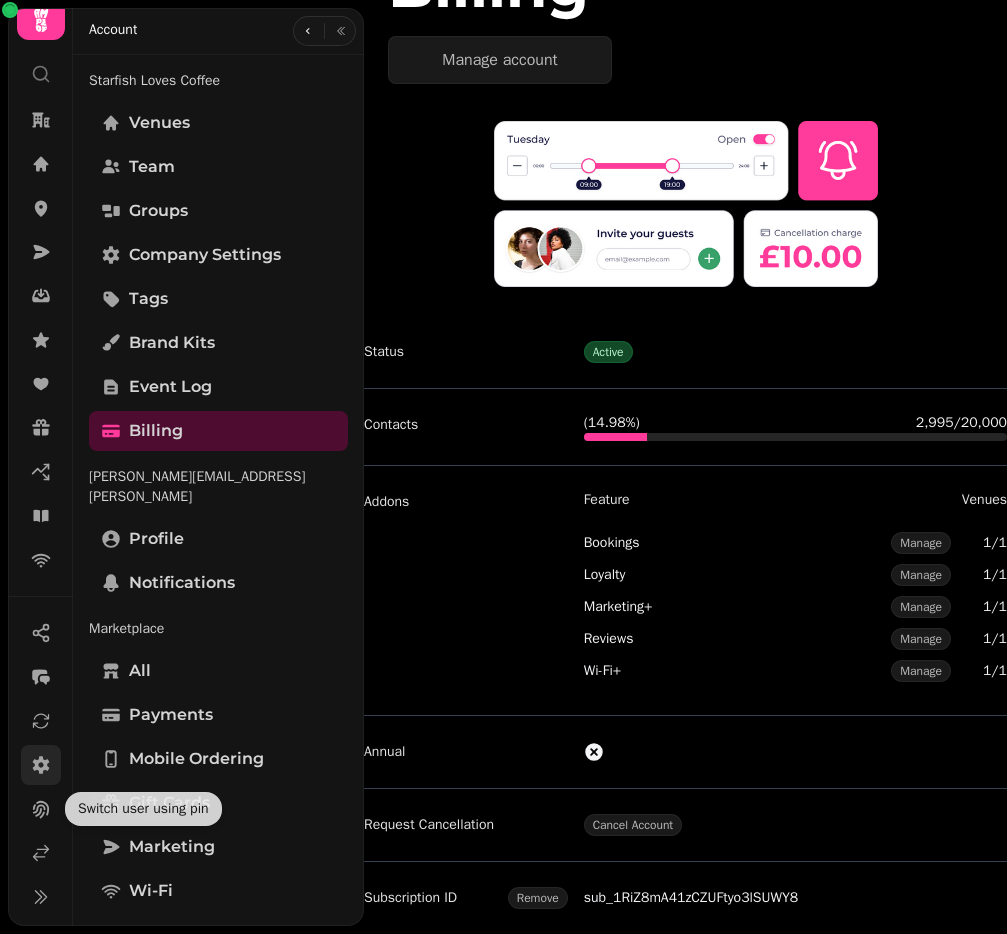 click 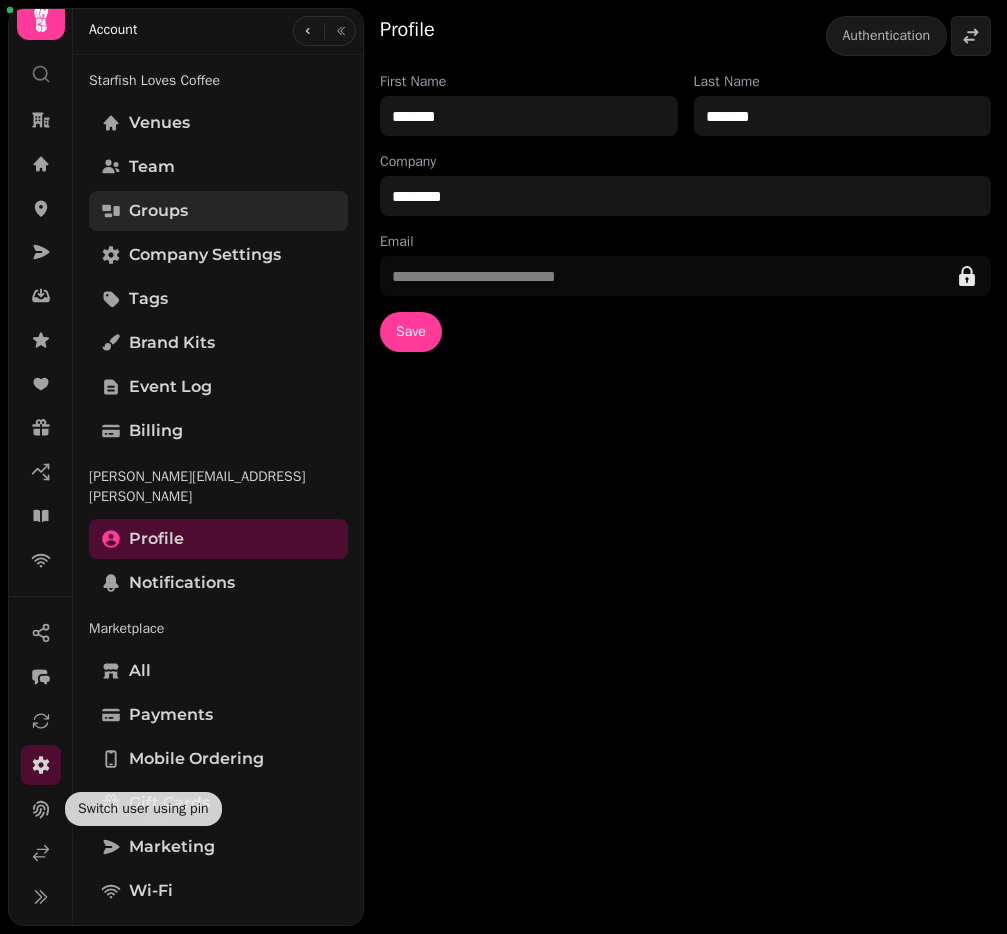 scroll, scrollTop: 0, scrollLeft: 0, axis: both 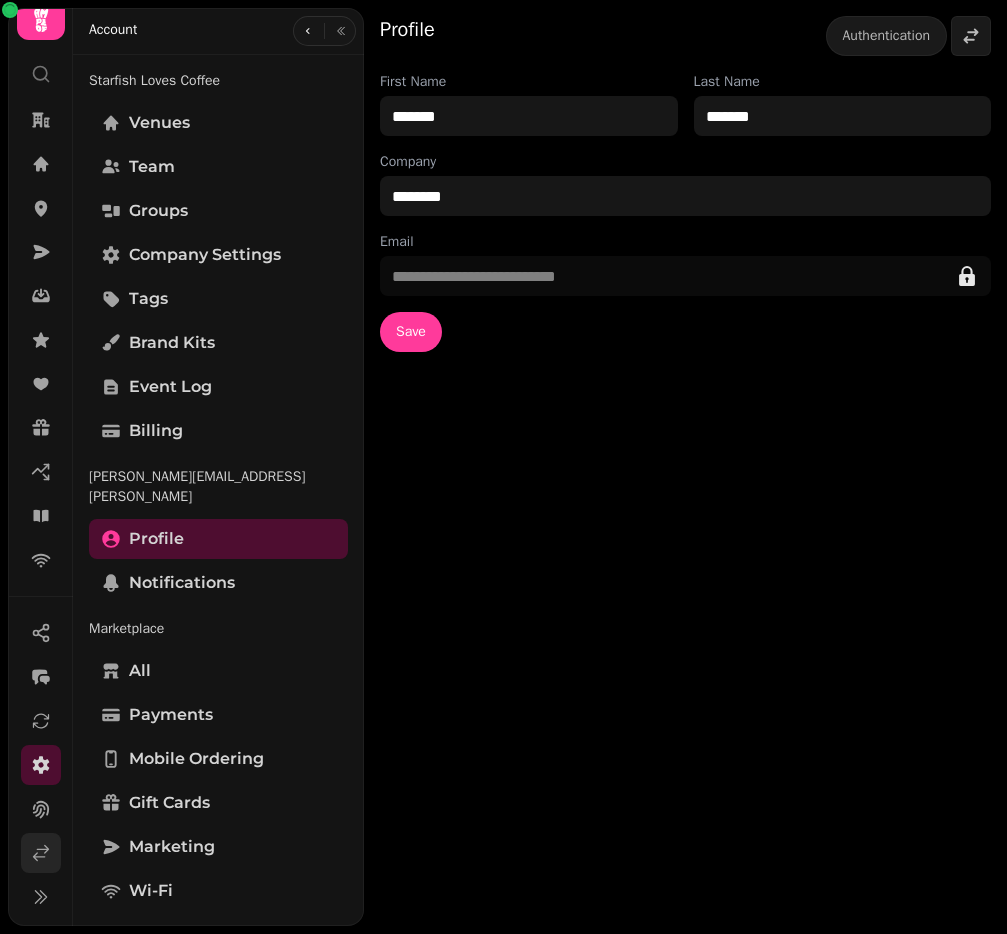 click 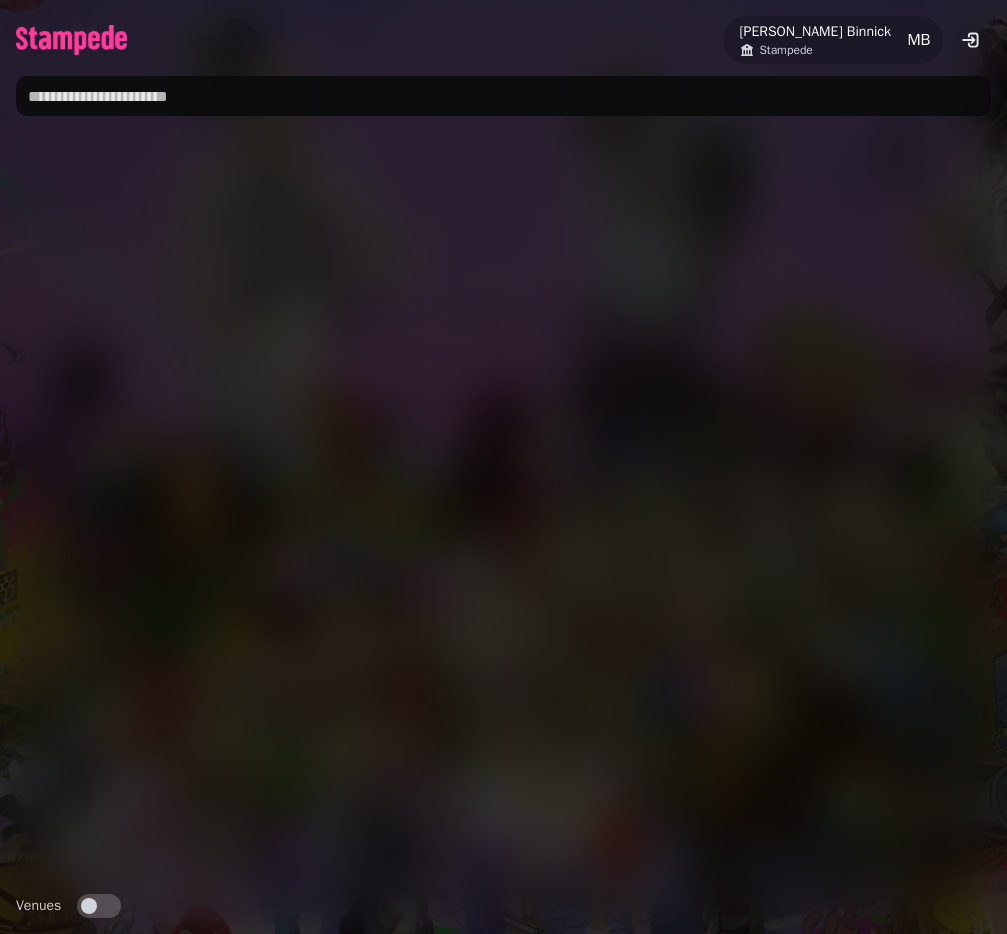 click at bounding box center (503, 96) 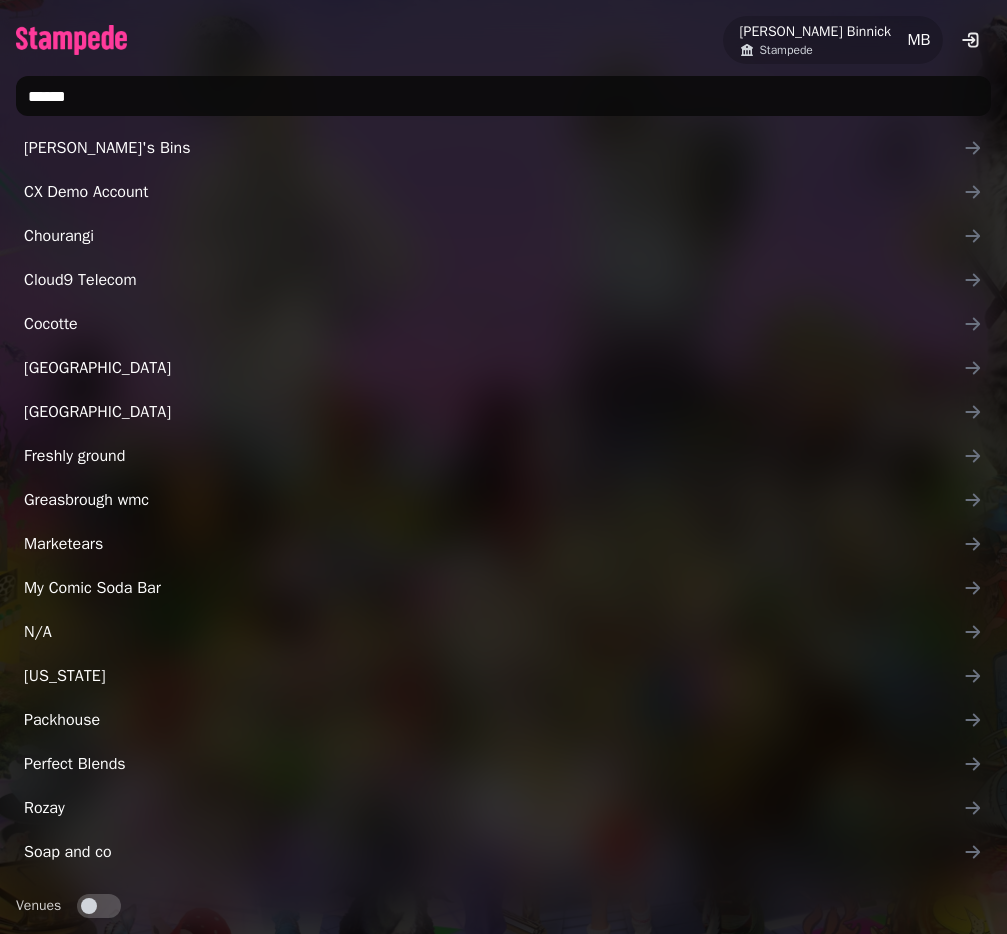 type on "******" 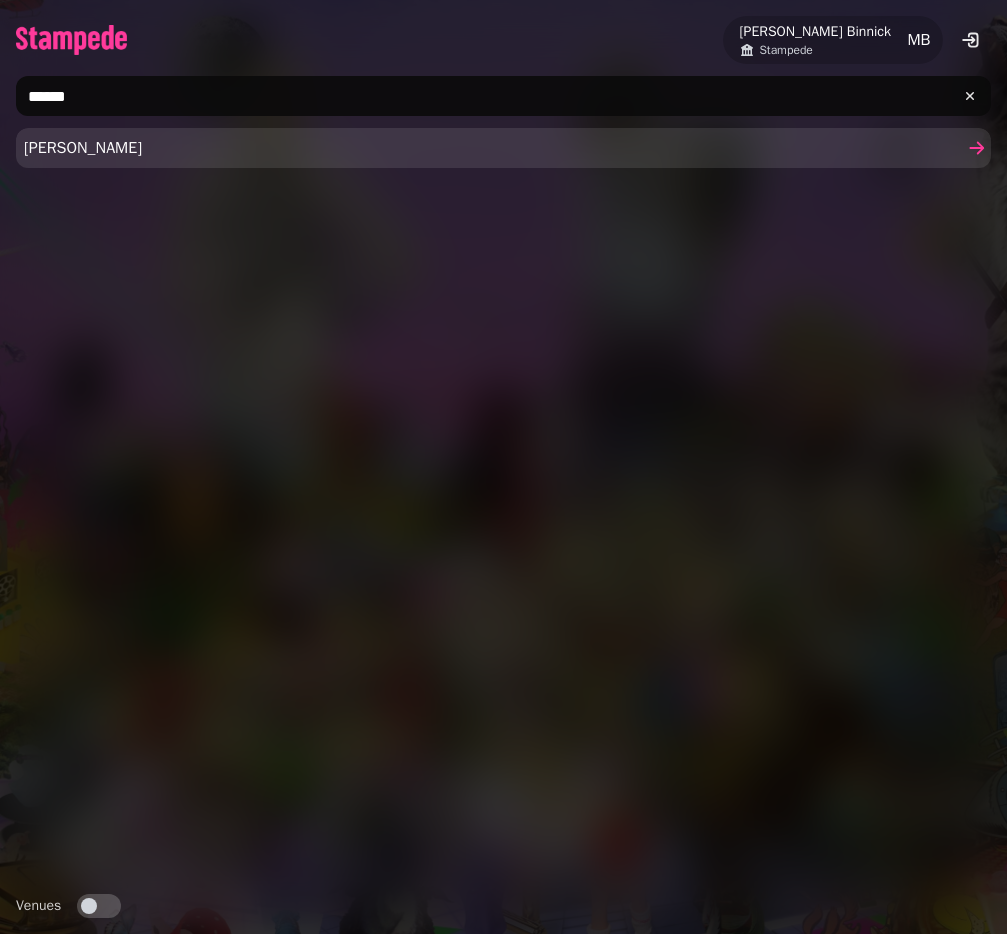 click on "[PERSON_NAME]" at bounding box center [493, 148] 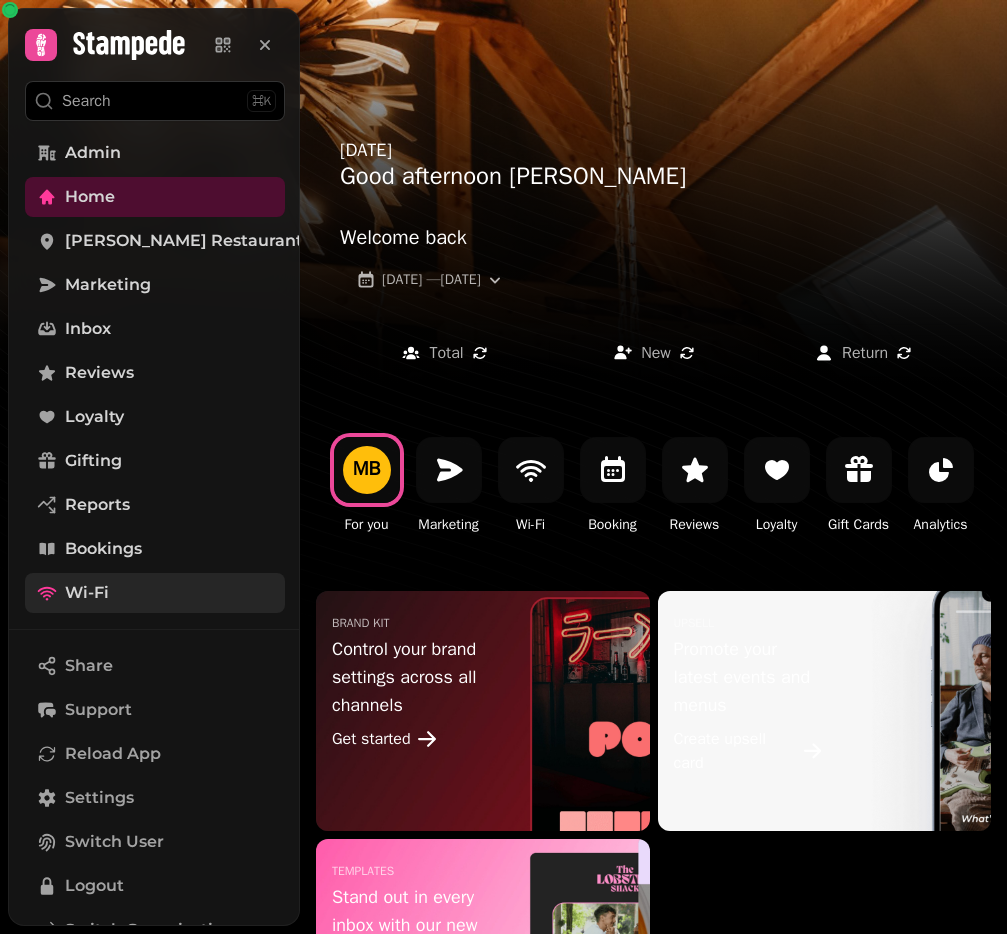 click on "Wi-Fi" at bounding box center [155, 593] 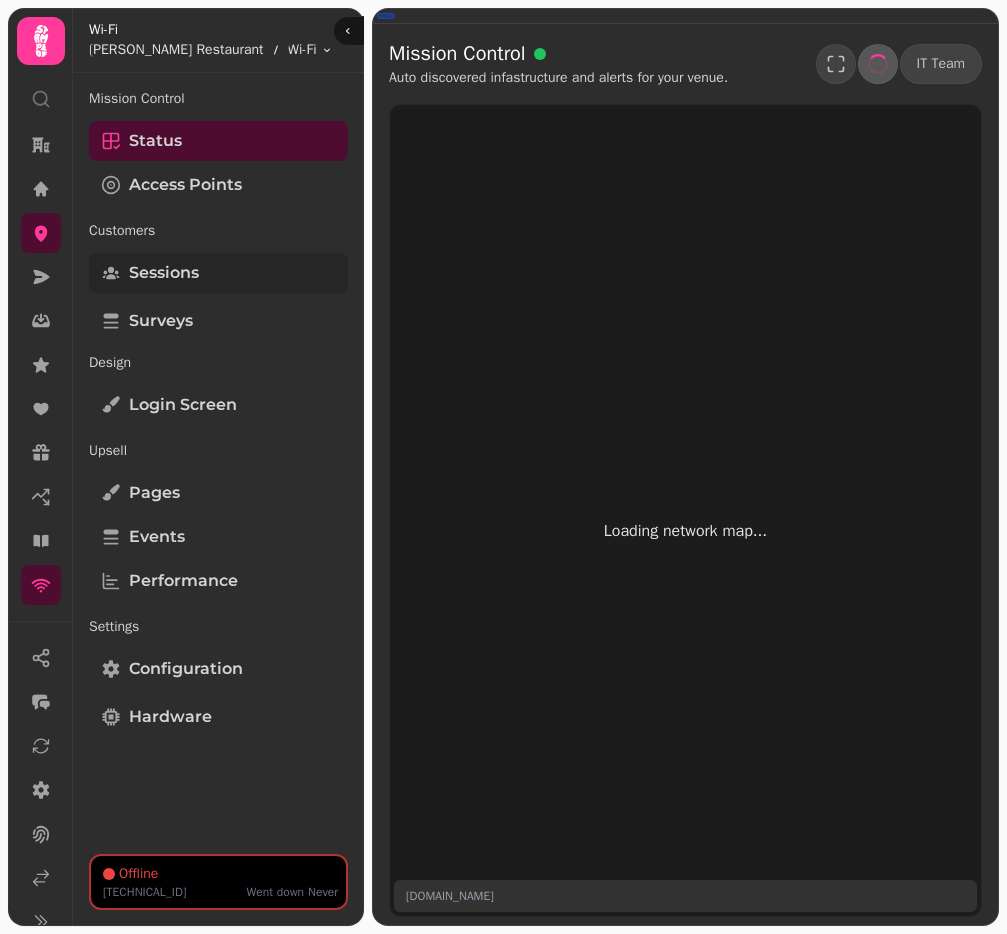 click on "Sessions" at bounding box center (218, 273) 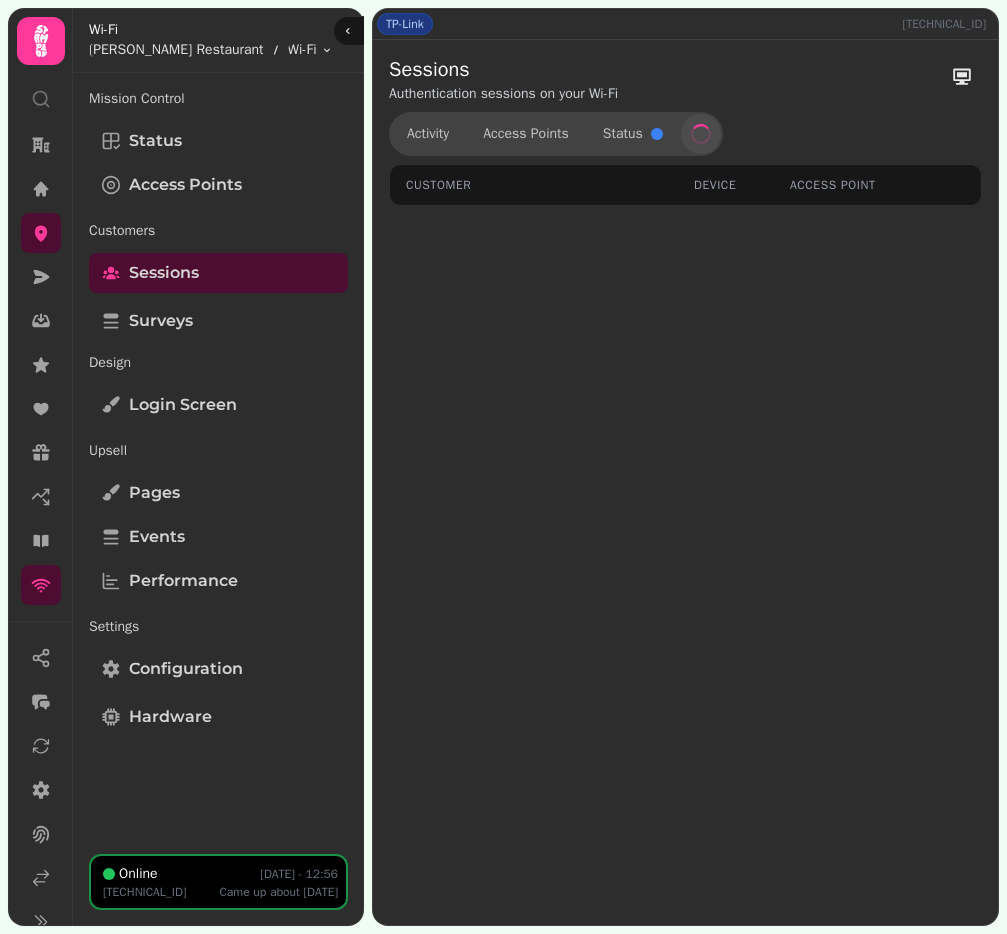 select on "**" 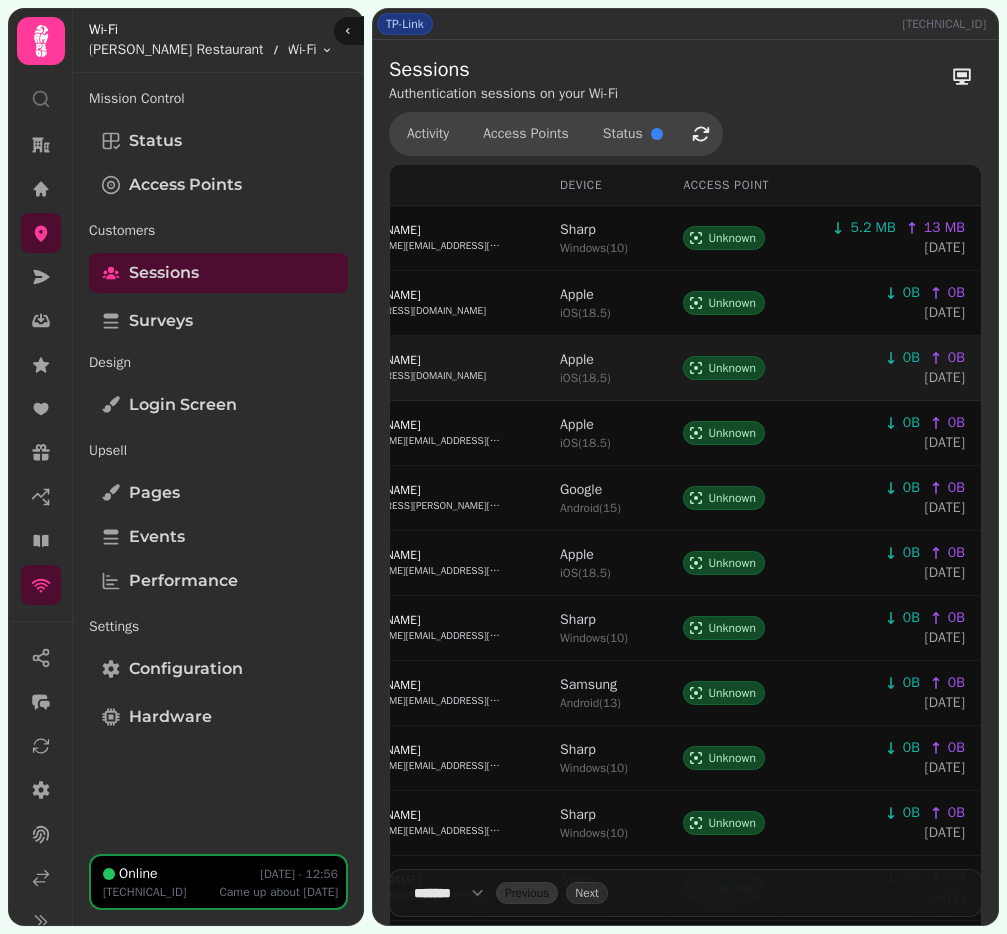 scroll, scrollTop: 0, scrollLeft: 168, axis: horizontal 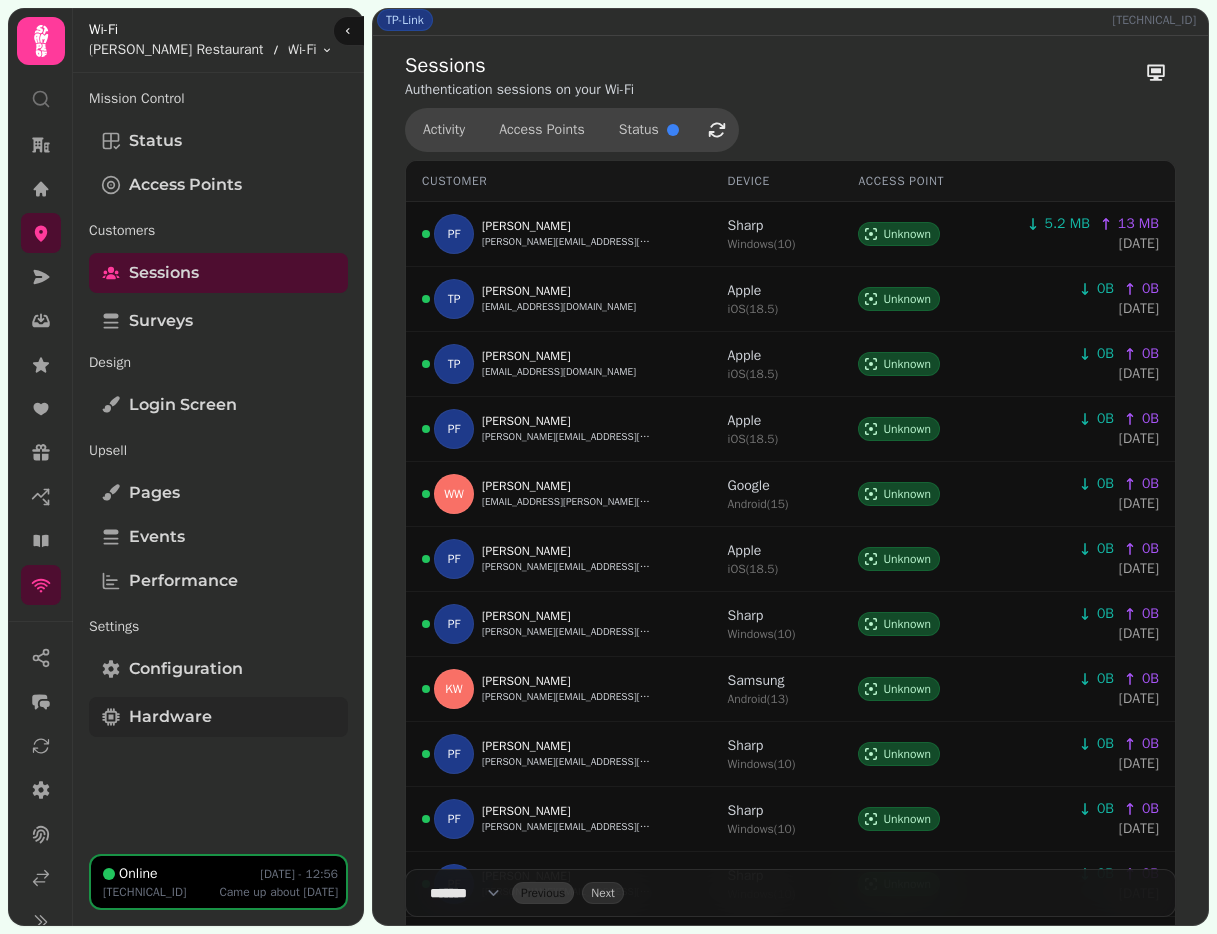 click on "Hardware" at bounding box center (170, 717) 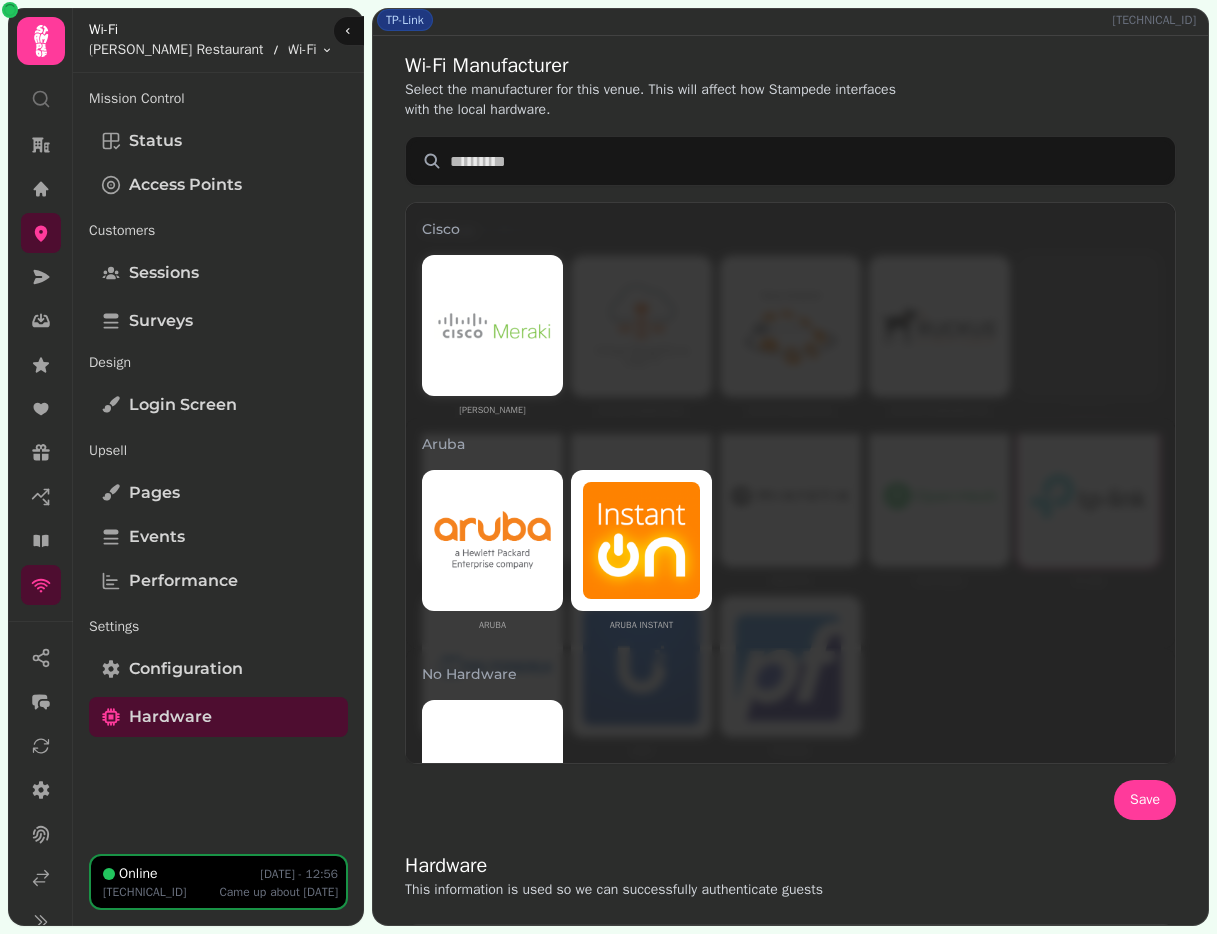 scroll, scrollTop: 891, scrollLeft: 0, axis: vertical 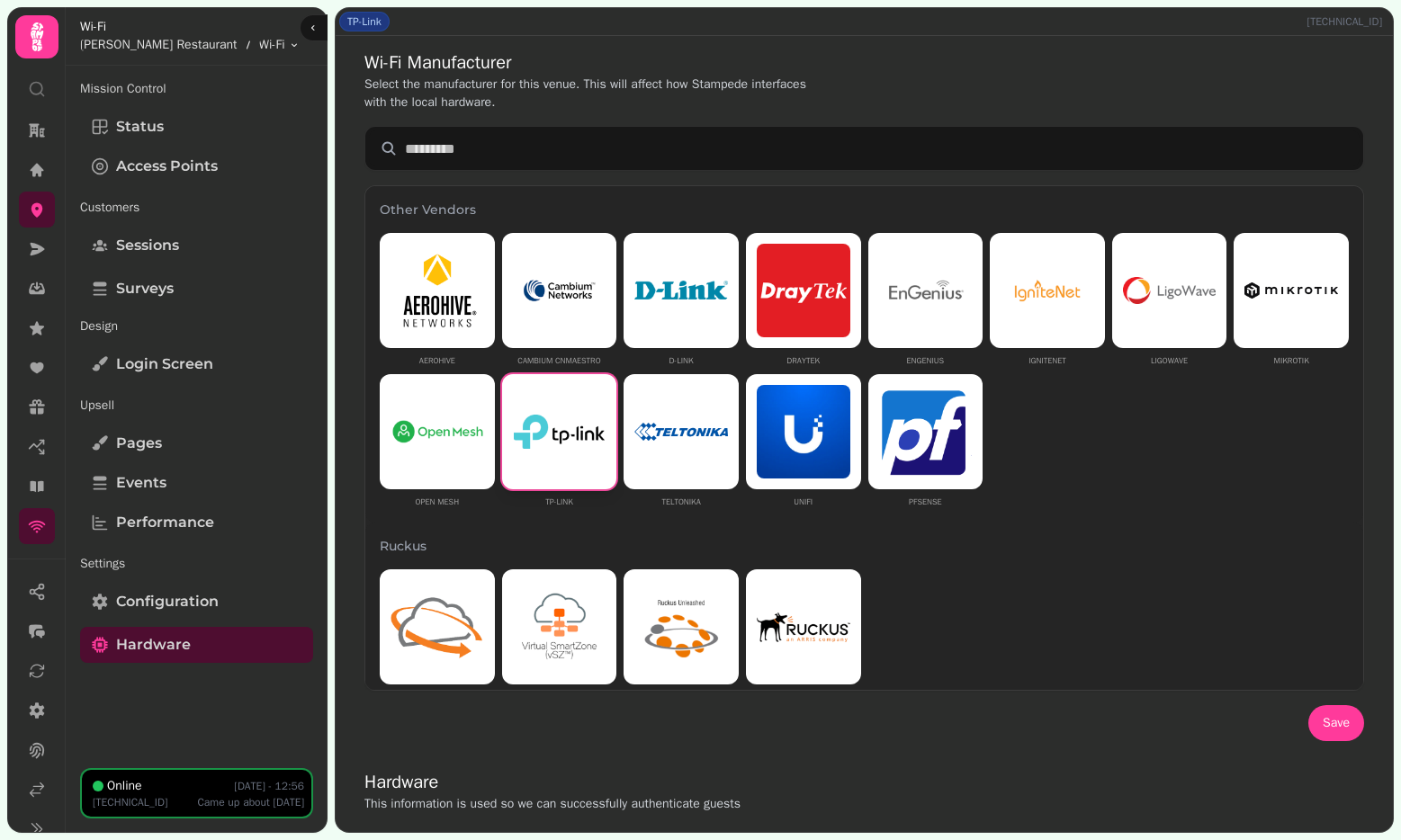 click on "Wi-Fi Manufacturer Select the manufacturer for this venue. This will affect how Stampede interfaces with the local hardware. Other Vendors Aerohive Cambium cnMaestro D-Link DrayTek EnGenius IgniteNet Ligowave Mikrotik Open Mesh TP-Link Teltonika UniFi pfSense Ruckus Ruckus Cloud Ruckus Smartzone Ruckus Unleashed Ruckus Zonedirector Cisco Cisco Meraki Aruba Aruba Aruba Instant No Hardware None Save" at bounding box center [864, 396] 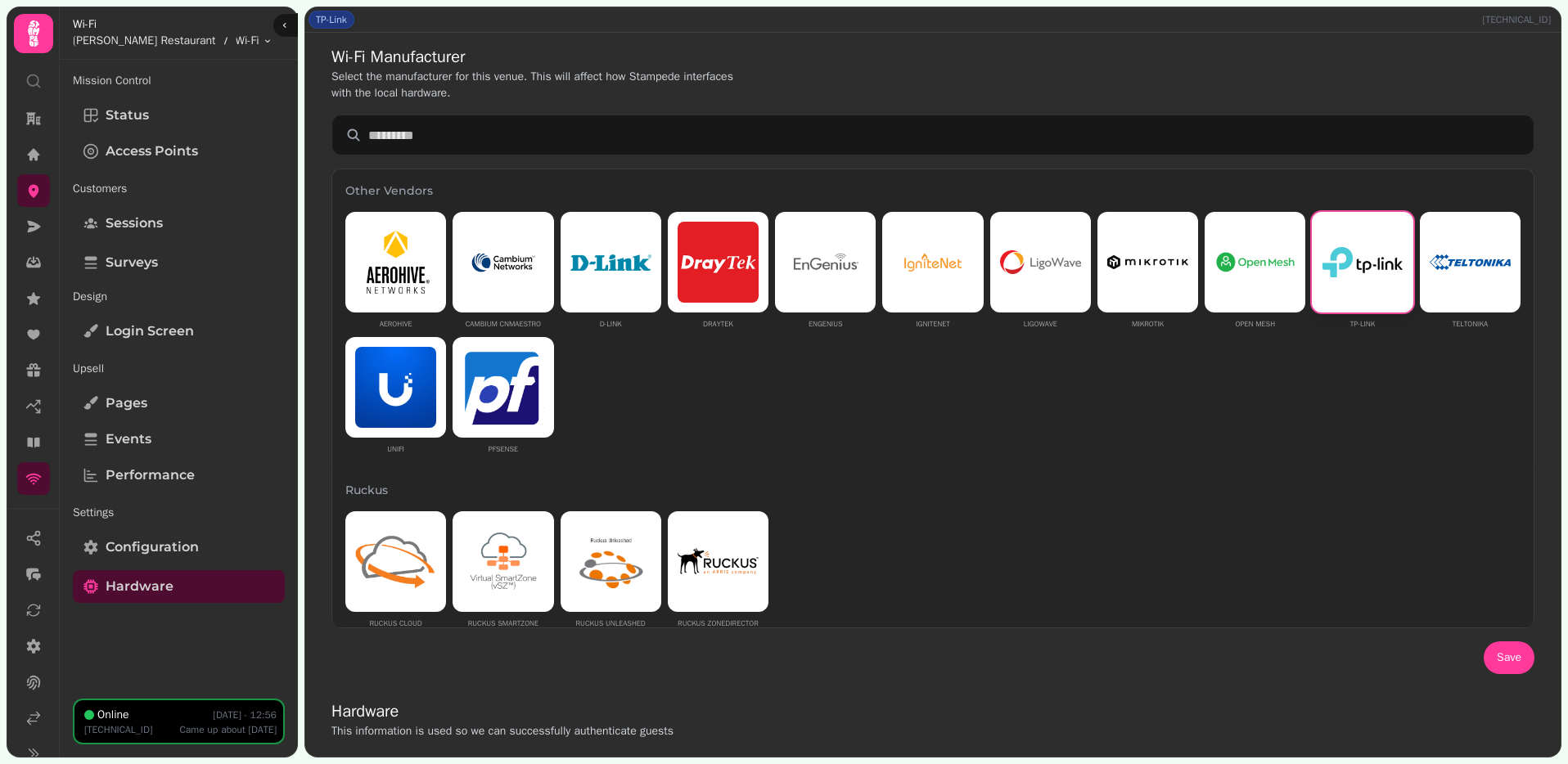 click on "TP-Link [TECHNICAL_ID]" at bounding box center [933, 20] 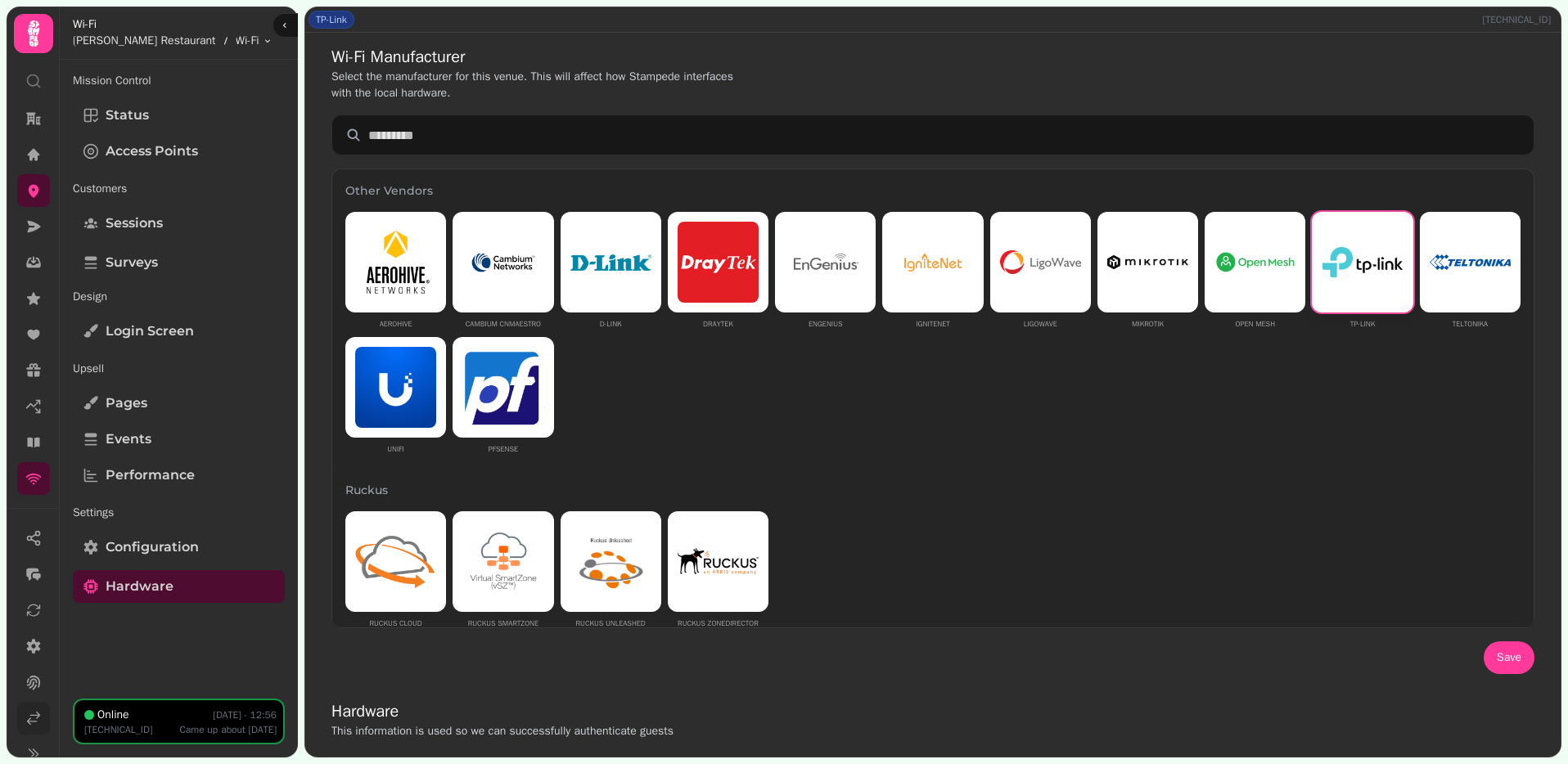 click 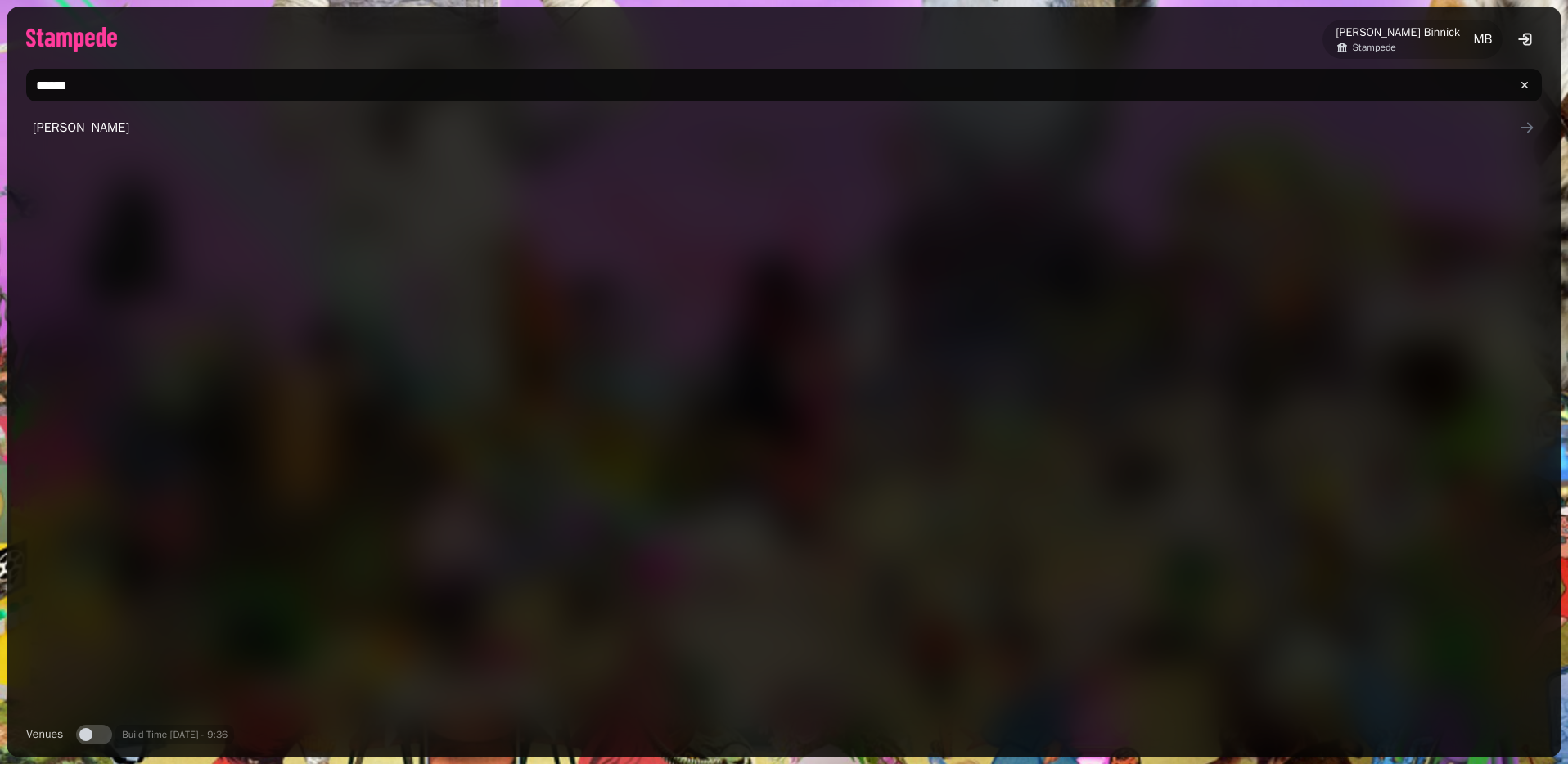 drag, startPoint x: 252, startPoint y: 83, endPoint x: -39, endPoint y: 83, distance: 291 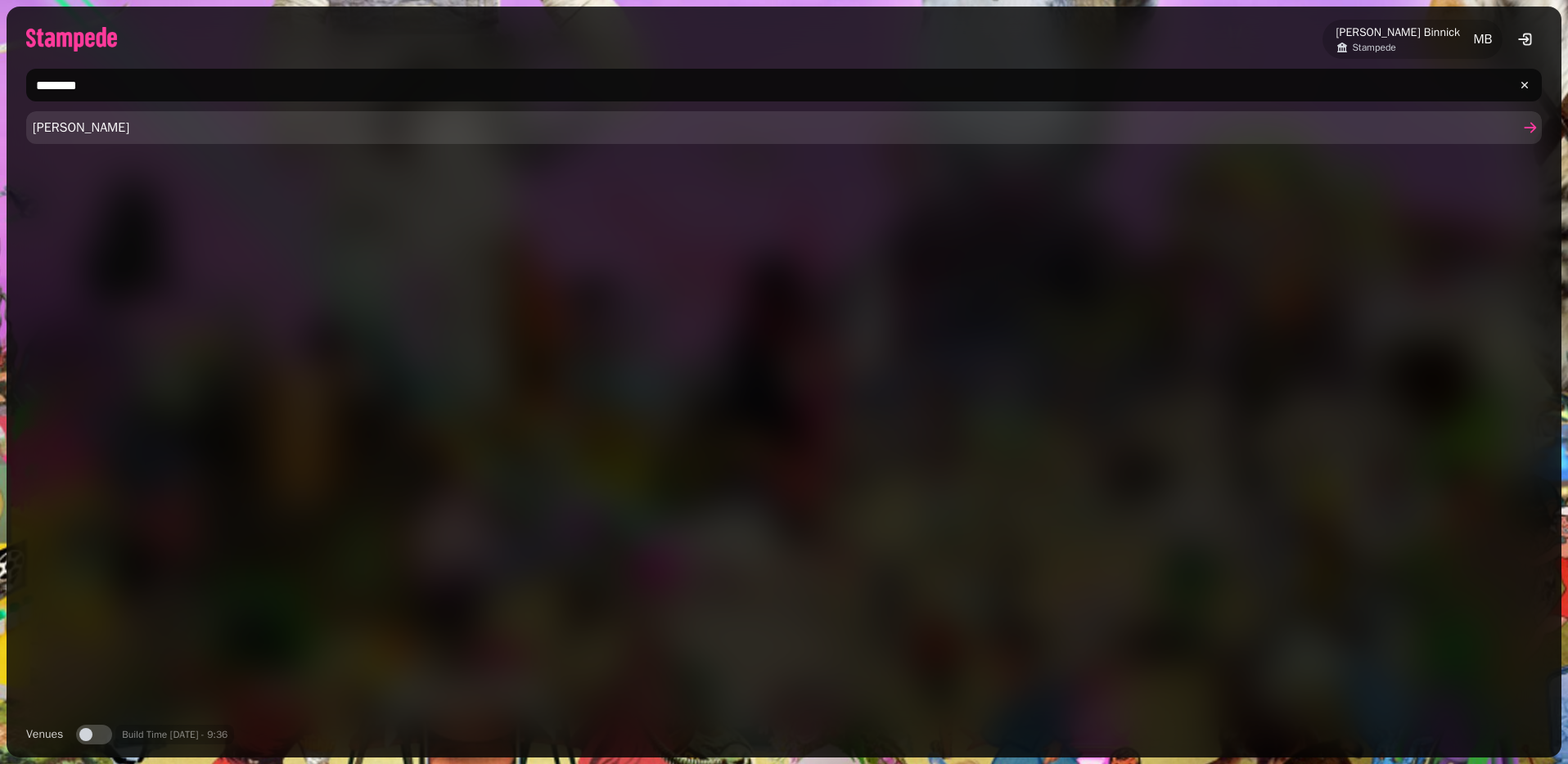 type on "********" 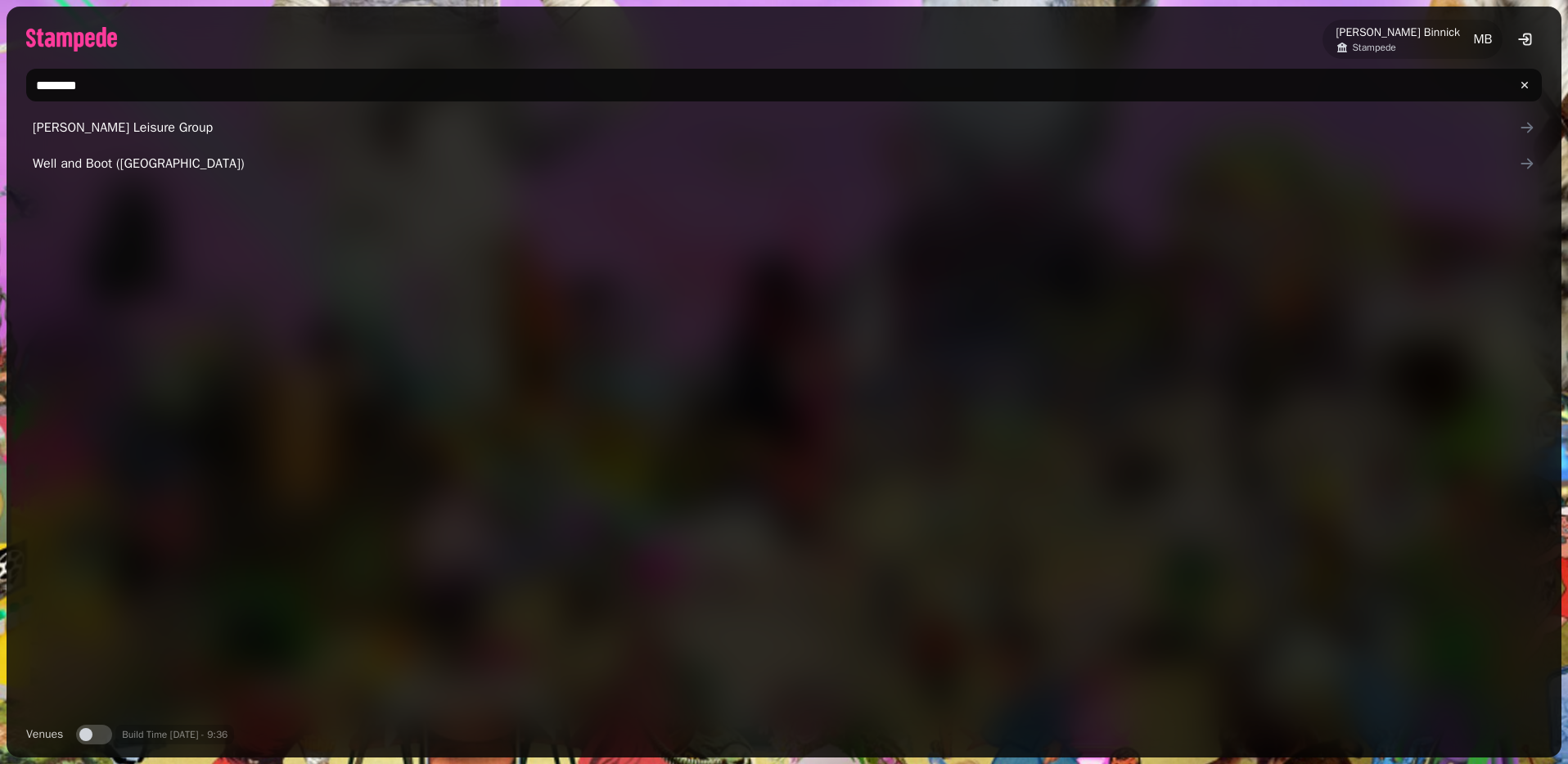 click on "[PERSON_NAME] Leisure Group" at bounding box center (776, 128) 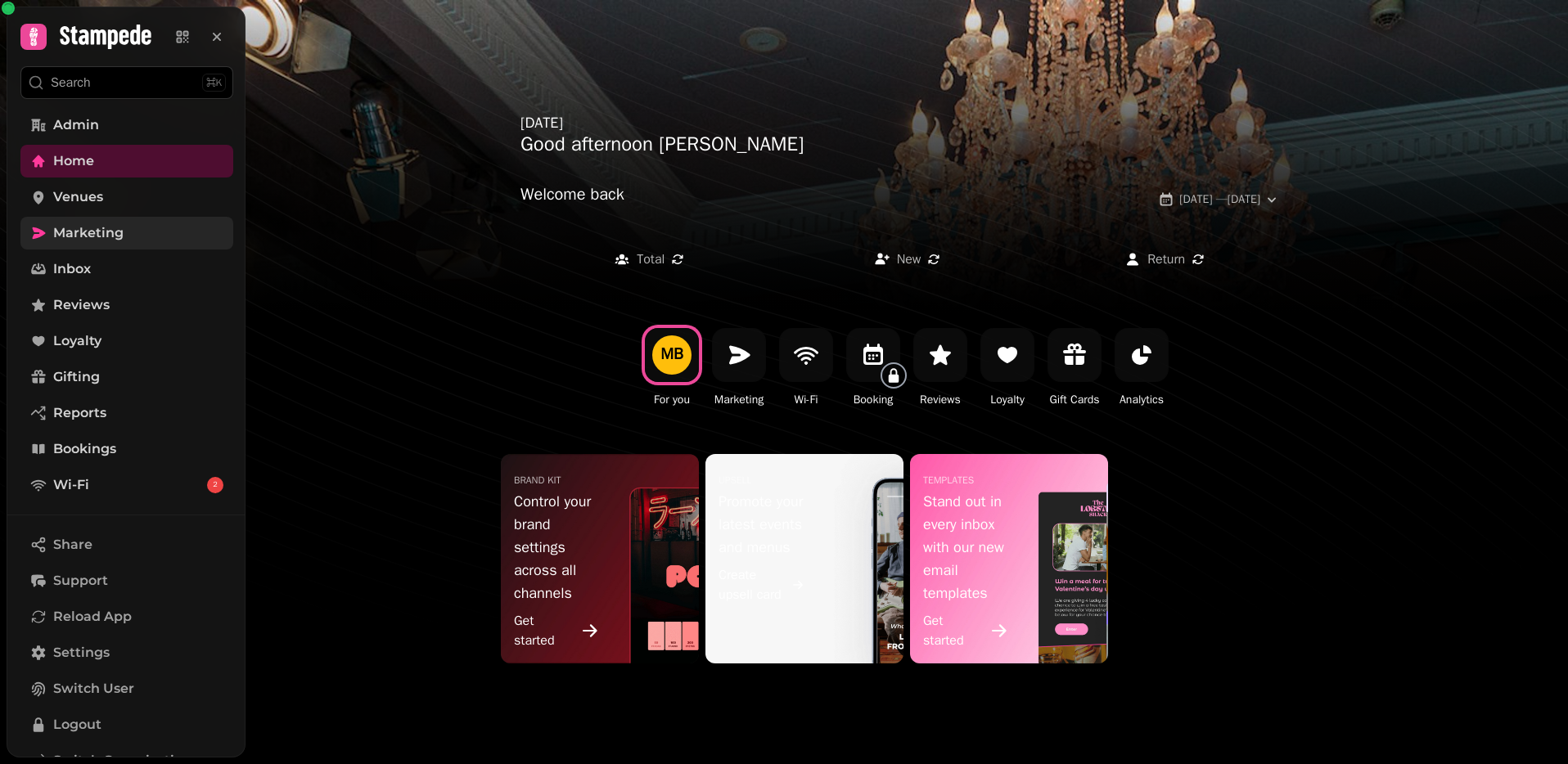 click on "Marketing" at bounding box center [88, 233] 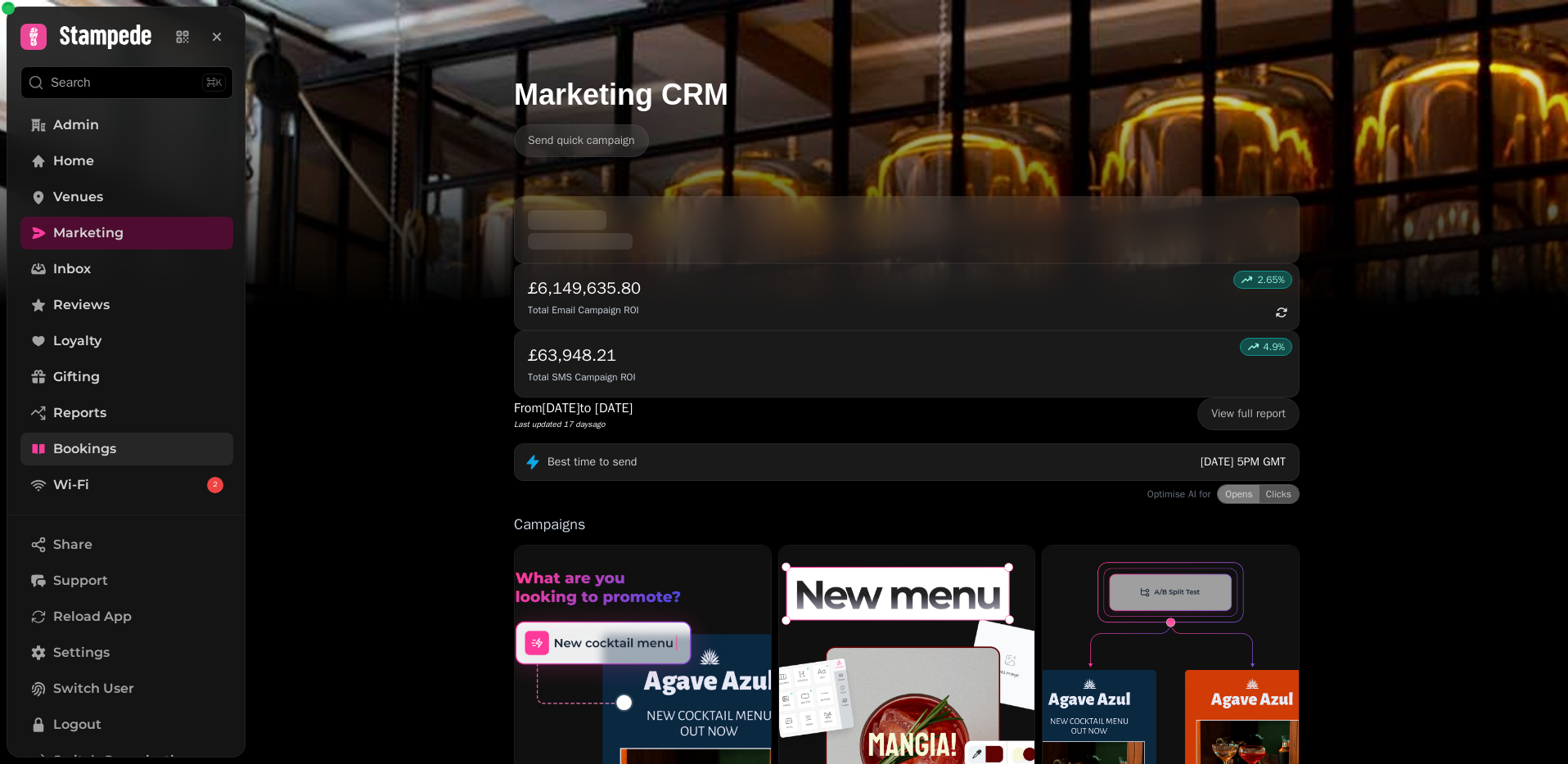 click on "Bookings" at bounding box center [84, 449] 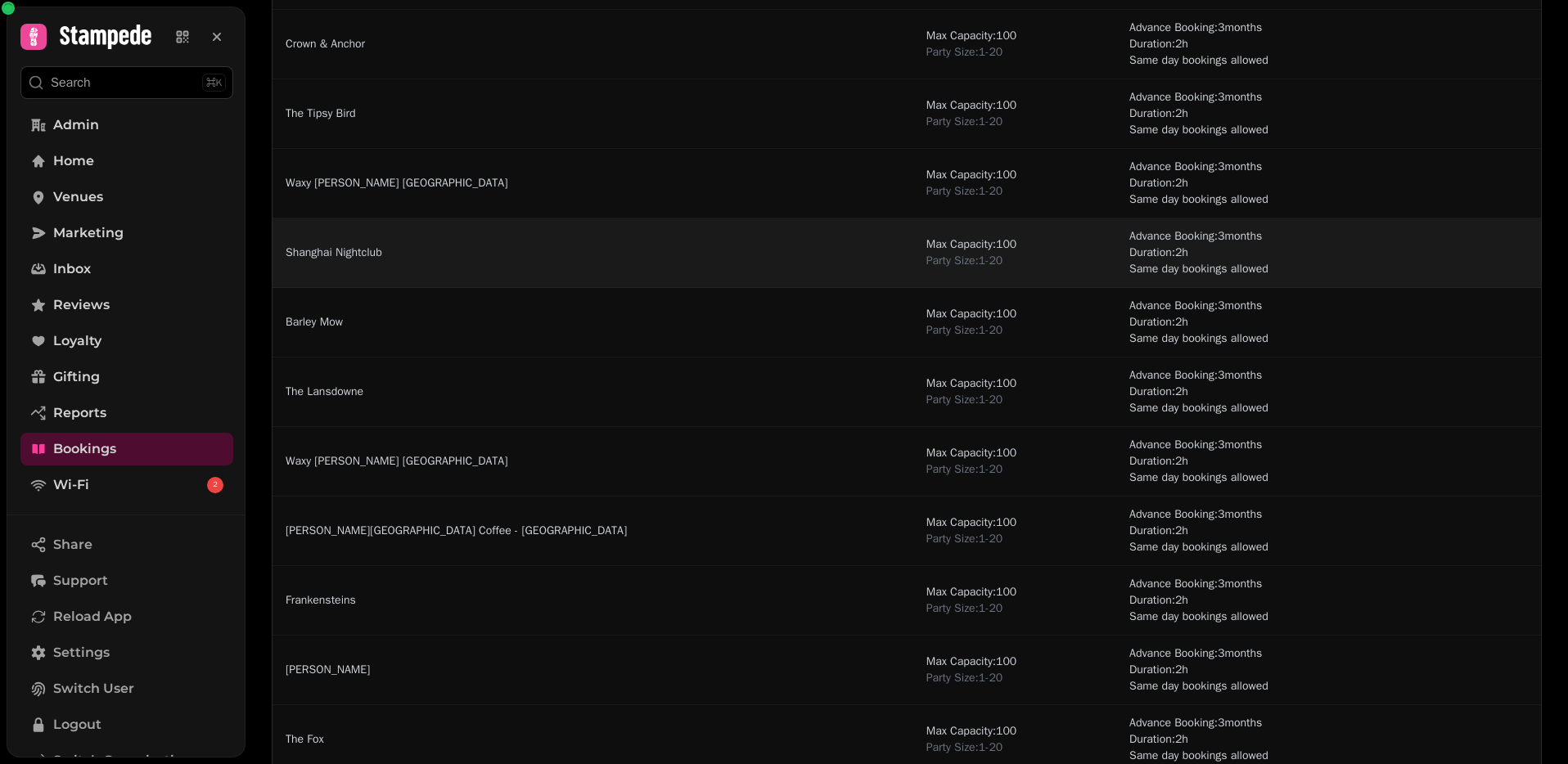 scroll, scrollTop: 376, scrollLeft: 0, axis: vertical 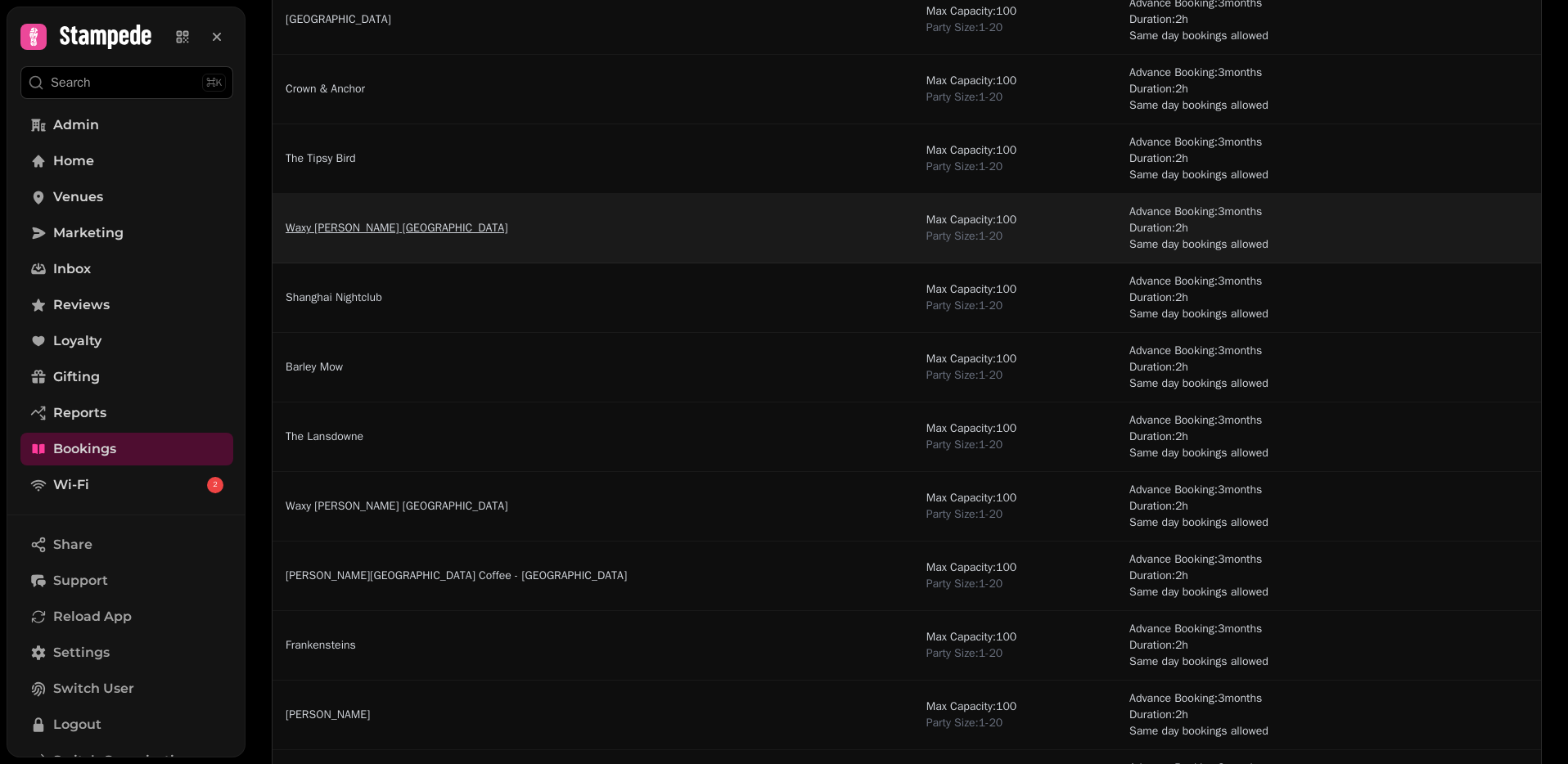 click on "Waxy [PERSON_NAME] [GEOGRAPHIC_DATA]" at bounding box center (396, 228) 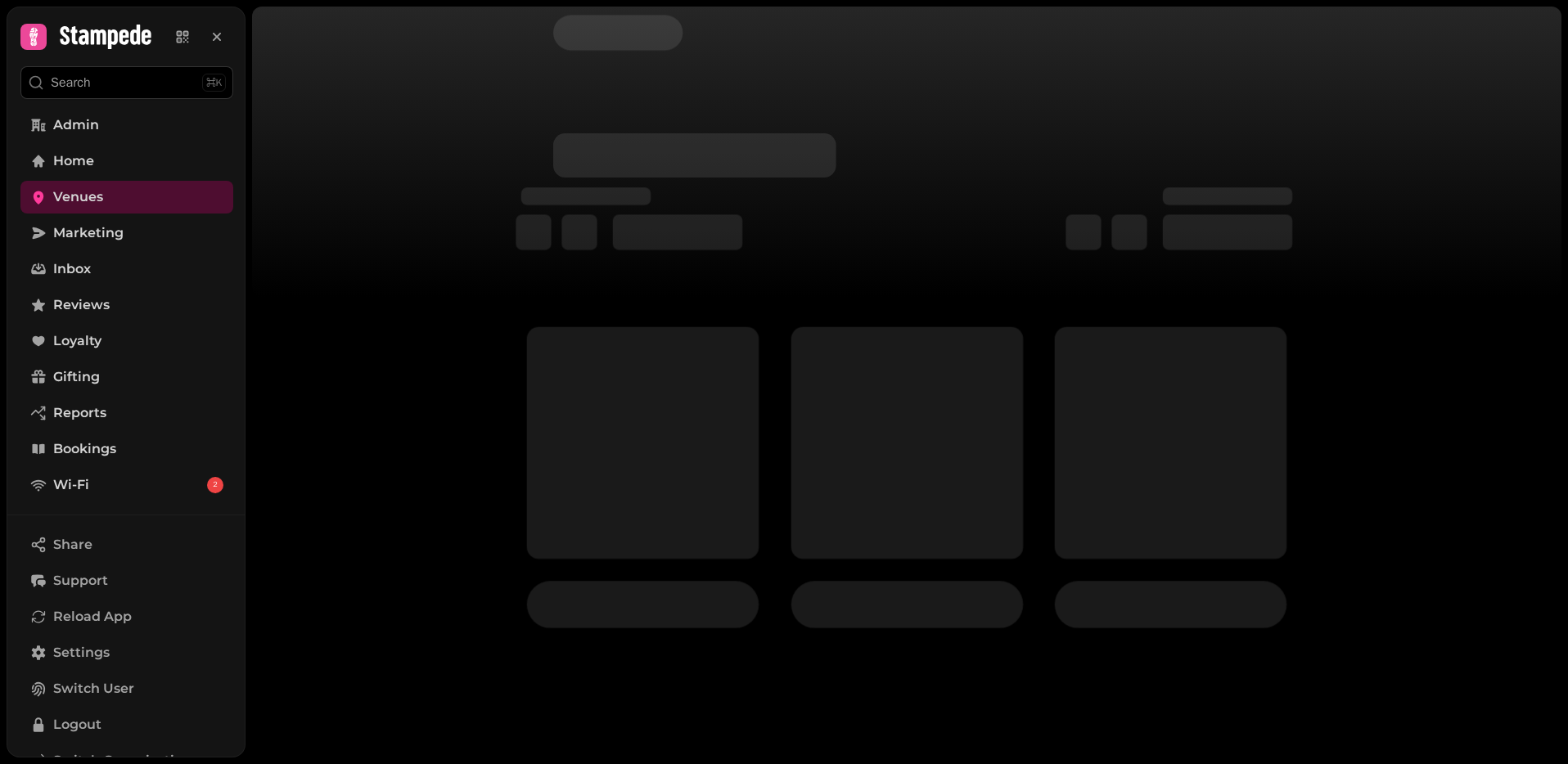 scroll, scrollTop: 0, scrollLeft: 0, axis: both 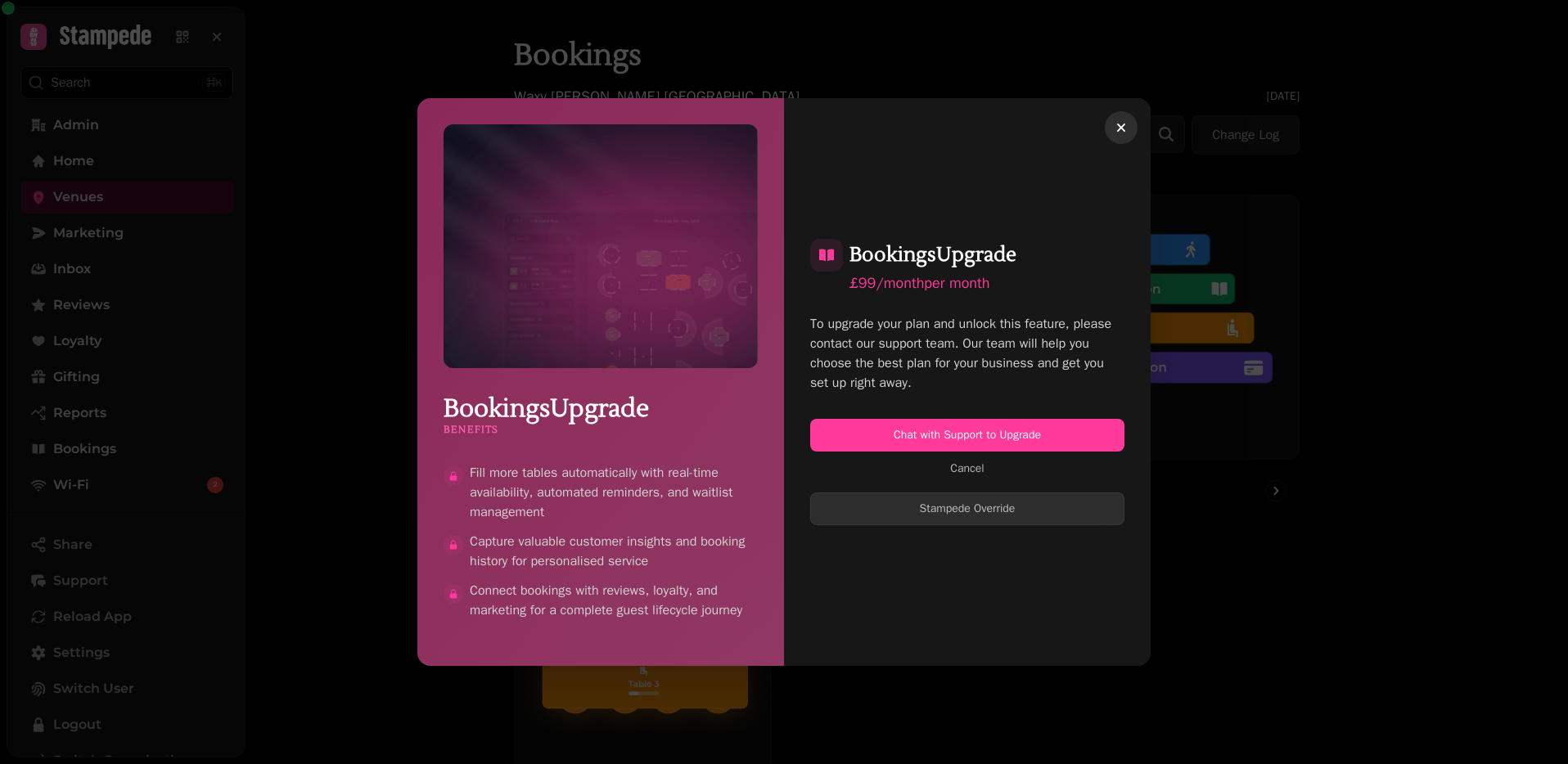click 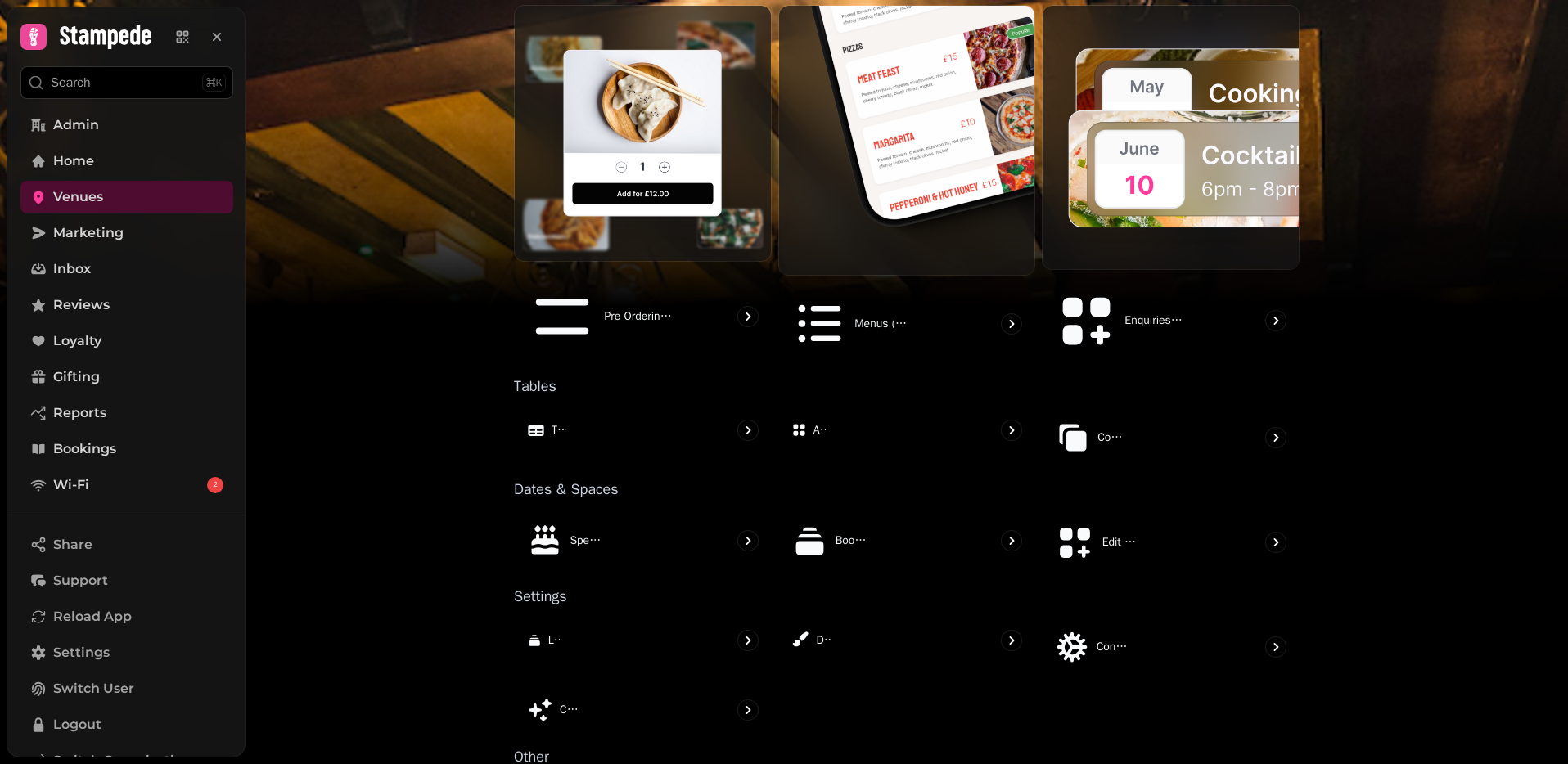 scroll, scrollTop: 952, scrollLeft: 0, axis: vertical 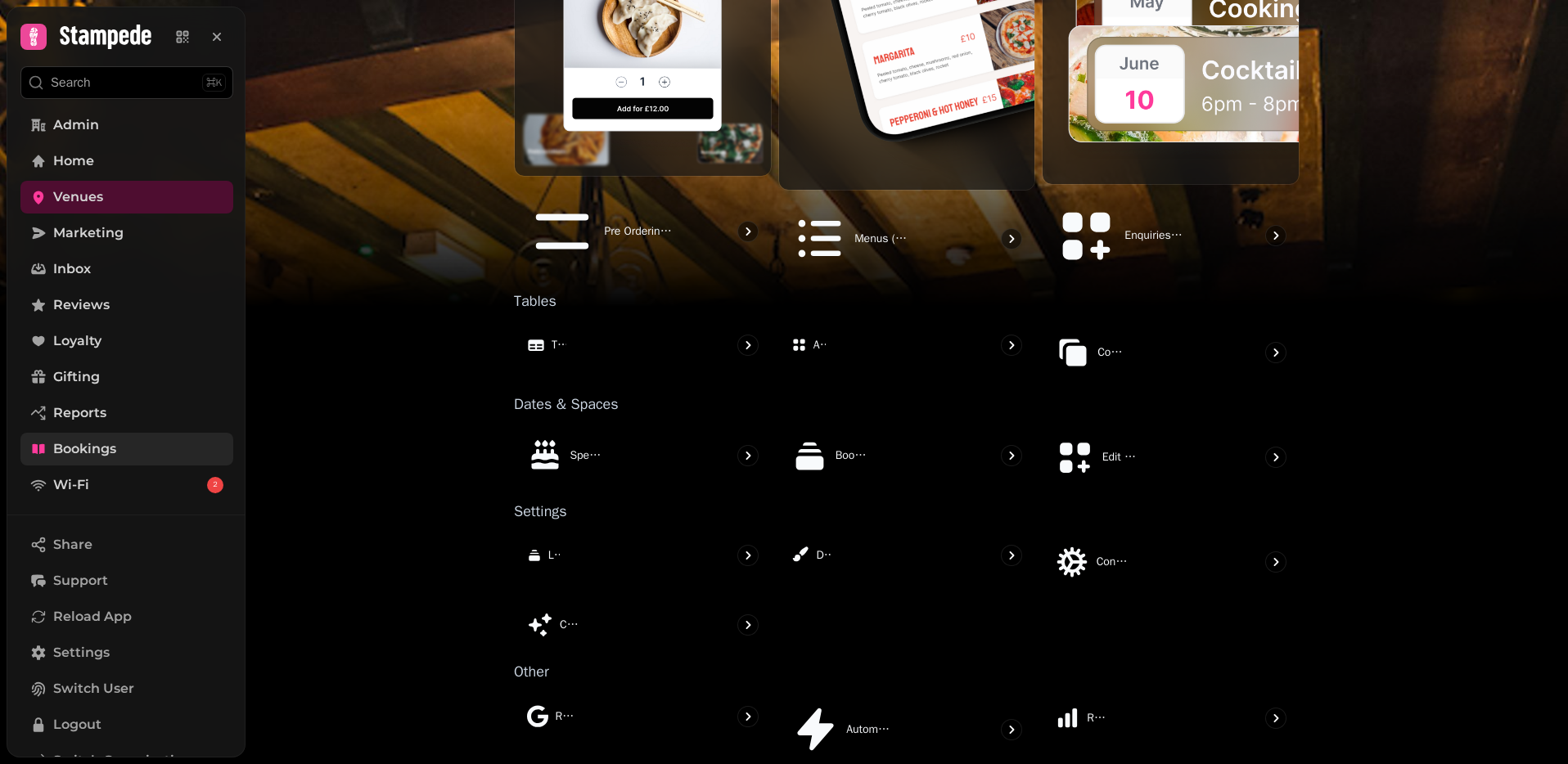 click on "Bookings" at bounding box center [84, 449] 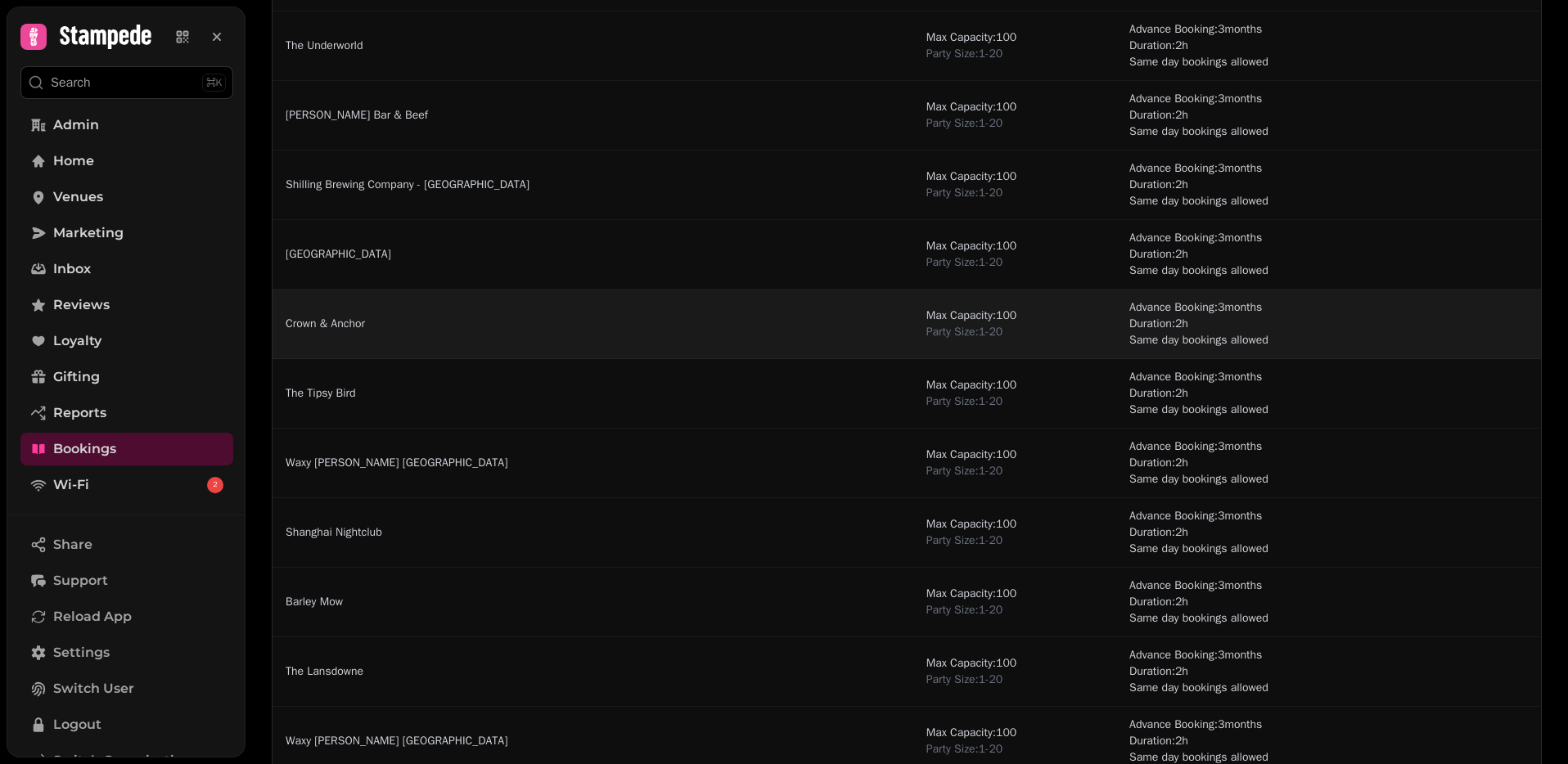 scroll, scrollTop: 146, scrollLeft: 0, axis: vertical 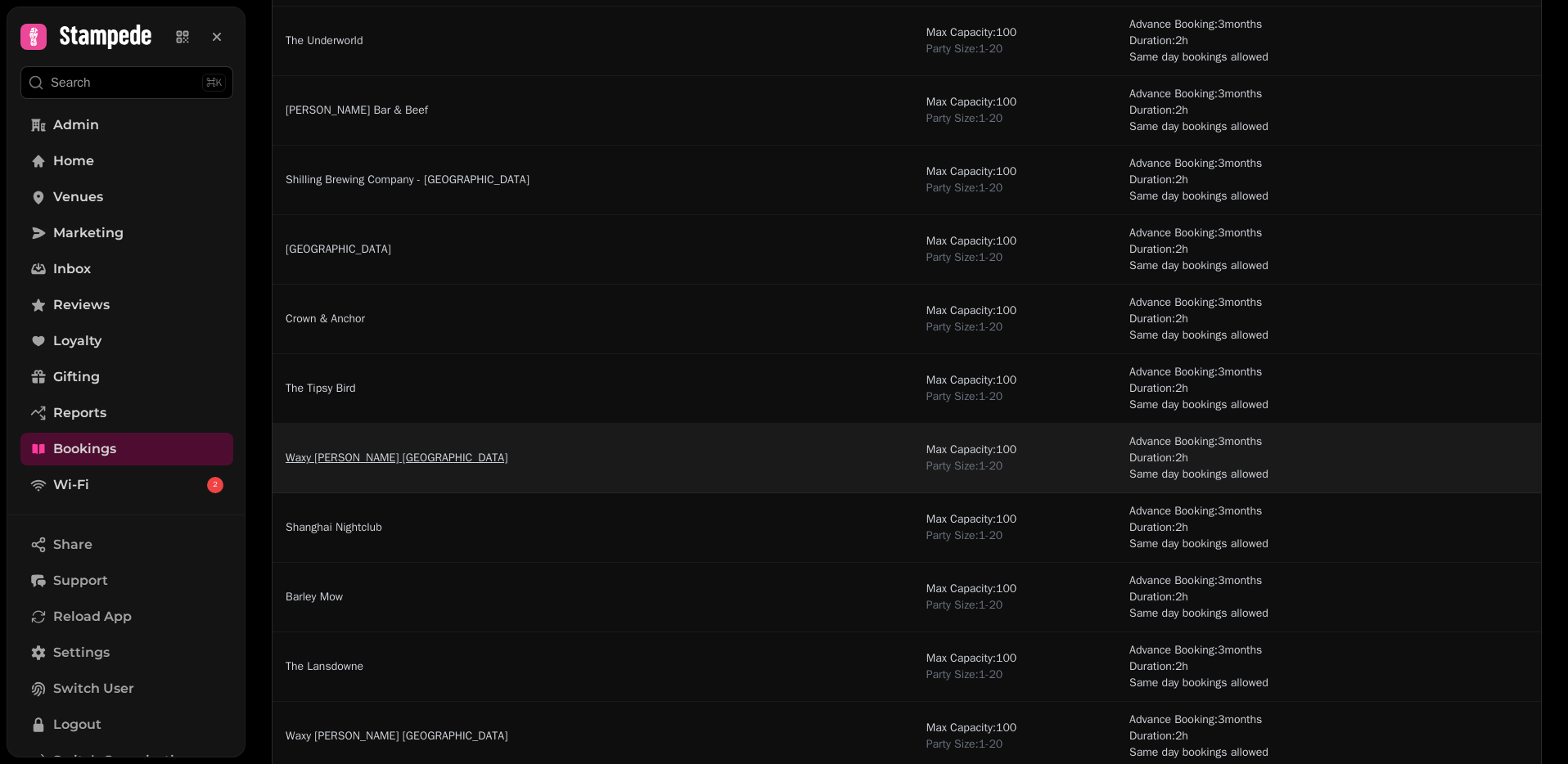 click on "Waxy [PERSON_NAME] [GEOGRAPHIC_DATA]" at bounding box center [396, 458] 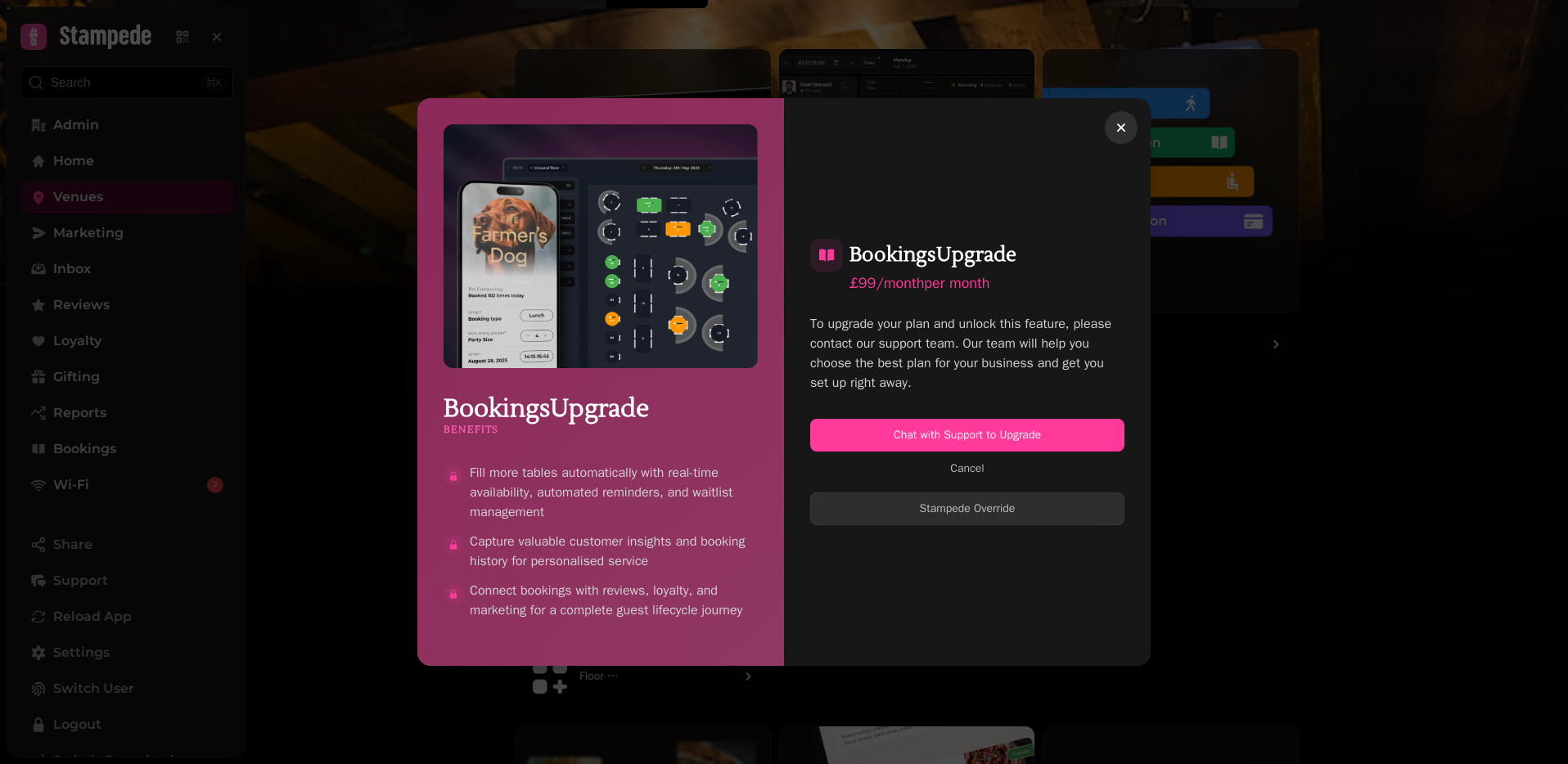 click 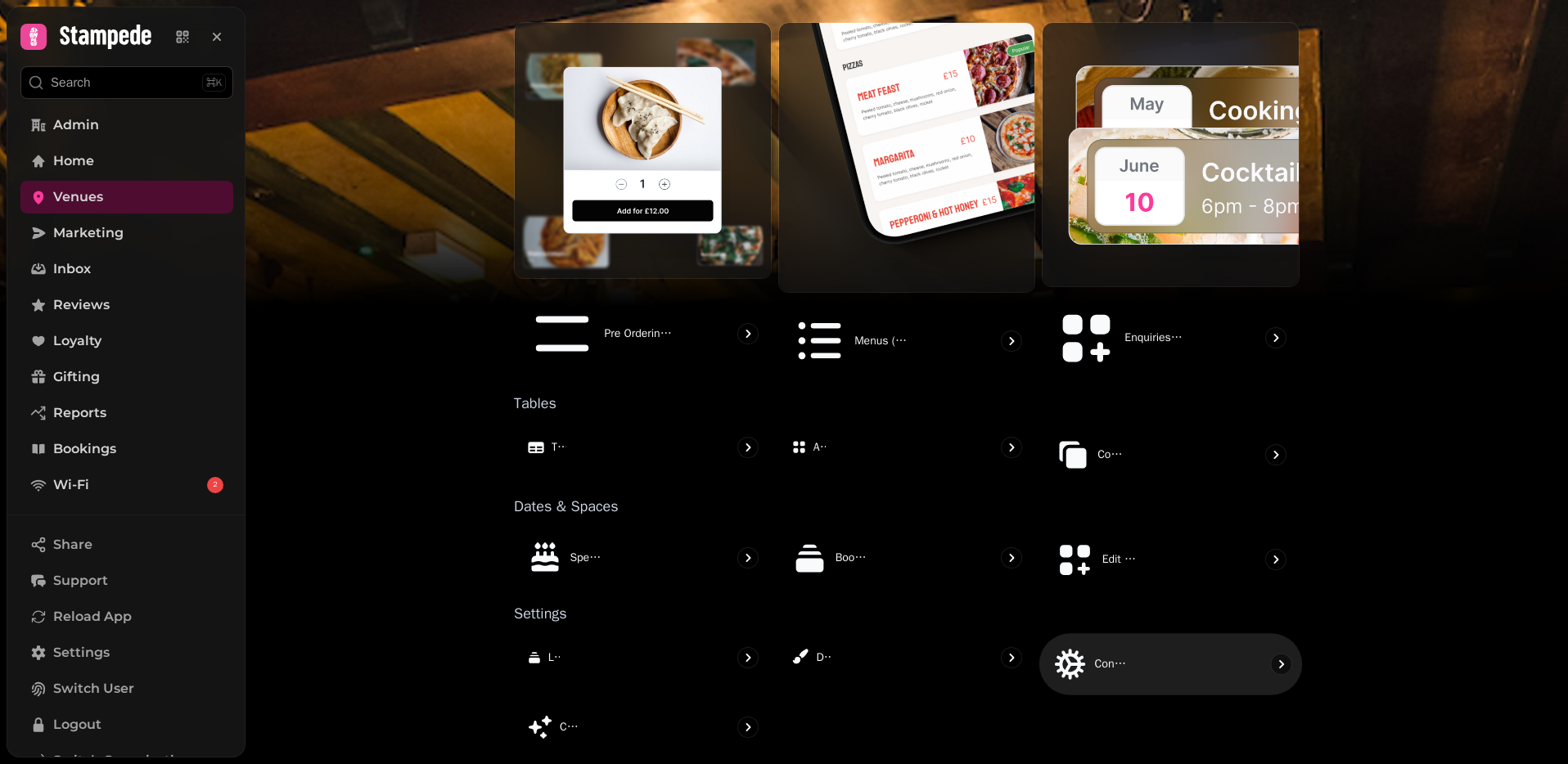 scroll, scrollTop: 854, scrollLeft: 0, axis: vertical 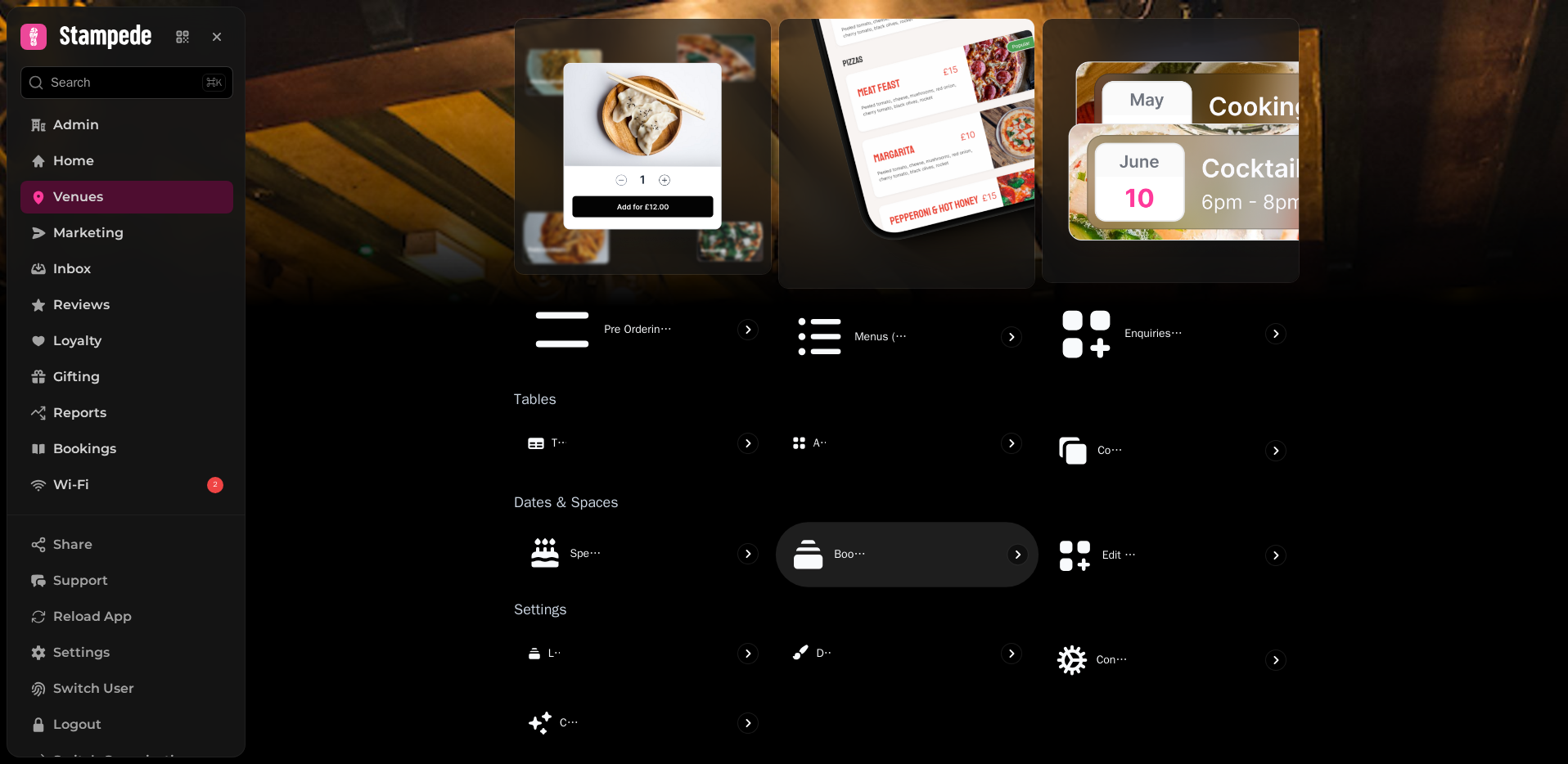 click on "Booking Types" at bounding box center [907, 555] 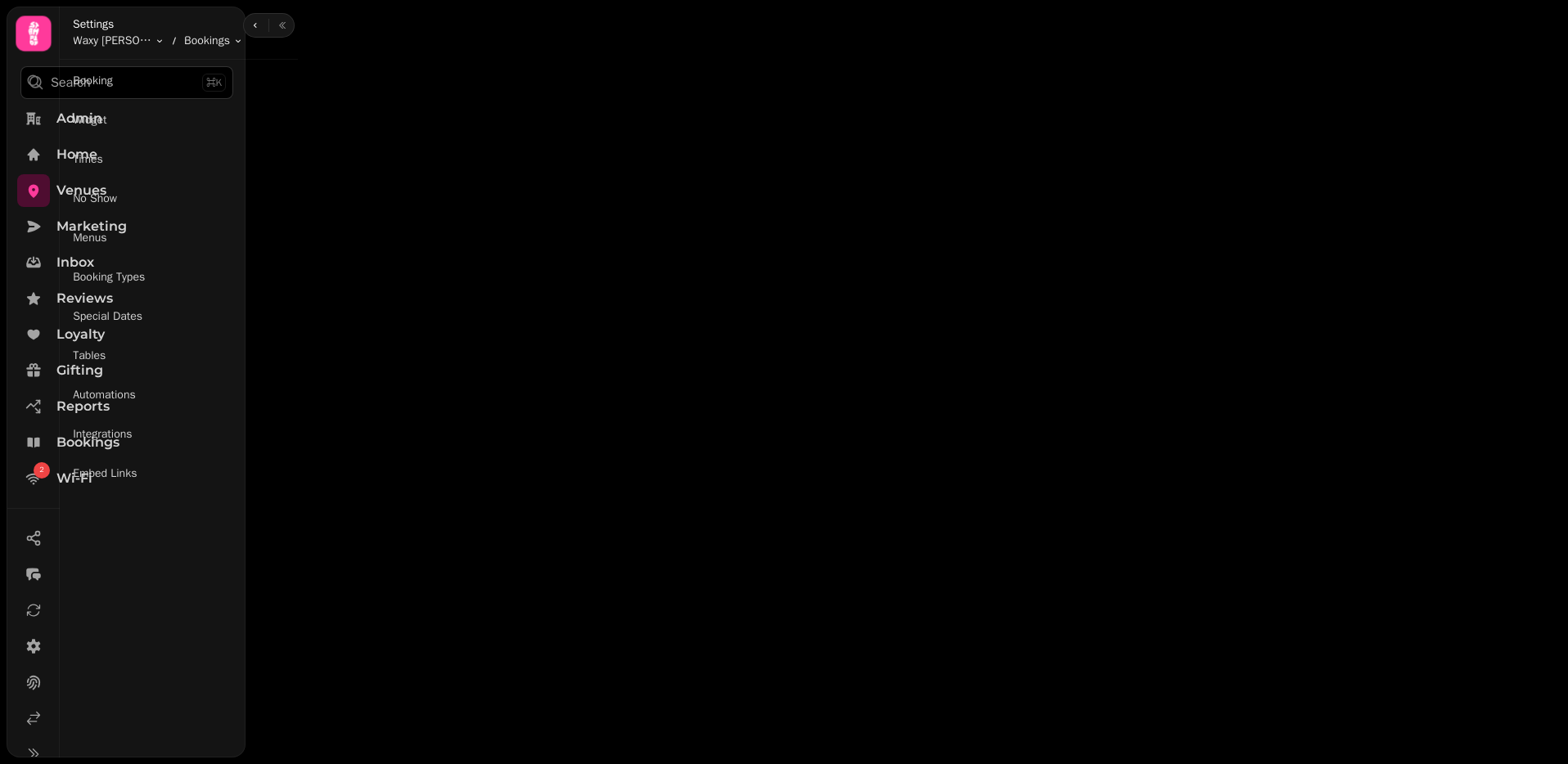 scroll, scrollTop: 0, scrollLeft: 0, axis: both 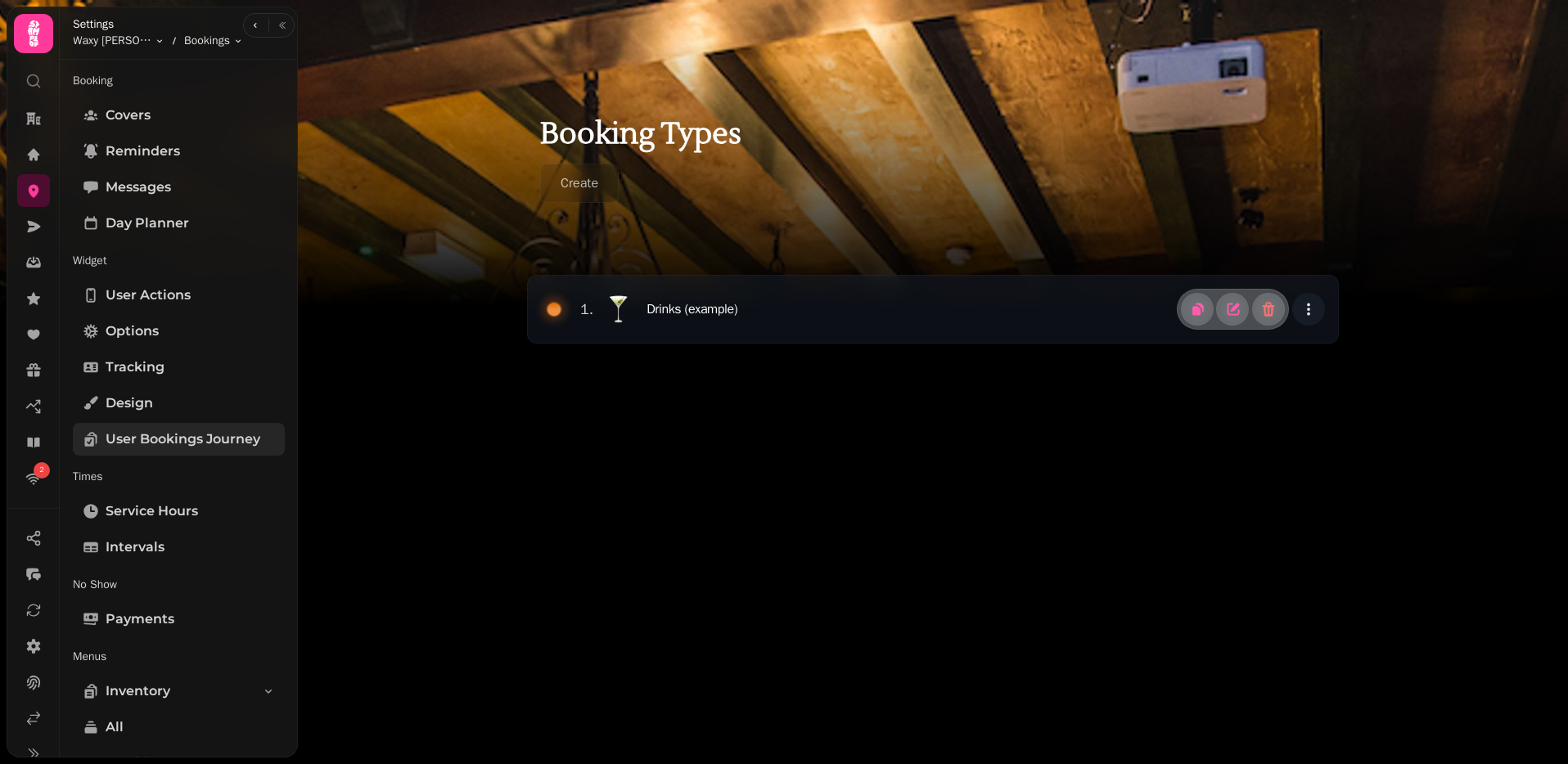 click on "User Bookings Journey" at bounding box center (182, 439) 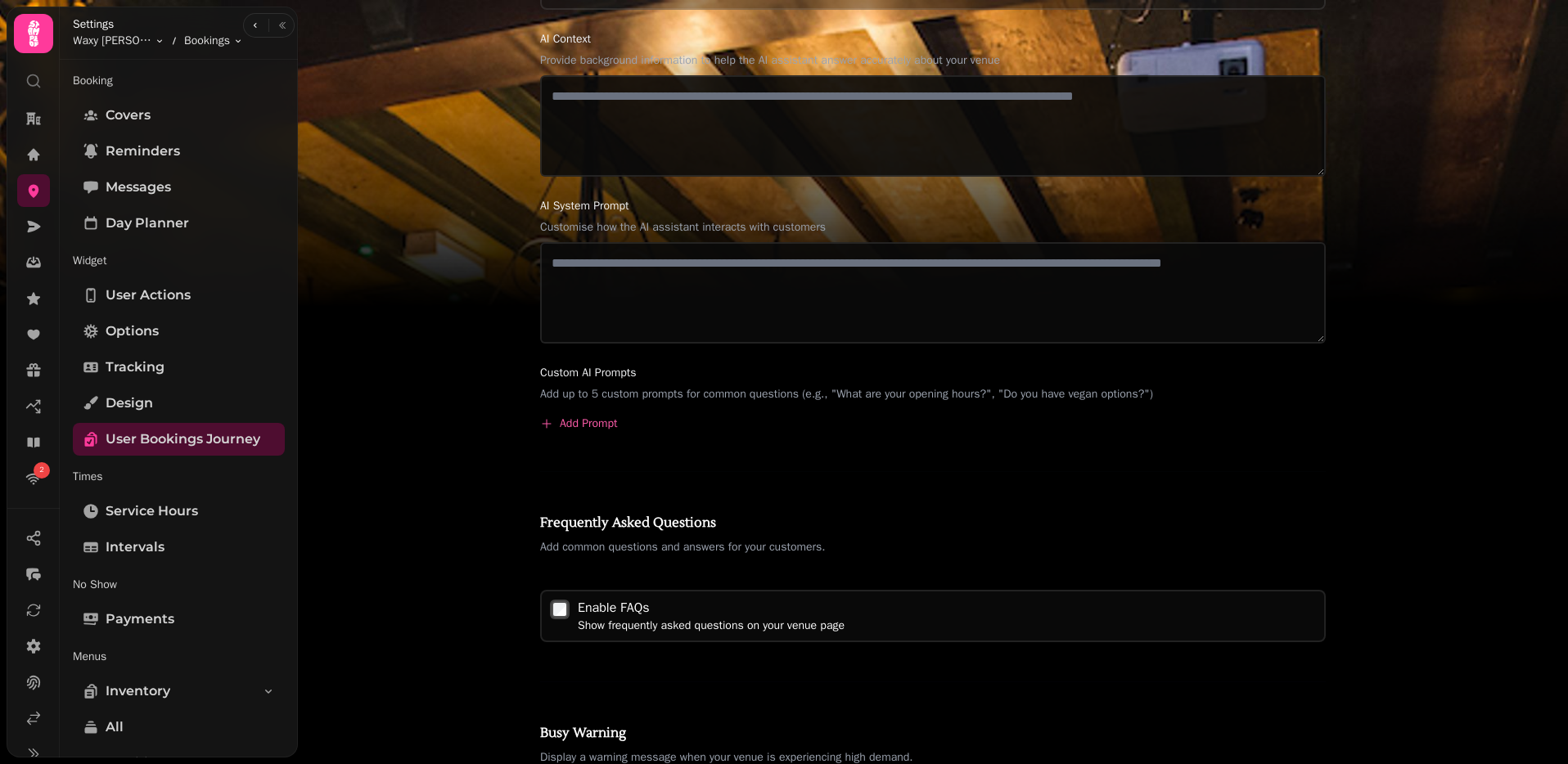 scroll, scrollTop: 1159, scrollLeft: 0, axis: vertical 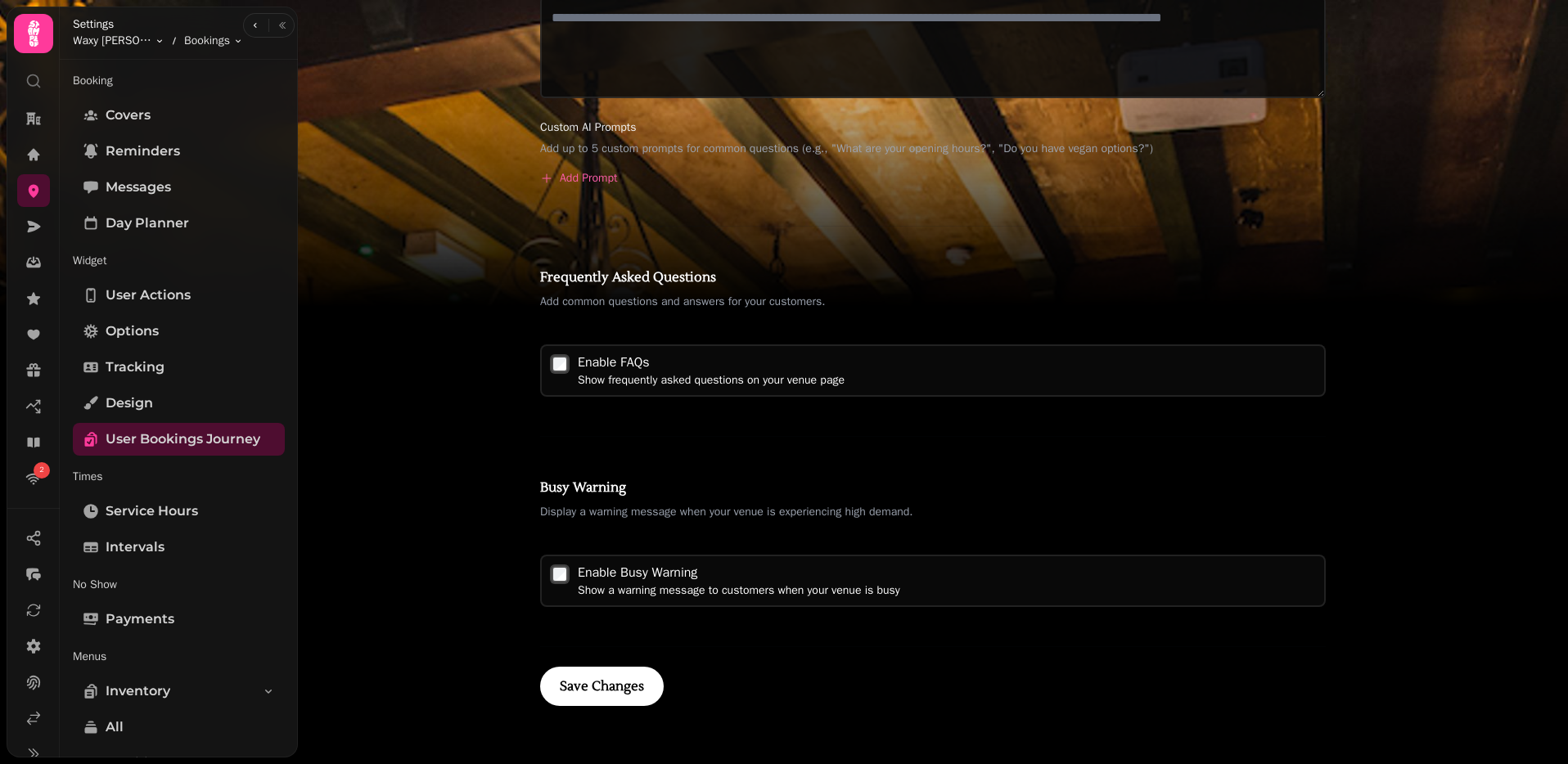click on "2 User Bookings Journey Venue Information Basic information about your venue that will be displayed to customers. About Your Venue This description will be shown to customers on your venue page                                                                                                                                 Display Options Control what information is shown to customers on the frontend. Show Customer Reviews Display customer reviews on your venue page Show Venue Type Display venue category (e.g., Restaurant, Bar, Cafe) Show Price Category Show price range indicator ($-$$$$) AI Assistant Settings Configure the AI assistant for your venue. Enable AI Assistant Allow customers to interact with an AI assistant on your venue page AI Context Provide background information to help the AI assistant answer accurately about your venue AI System Prompt Customise how the AI assistant interacts with customers Custom AI Prompts Add Prompt Frequently Asked Questions Enable FAQs Busy Warning" at bounding box center [784, 382] 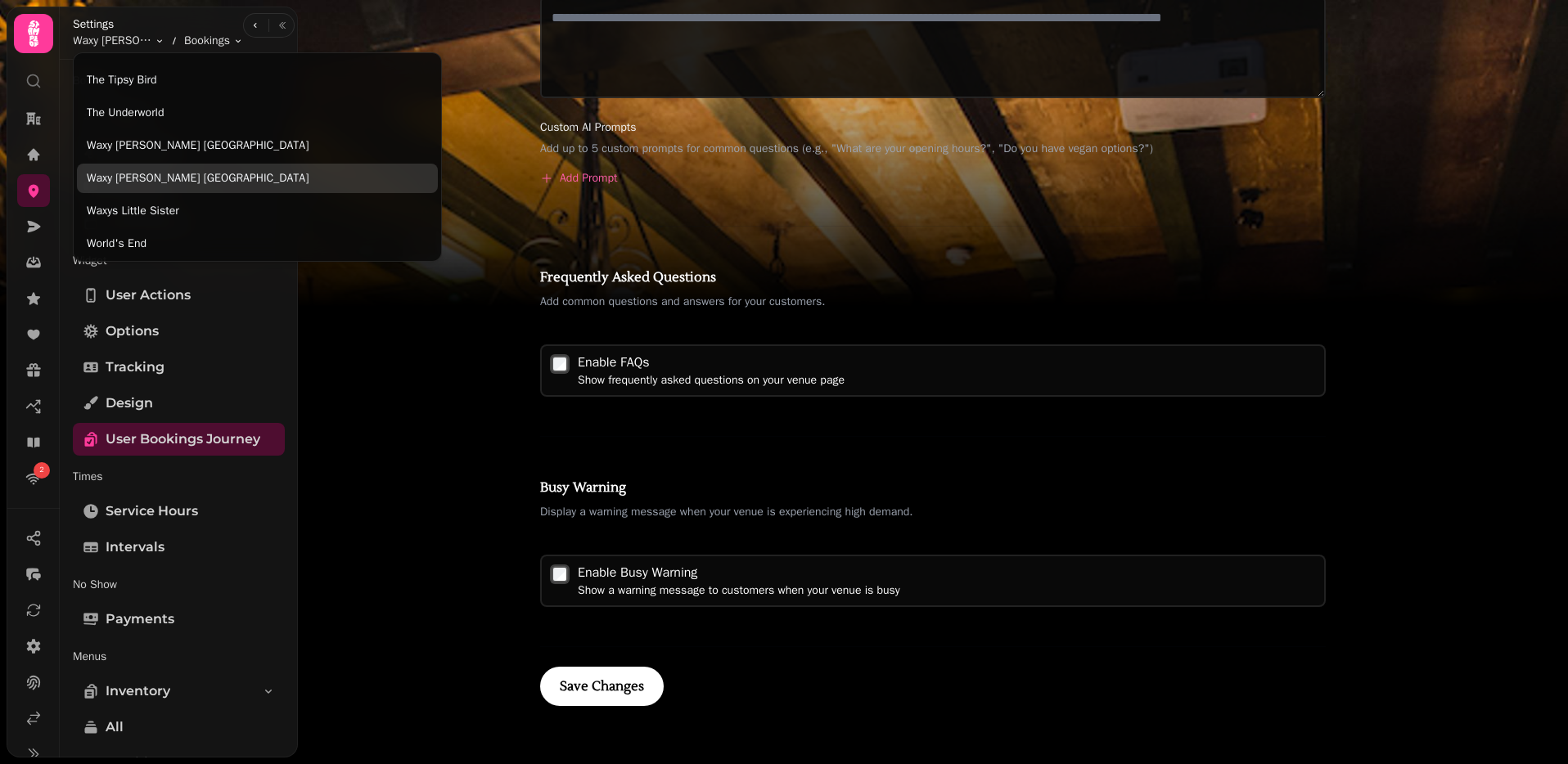 scroll, scrollTop: 483, scrollLeft: 0, axis: vertical 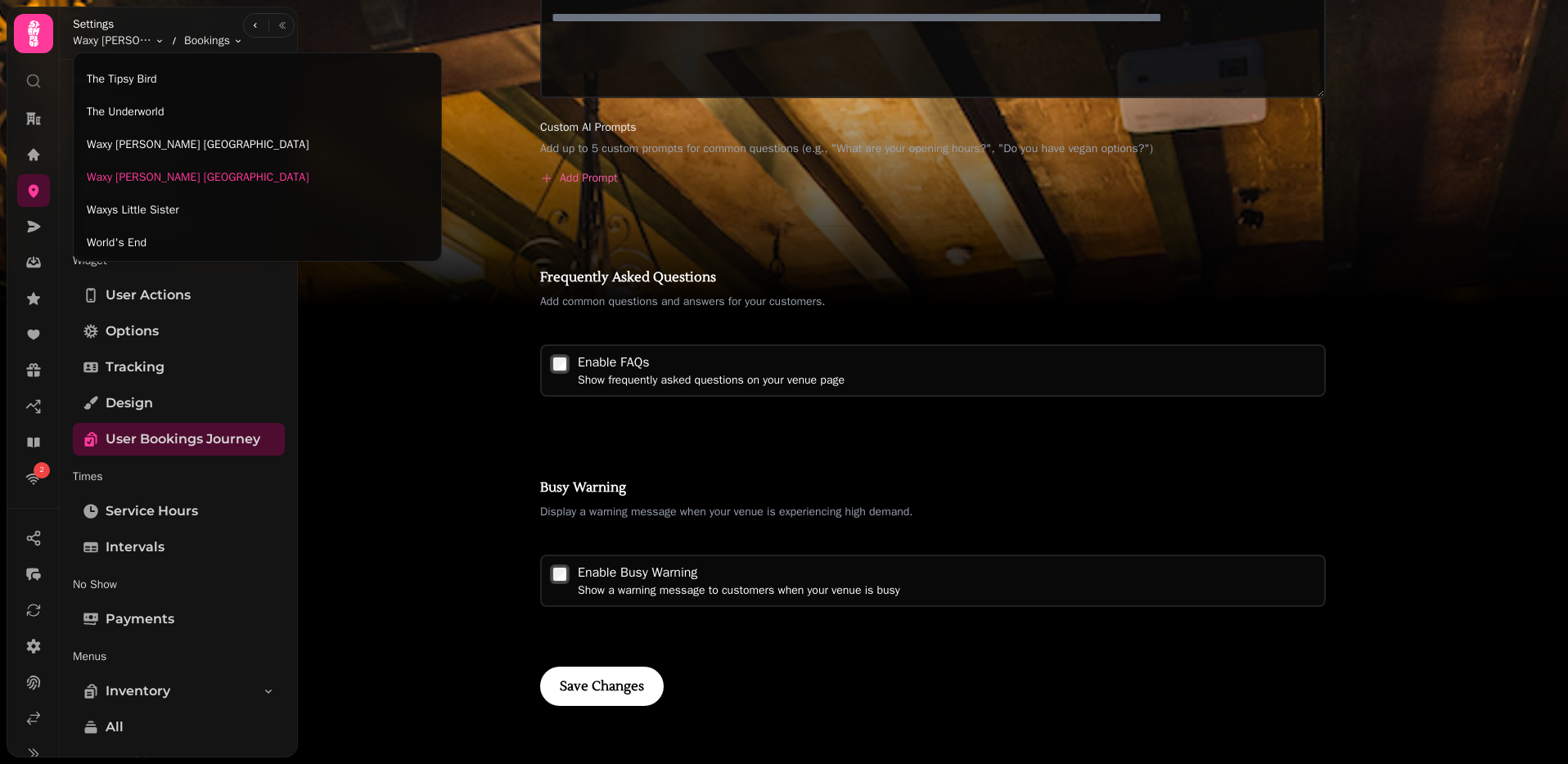 click on "2 User Bookings Journey Venue Information Basic information about your venue that will be displayed to customers. About Your Venue This description will be shown to customers on your venue page                                                                                                                                 Display Options Control what information is shown to customers on the frontend. Show Customer Reviews Display customer reviews on your venue page Show Venue Type Display venue category (e.g., Restaurant, Bar, Cafe) Show Price Category Show price range indicator ($-$$$$) AI Assistant Settings Configure the AI assistant for your venue. Enable AI Assistant Allow customers to interact with an AI assistant on your venue page AI Context Provide background information to help the AI assistant answer accurately about your venue AI System Prompt Customise how the AI assistant interacts with customers Custom AI Prompts Add Prompt Frequently Asked Questions Enable FAQs Busy Warning" at bounding box center [784, 382] 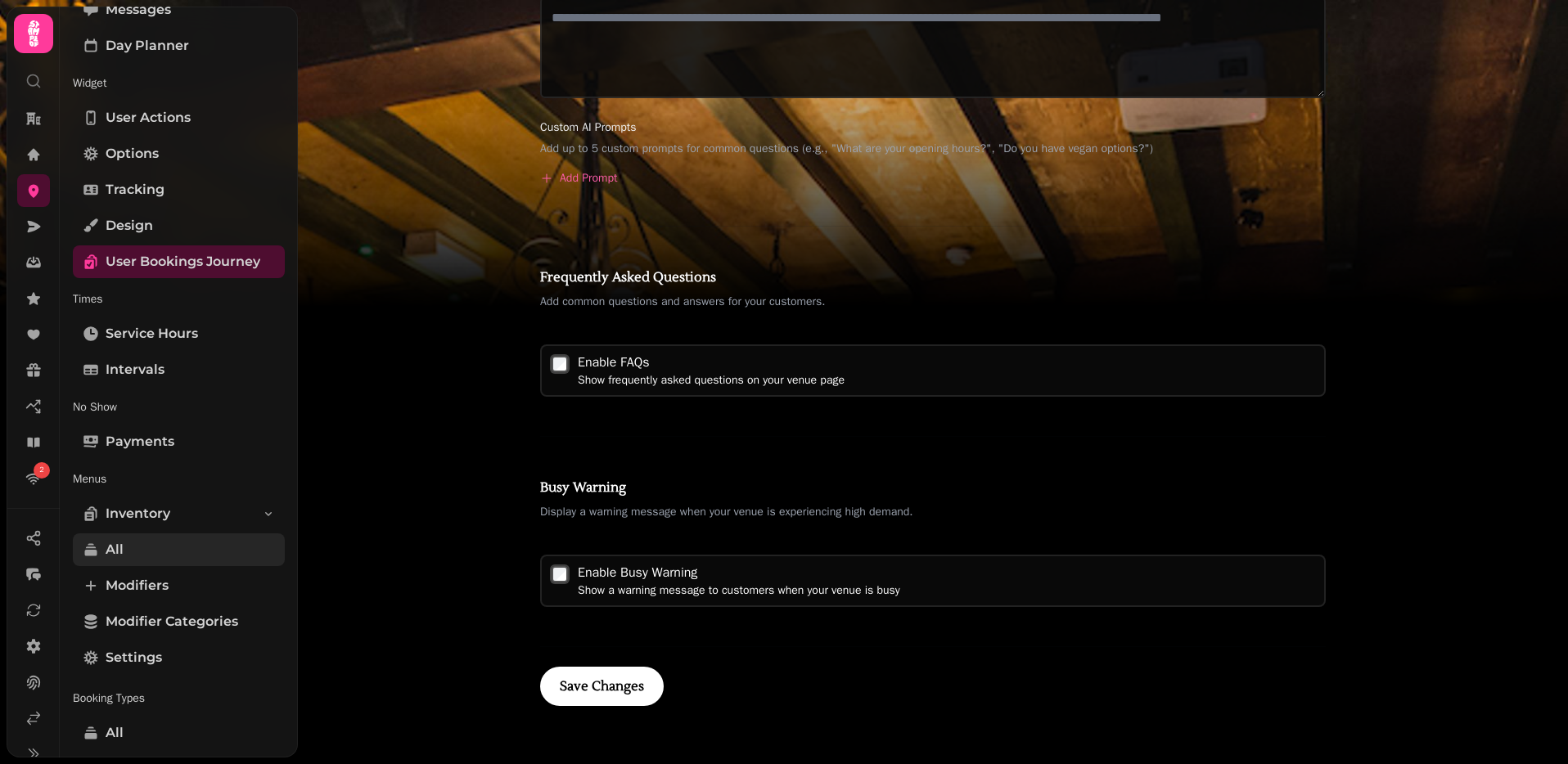 scroll, scrollTop: 407, scrollLeft: 0, axis: vertical 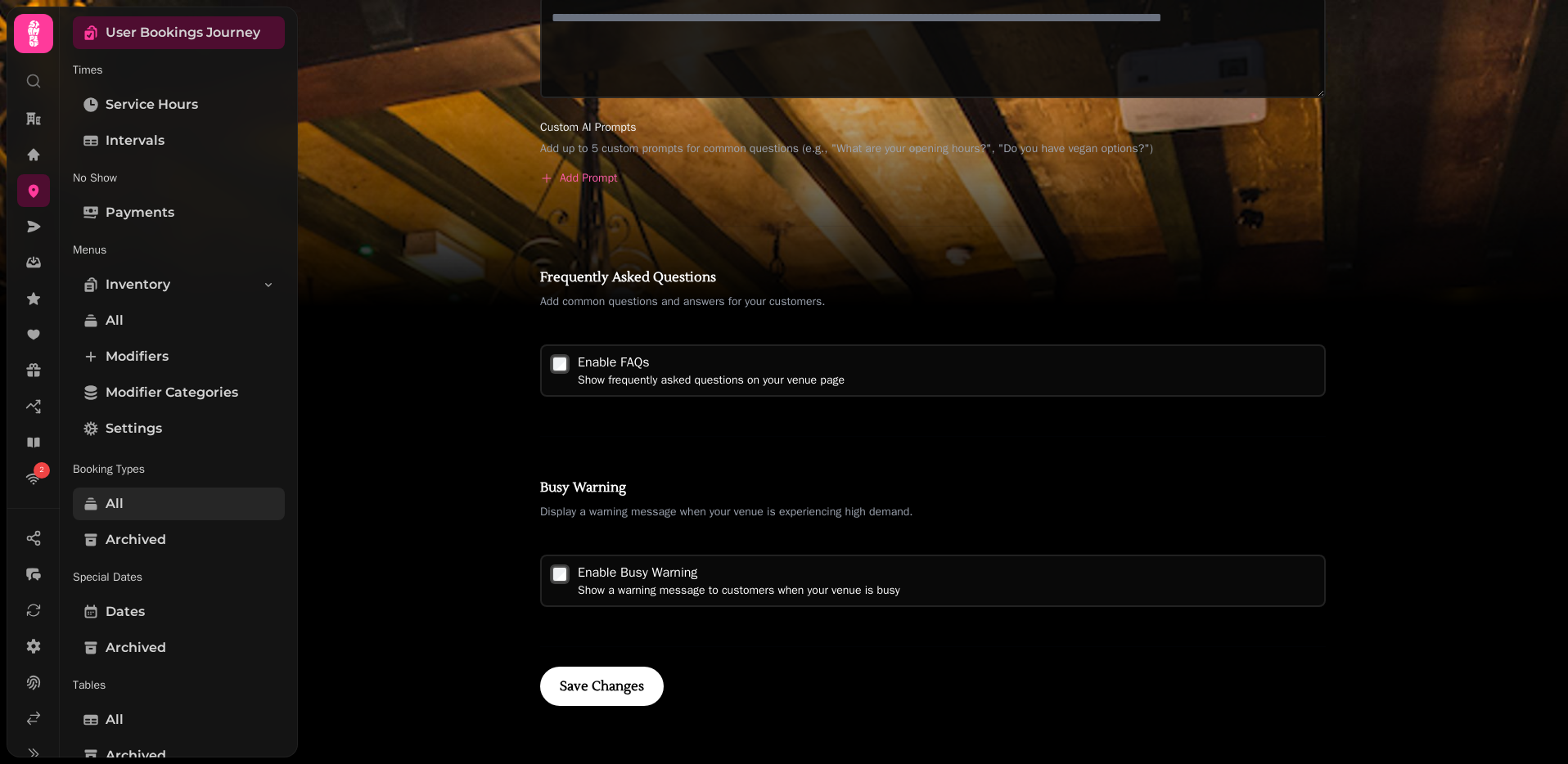 click on "All" at bounding box center [178, 504] 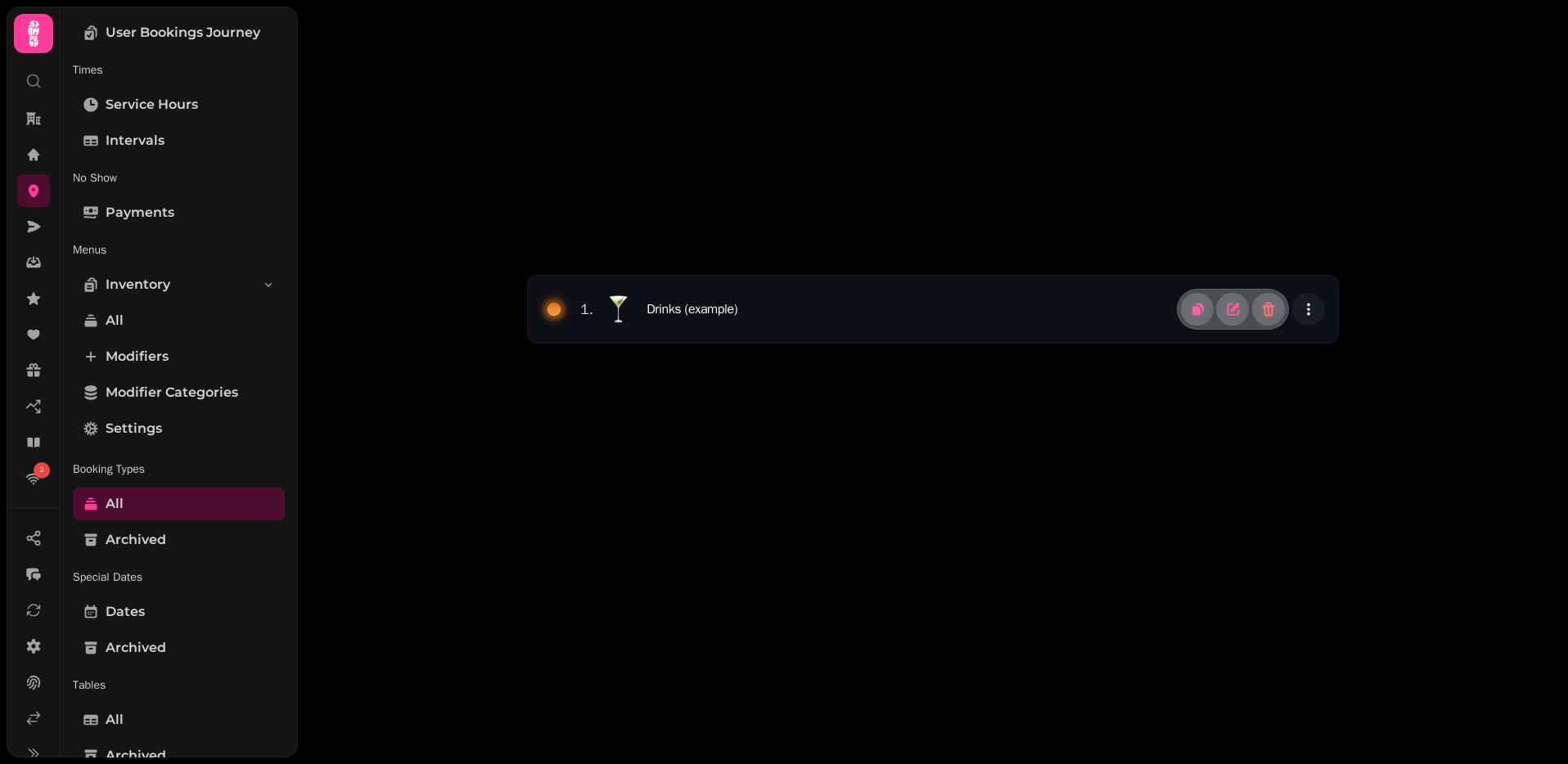 scroll, scrollTop: 0, scrollLeft: 0, axis: both 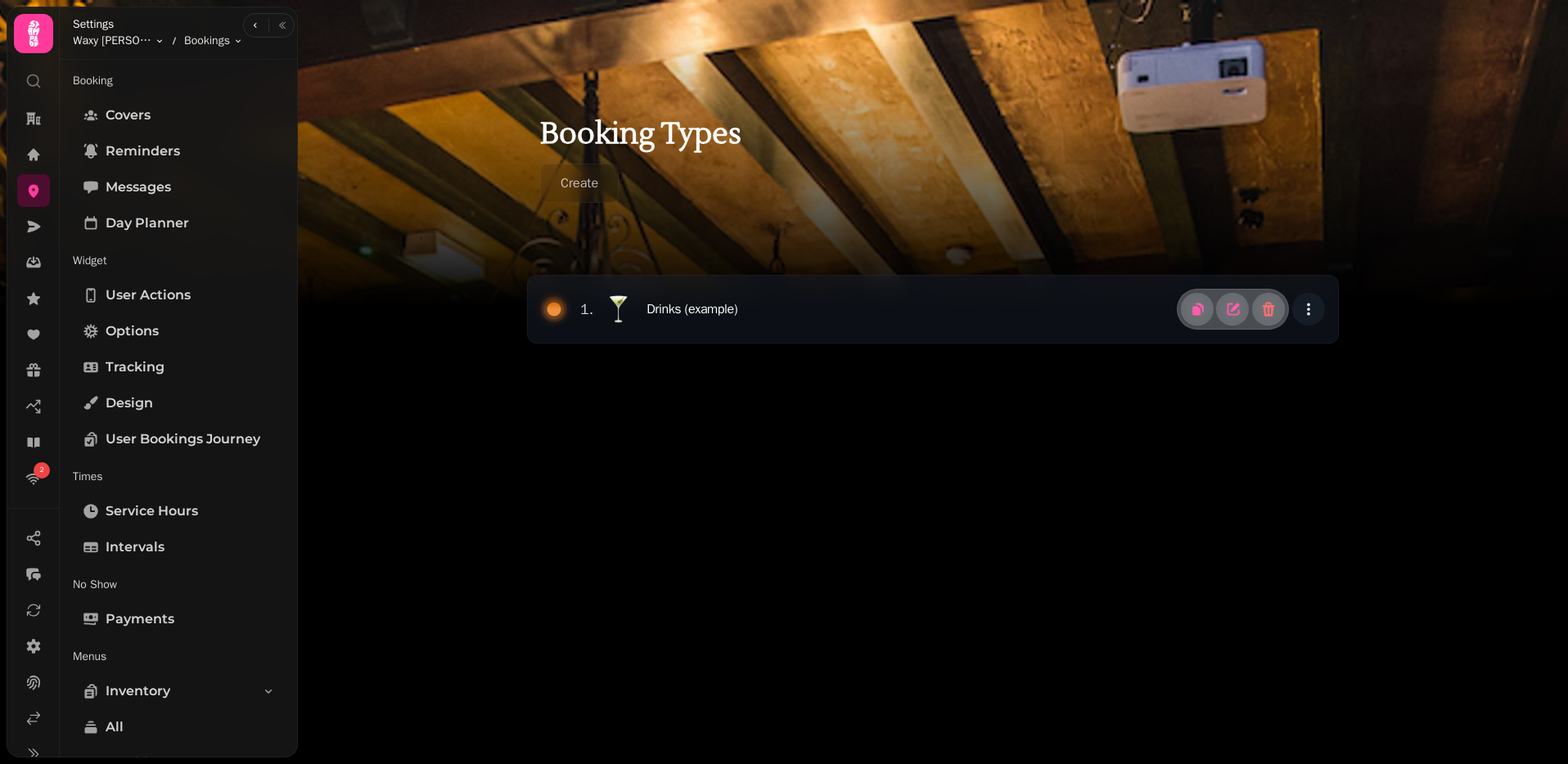 click on "2 Booking Types Create 1 . 🍸 Drinks (example)
Settings Waxy [PERSON_NAME] [GEOGRAPHIC_DATA] Toggle menu Bookings Toggle menu Booking Covers Reminders Messages Day Planner Widget User actions Options Tracking Design User Bookings Journey Times Service Hours Intervals No Show Payments Menus Inventory All Modifiers Modifier Categories Settings Booking Types All Archived Special Dates Dates Archived Tables All Archived Areas All Archived Combinations All Archived Automations Settings Stats Integrations Google Embed Links Link Builder Standalone booking page Embedabble widget Tablet mode" at bounding box center [784, 382] 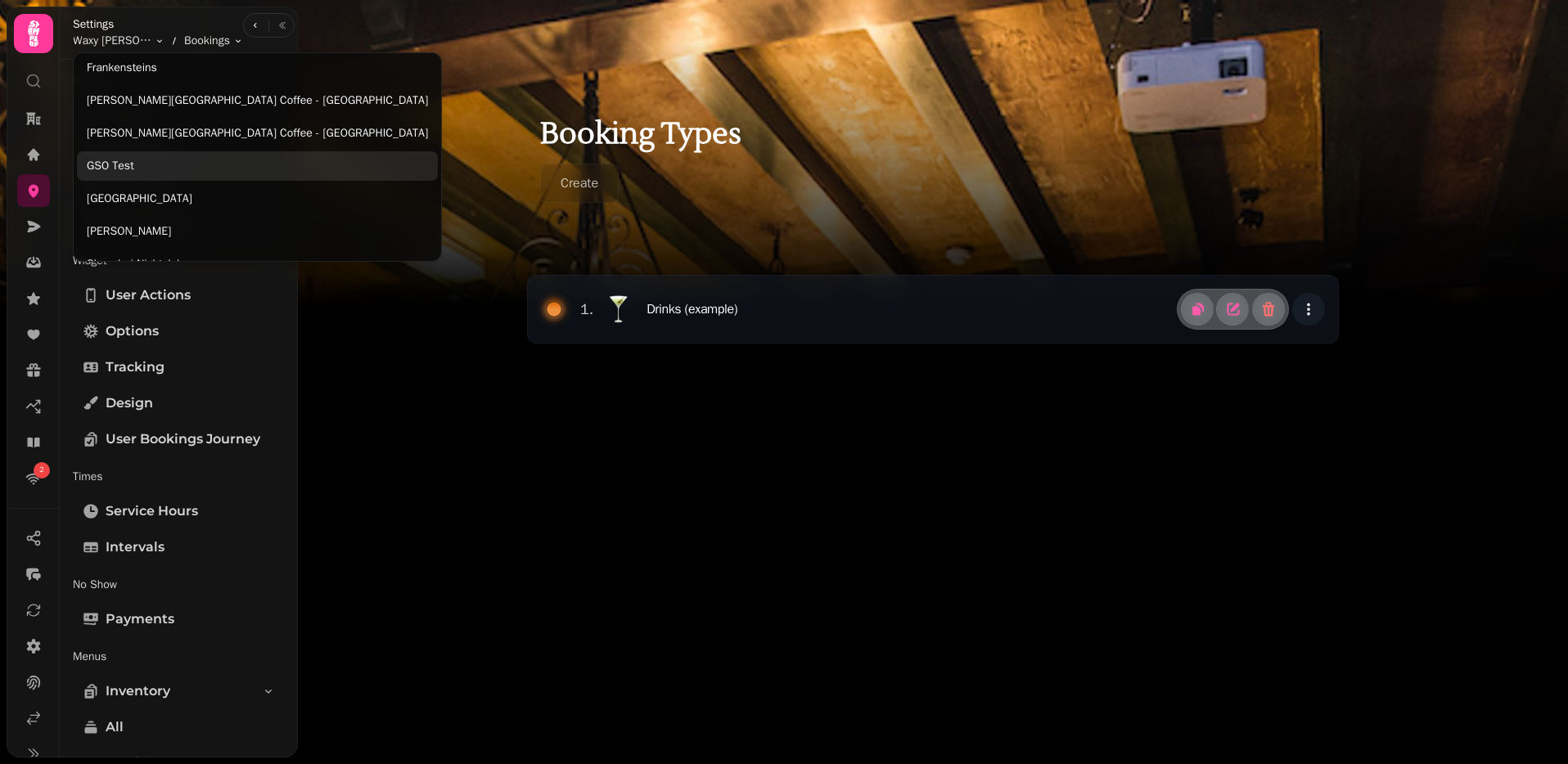 scroll, scrollTop: 138, scrollLeft: 0, axis: vertical 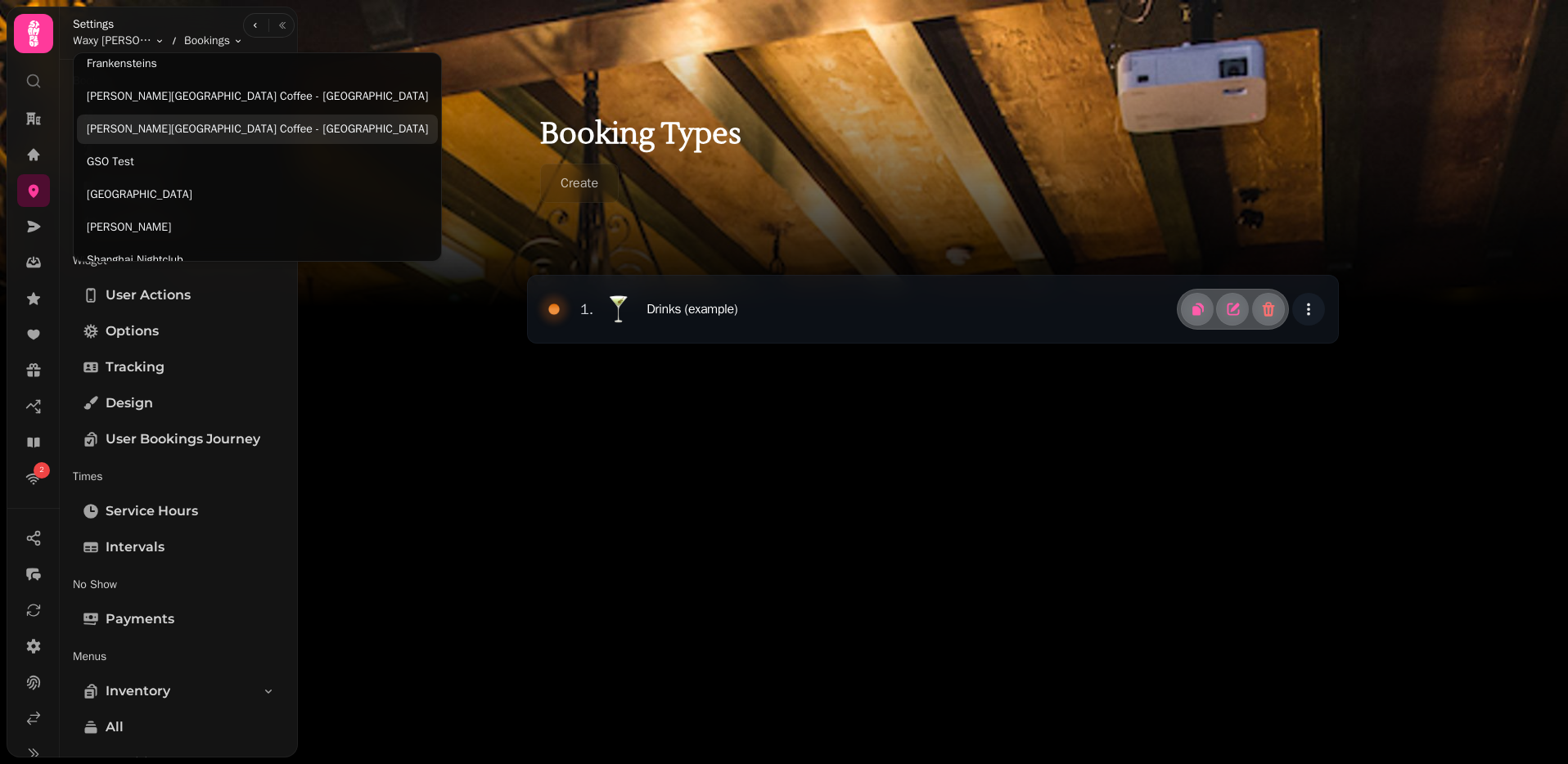click on "[PERSON_NAME][GEOGRAPHIC_DATA] Coffee - [GEOGRAPHIC_DATA]" at bounding box center [257, 129] 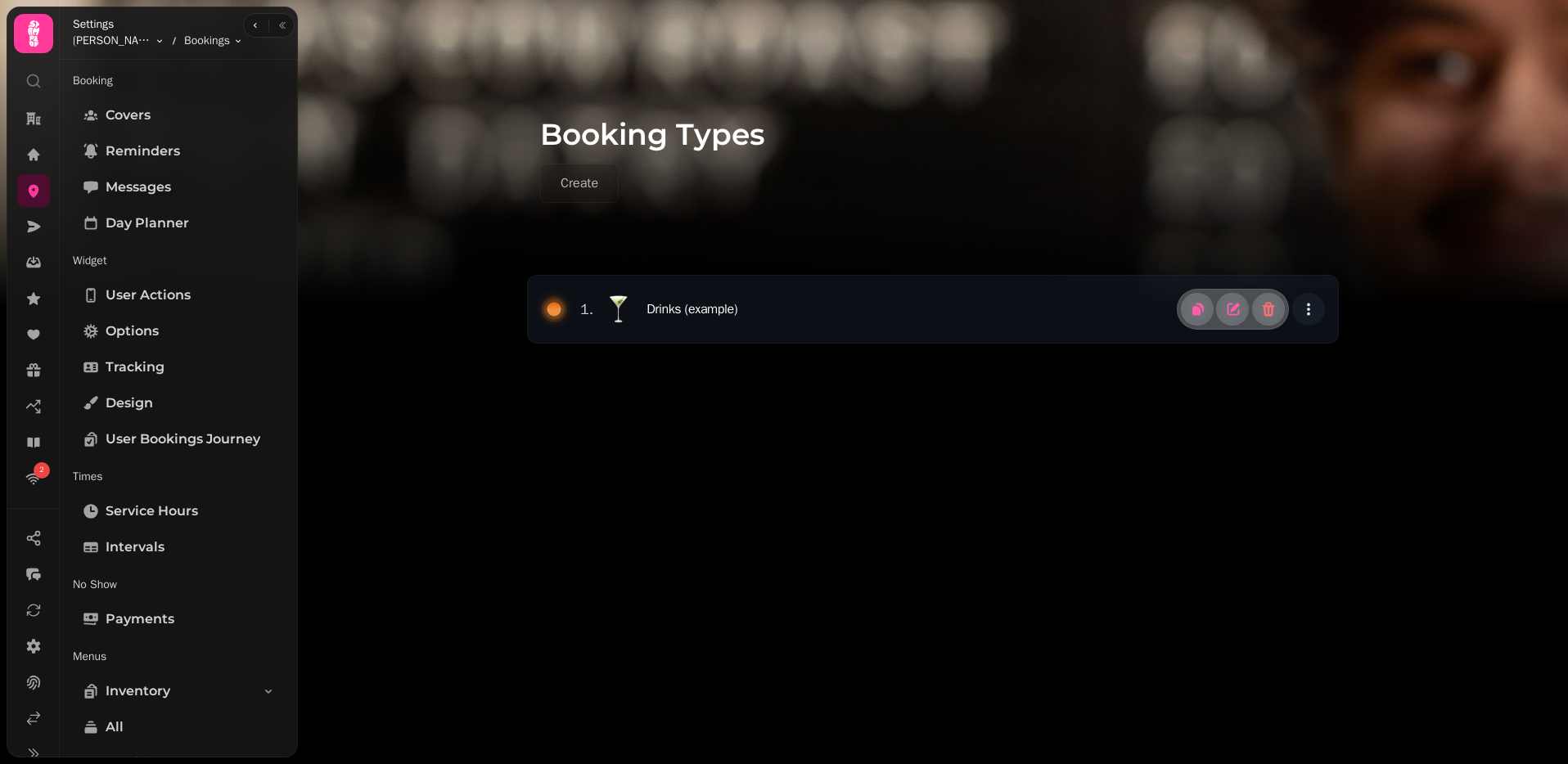 click on "2 Booking Types Create 1 . 🍸 Drinks (example)
Settings [PERSON_NAME] Street Coffee - [GEOGRAPHIC_DATA] Toggle menu Bookings Toggle menu Booking Covers Reminders Messages Day Planner Widget User actions Options Tracking Design User Bookings Journey Times Service Hours Intervals No Show Payments Menus Inventory All Modifiers Modifier Categories Settings Booking Types All Archived Special Dates Dates Archived Tables All Archived Areas All Archived Combinations All Archived Automations Settings Stats Integrations Google Embed Links Link Builder Standalone booking page Embedabble widget Tablet mode" at bounding box center (784, 382) 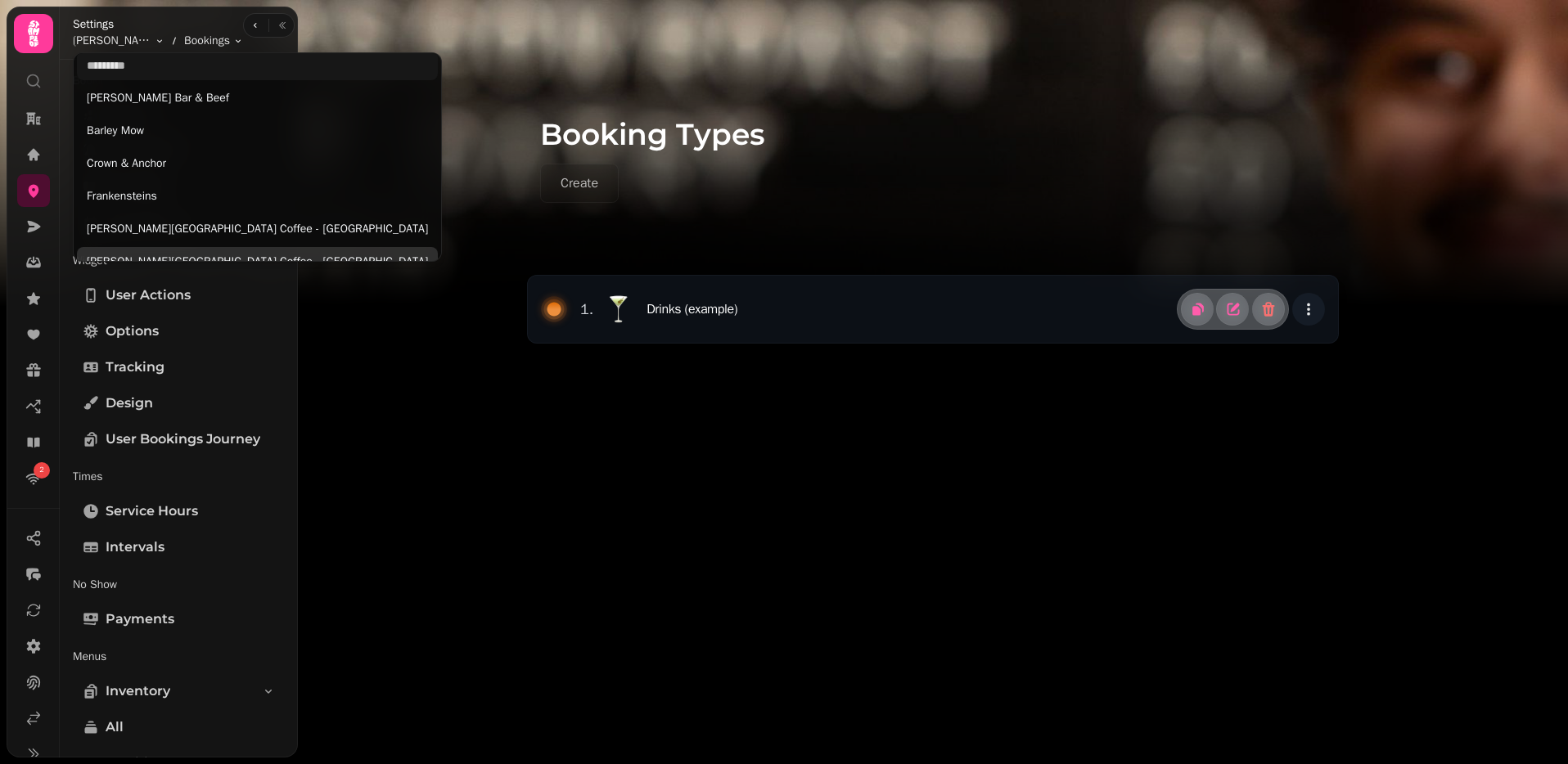 scroll, scrollTop: 7, scrollLeft: 0, axis: vertical 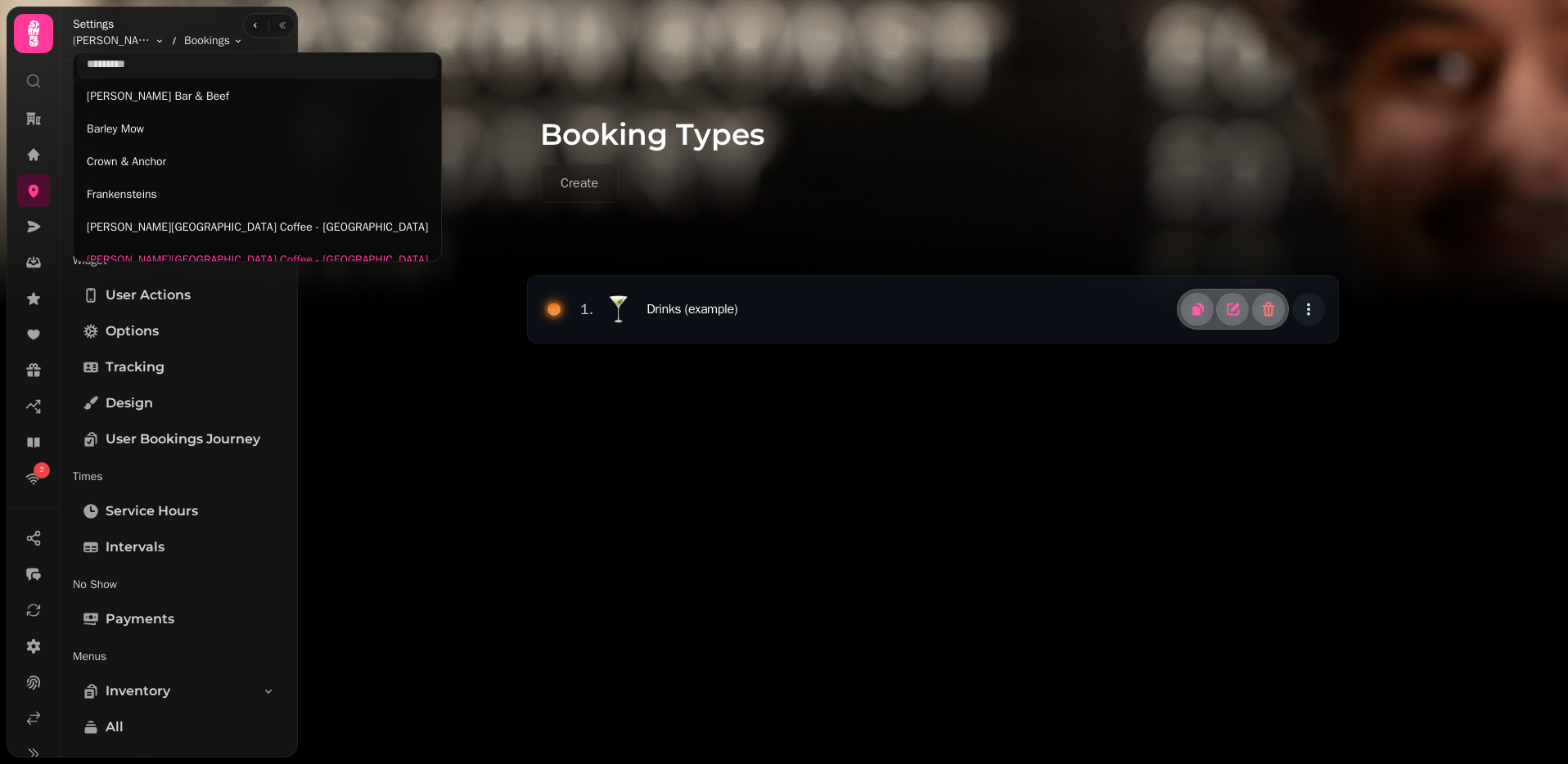 click on "2 Booking Types Create 1 . 🍸 Drinks (example)
Settings [PERSON_NAME] Street Coffee - [GEOGRAPHIC_DATA] Toggle menu Bookings Toggle menu Booking Covers Reminders Messages Day Planner Widget User actions Options Tracking Design User Bookings Journey Times Service Hours Intervals No Show Payments Menus Inventory All Modifiers Modifier Categories Settings Booking Types All Archived Special Dates Dates Archived Tables All Archived Areas All Archived Combinations All Archived Automations Settings Stats Integrations Google Embed Links Link Builder Standalone booking page Embedabble widget Tablet mode [PERSON_NAME] Bar & Beef Barley Mow Crown & Anchor Frankensteins [PERSON_NAME][GEOGRAPHIC_DATA] Coffee - [GEOGRAPHIC_DATA][PERSON_NAME] Coffee - [GEOGRAPHIC_DATA] GSO Test [GEOGRAPHIC_DATA] [PERSON_NAME]  Shanghai Nightclub Shilling Brewing Company - [GEOGRAPHIC_DATA] The Angel's Share Hotel The Fox The Lansdowne The Tipsy Bird The Underworld Waxy [PERSON_NAME] Glasgow Waxy [PERSON_NAME] [GEOGRAPHIC_DATA] Waxys Little Sister World's End" at bounding box center [784, 382] 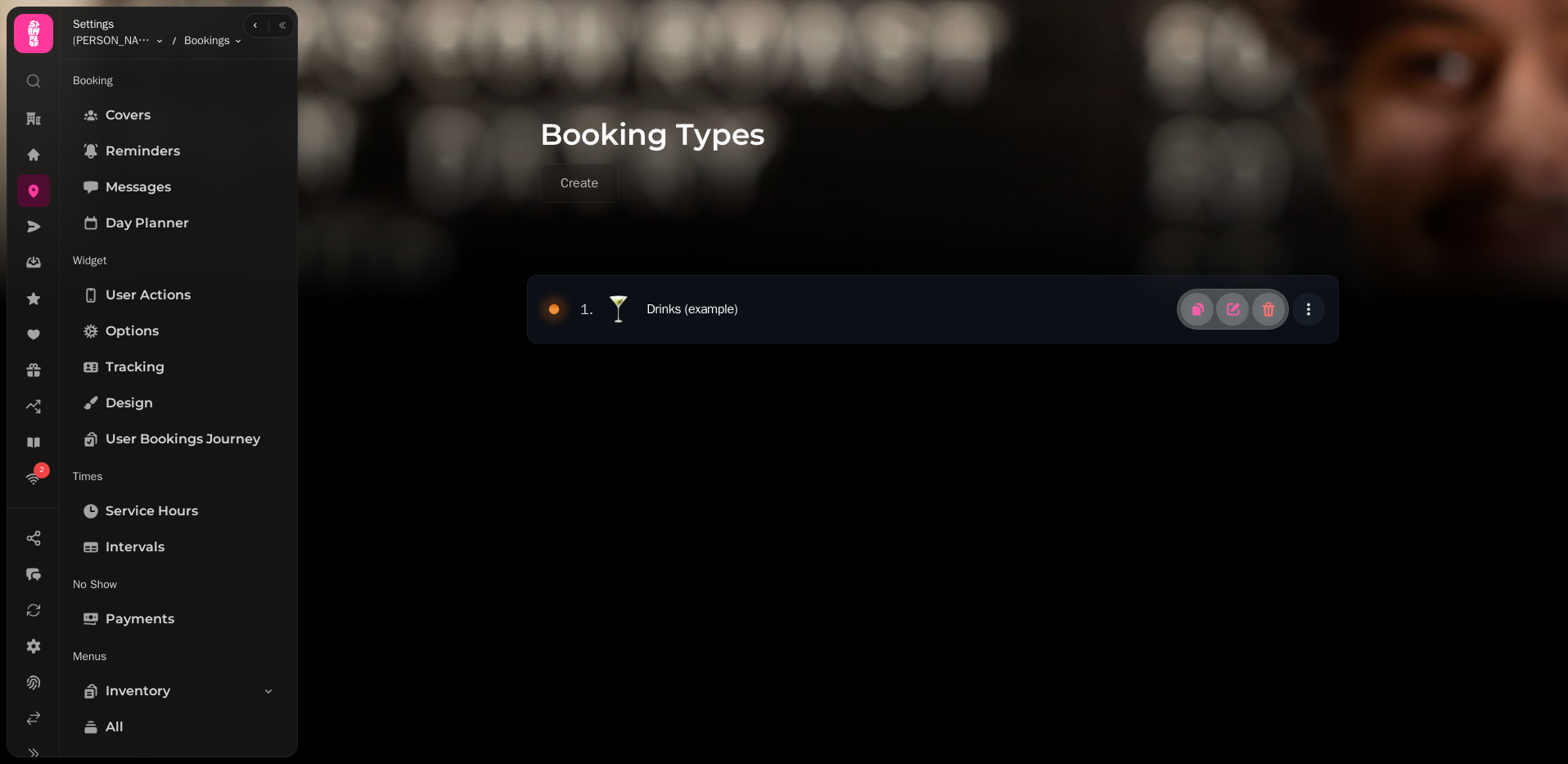 click on "Settings [PERSON_NAME][GEOGRAPHIC_DATA] Coffee - [GEOGRAPHIC_DATA] Toggle menu Bookings Toggle menu" at bounding box center (151, 34) 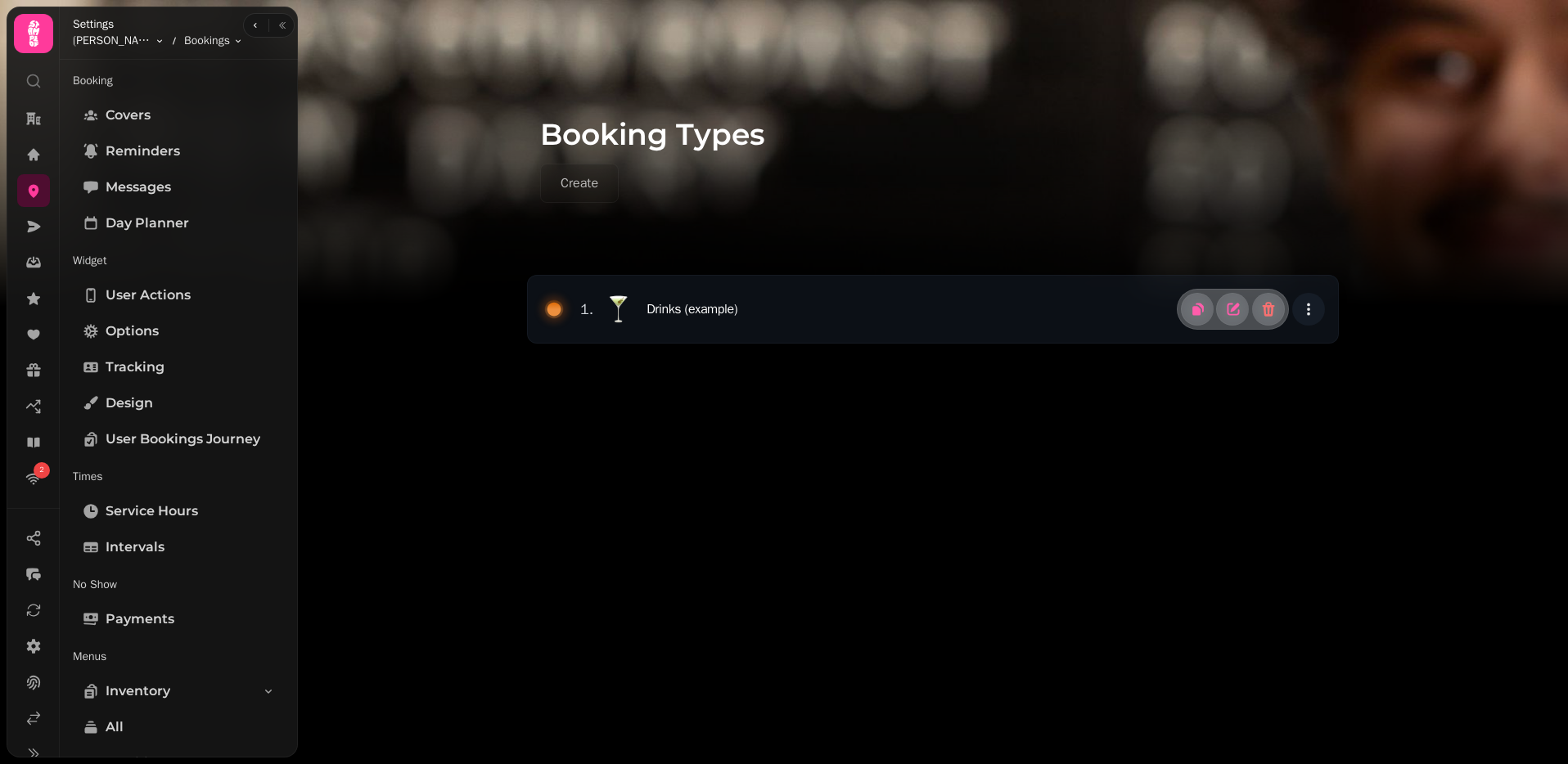 click on "2 Booking Types Create 1 . 🍸 Drinks (example)
Settings [PERSON_NAME] Street Coffee - [GEOGRAPHIC_DATA] Toggle menu Bookings Toggle menu Booking Covers Reminders Messages Day Planner Widget User actions Options Tracking Design User Bookings Journey Times Service Hours Intervals No Show Payments Menus Inventory All Modifiers Modifier Categories Settings Booking Types All Archived Special Dates Dates Archived Tables All Archived Areas All Archived Combinations All Archived Automations Settings Stats Integrations Google Embed Links Link Builder Standalone booking page Embedabble widget Tablet mode" at bounding box center [784, 382] 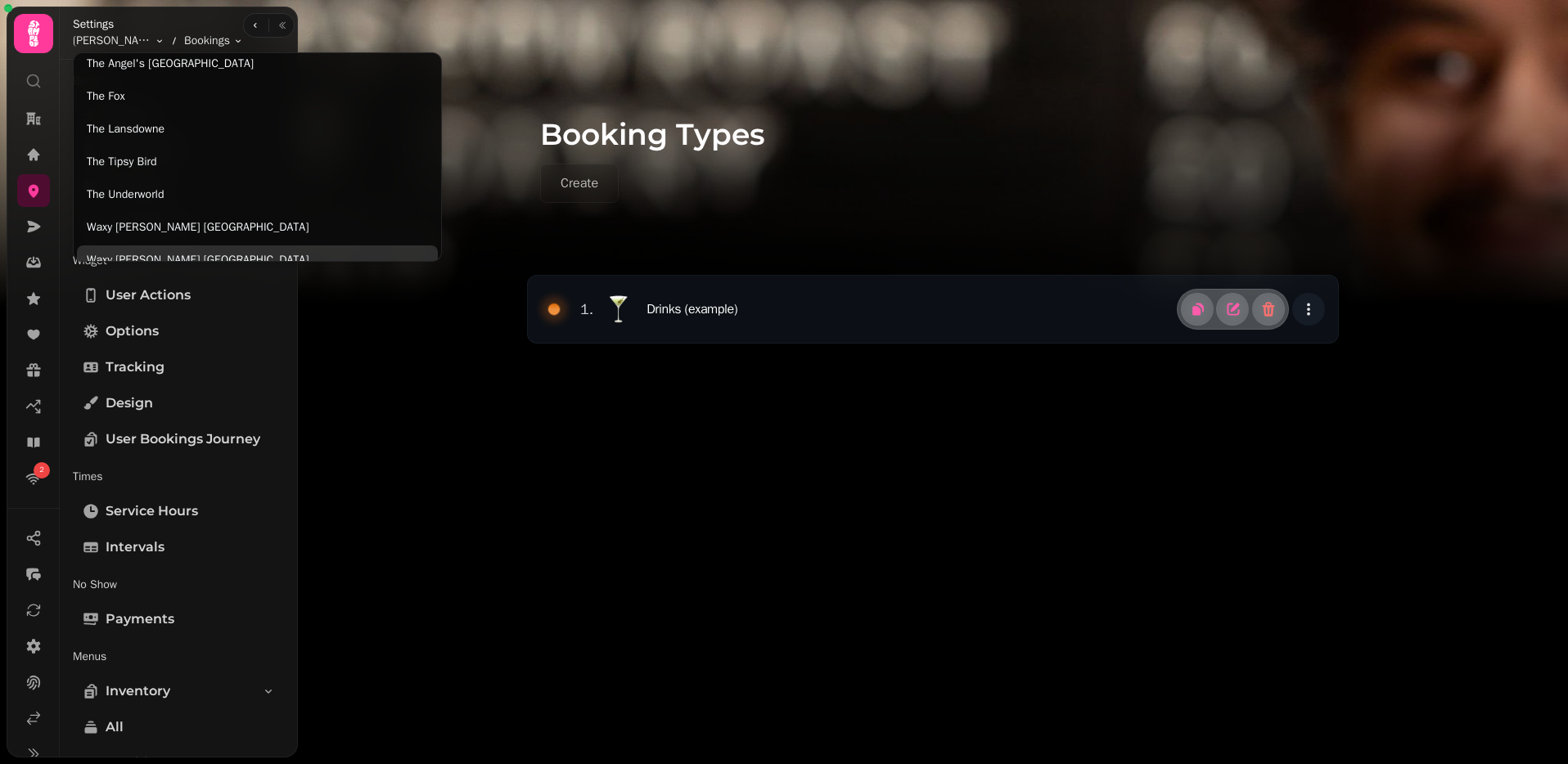 scroll, scrollTop: 483, scrollLeft: 0, axis: vertical 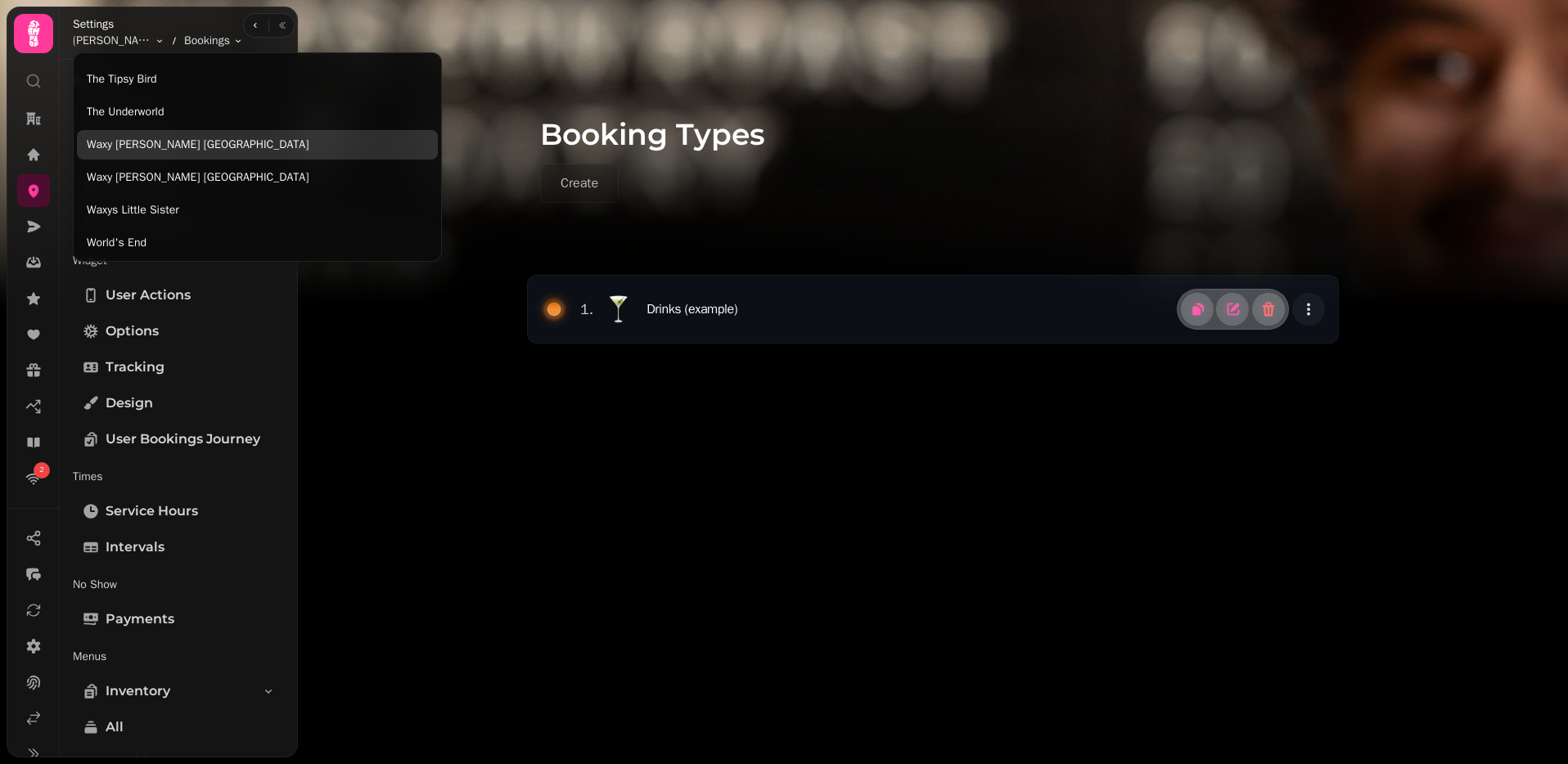 click on "Waxy [PERSON_NAME] [GEOGRAPHIC_DATA]" at bounding box center (257, 145) 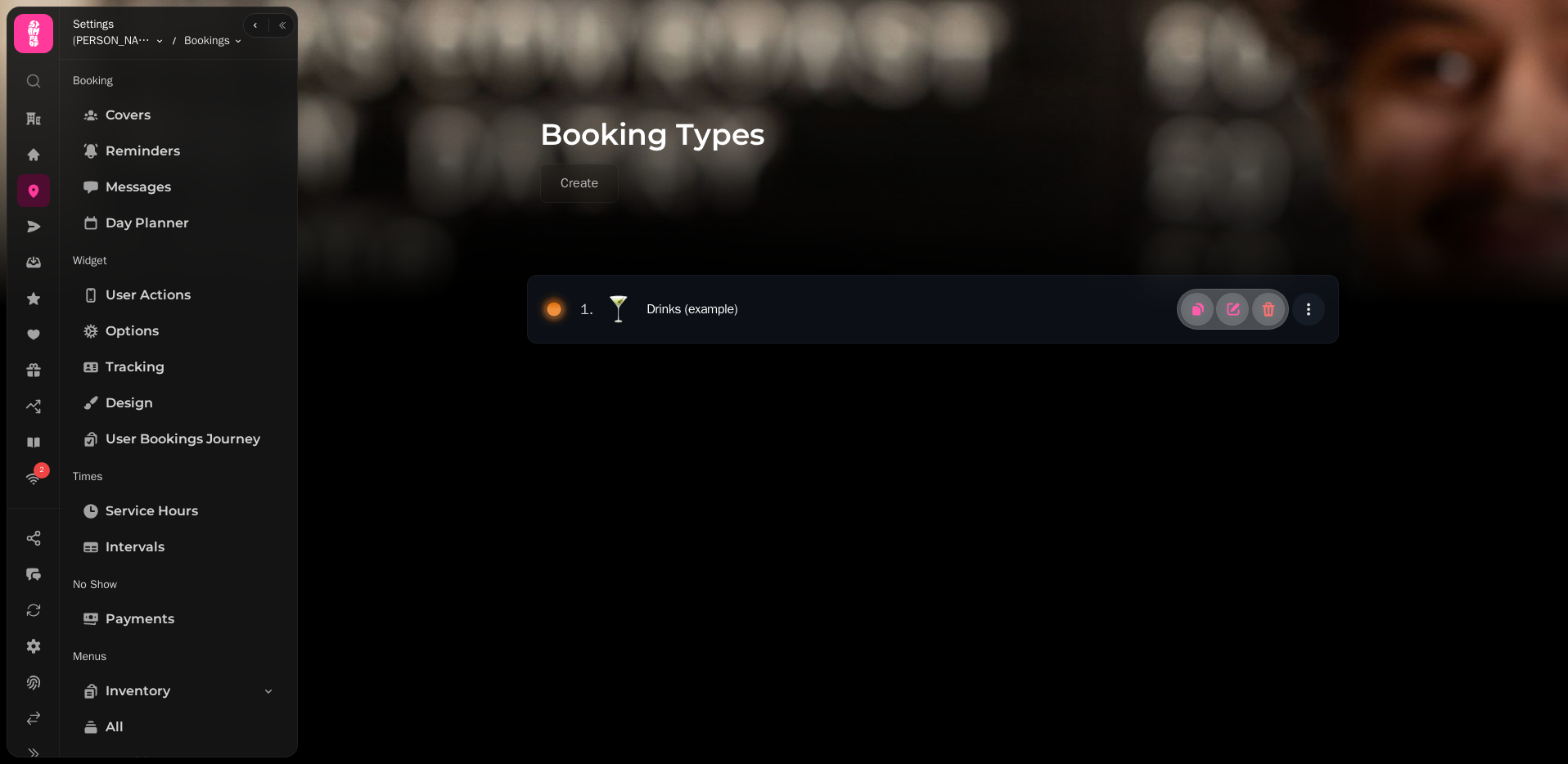 click on "2 Booking Types Create 1 . 🍸 Drinks (example)
Settings [PERSON_NAME] Street Coffee - [GEOGRAPHIC_DATA] Toggle menu Bookings Toggle menu Booking Covers Reminders Messages Day Planner Widget User actions Options Tracking Design User Bookings Journey Times Service Hours Intervals No Show Payments Menus Inventory All Modifiers Modifier Categories Settings Booking Types All Archived Special Dates Dates Archived Tables All Archived Areas All Archived Combinations All Archived Automations Settings Stats Integrations Google Embed Links Link Builder Standalone booking page Embedabble widget Tablet mode" at bounding box center [784, 382] 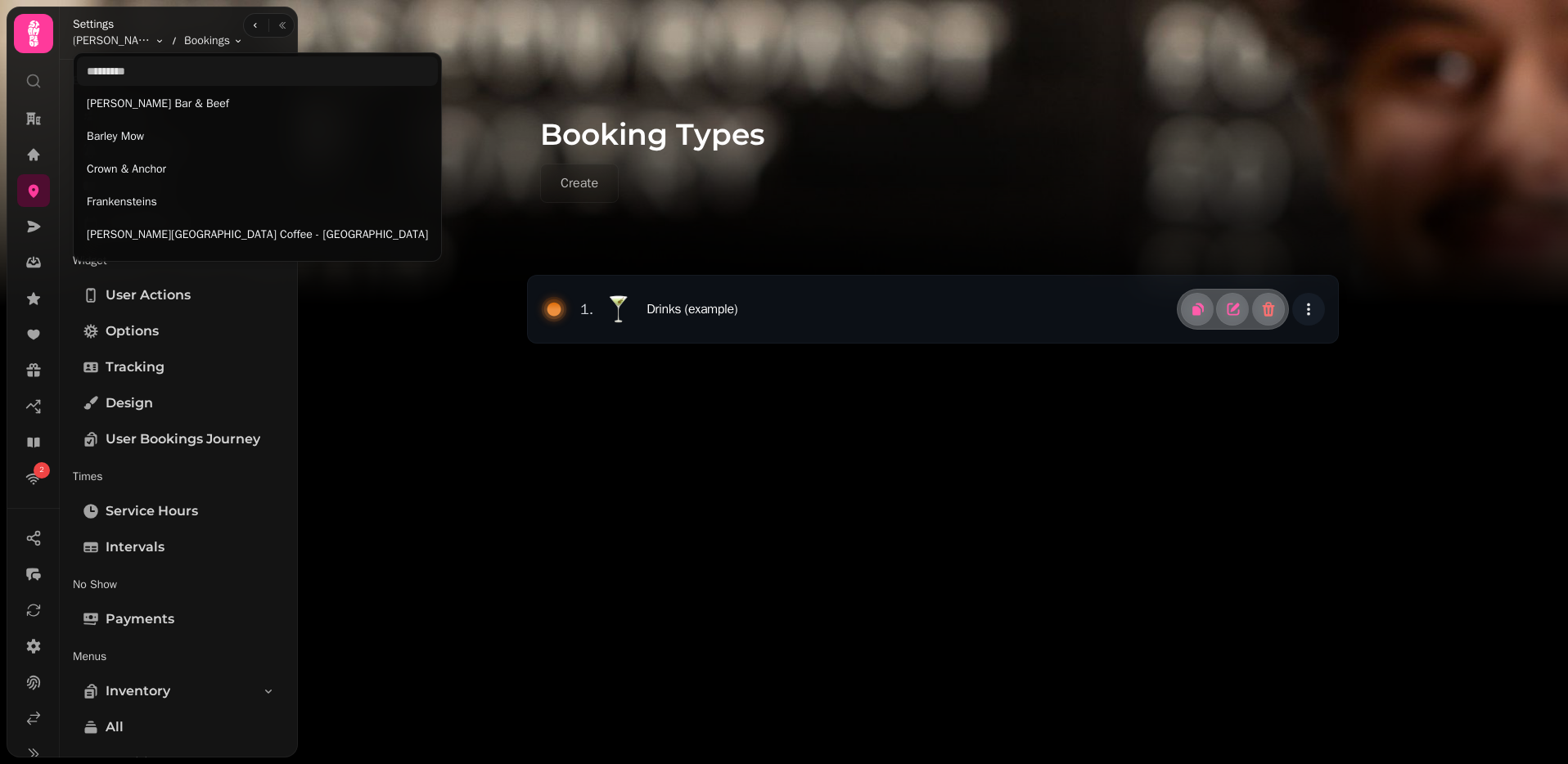 scroll, scrollTop: 483, scrollLeft: 0, axis: vertical 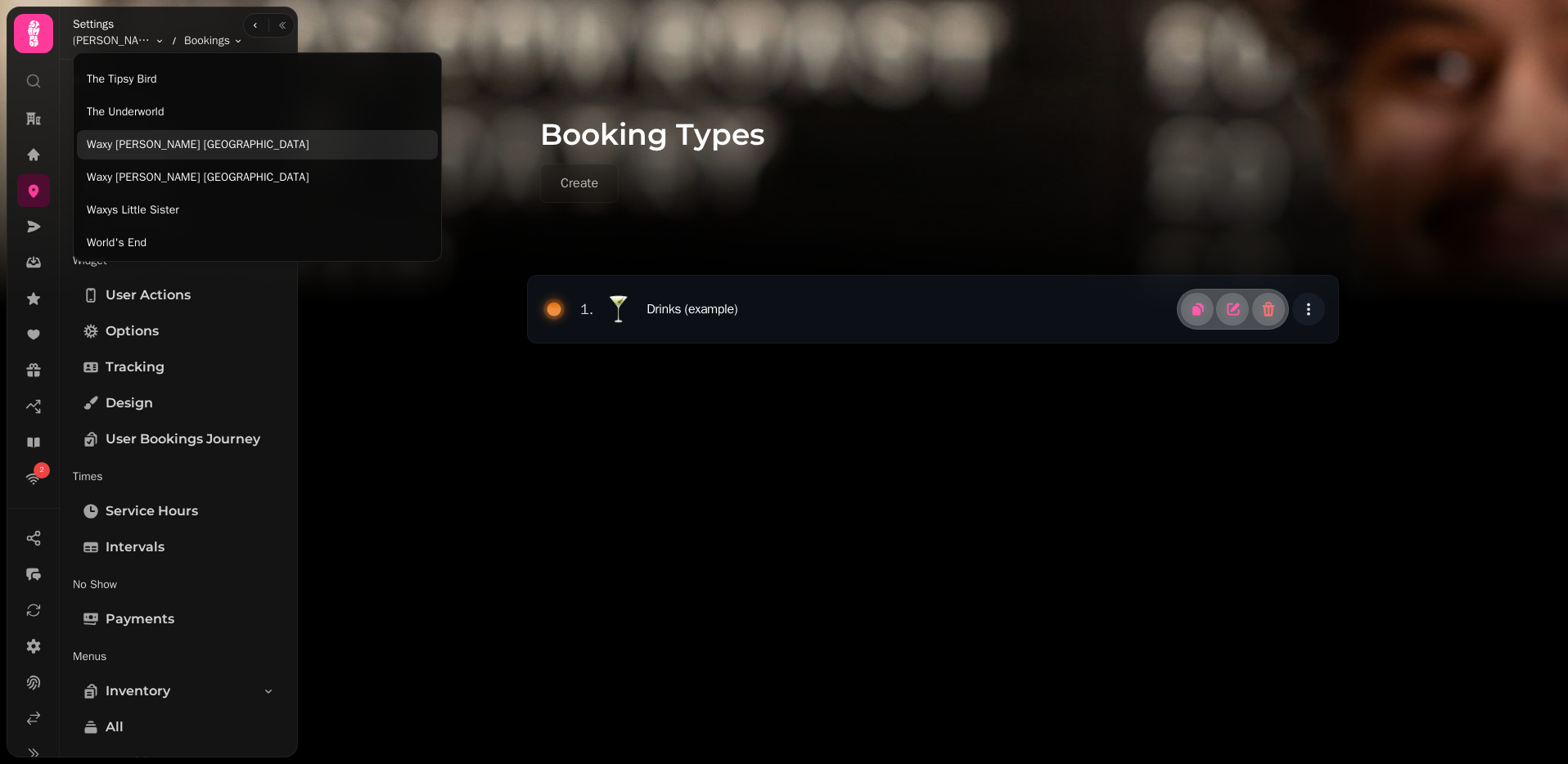 click on "Waxy [PERSON_NAME] [GEOGRAPHIC_DATA]" at bounding box center [257, 145] 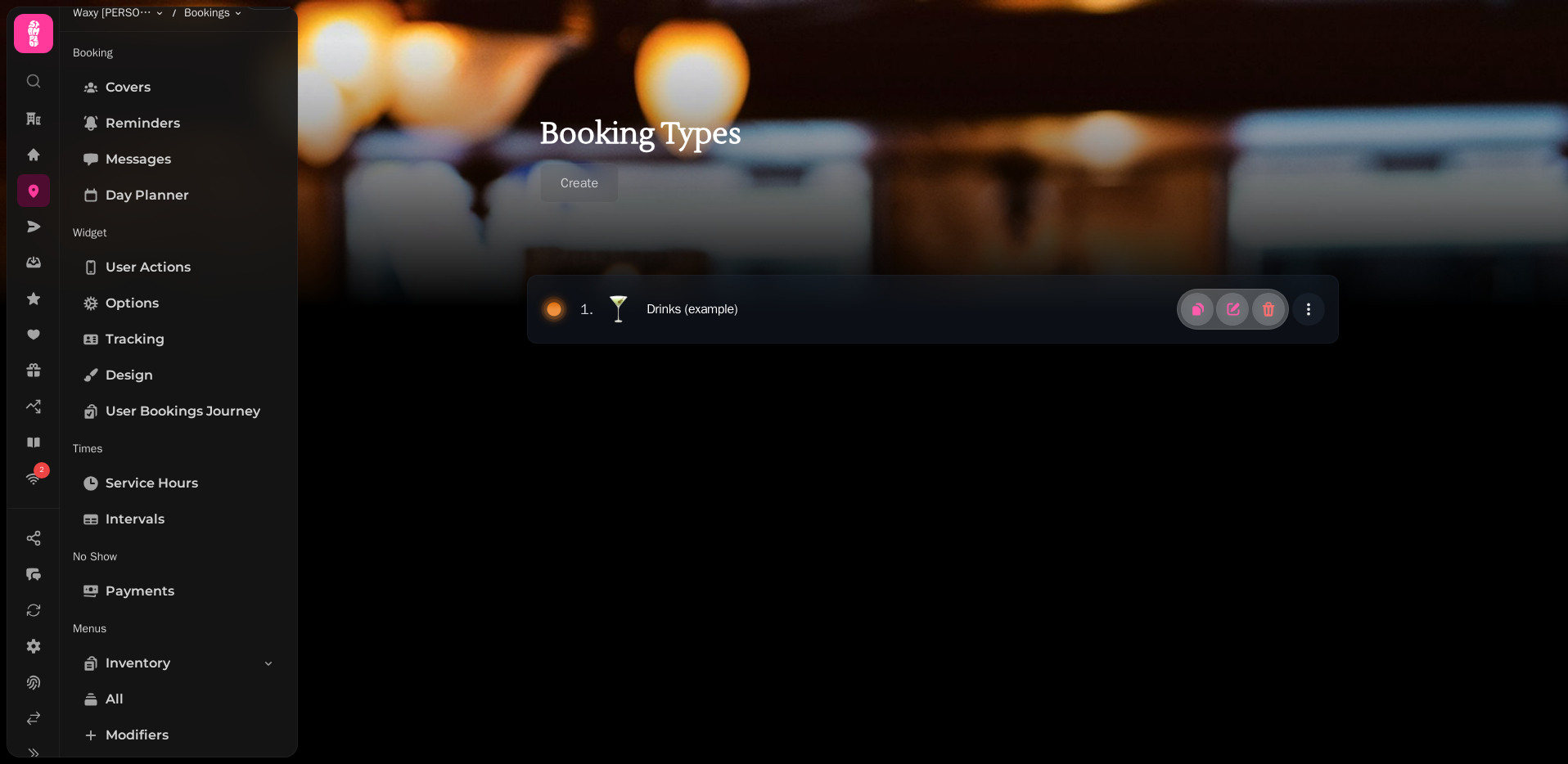scroll, scrollTop: 0, scrollLeft: 0, axis: both 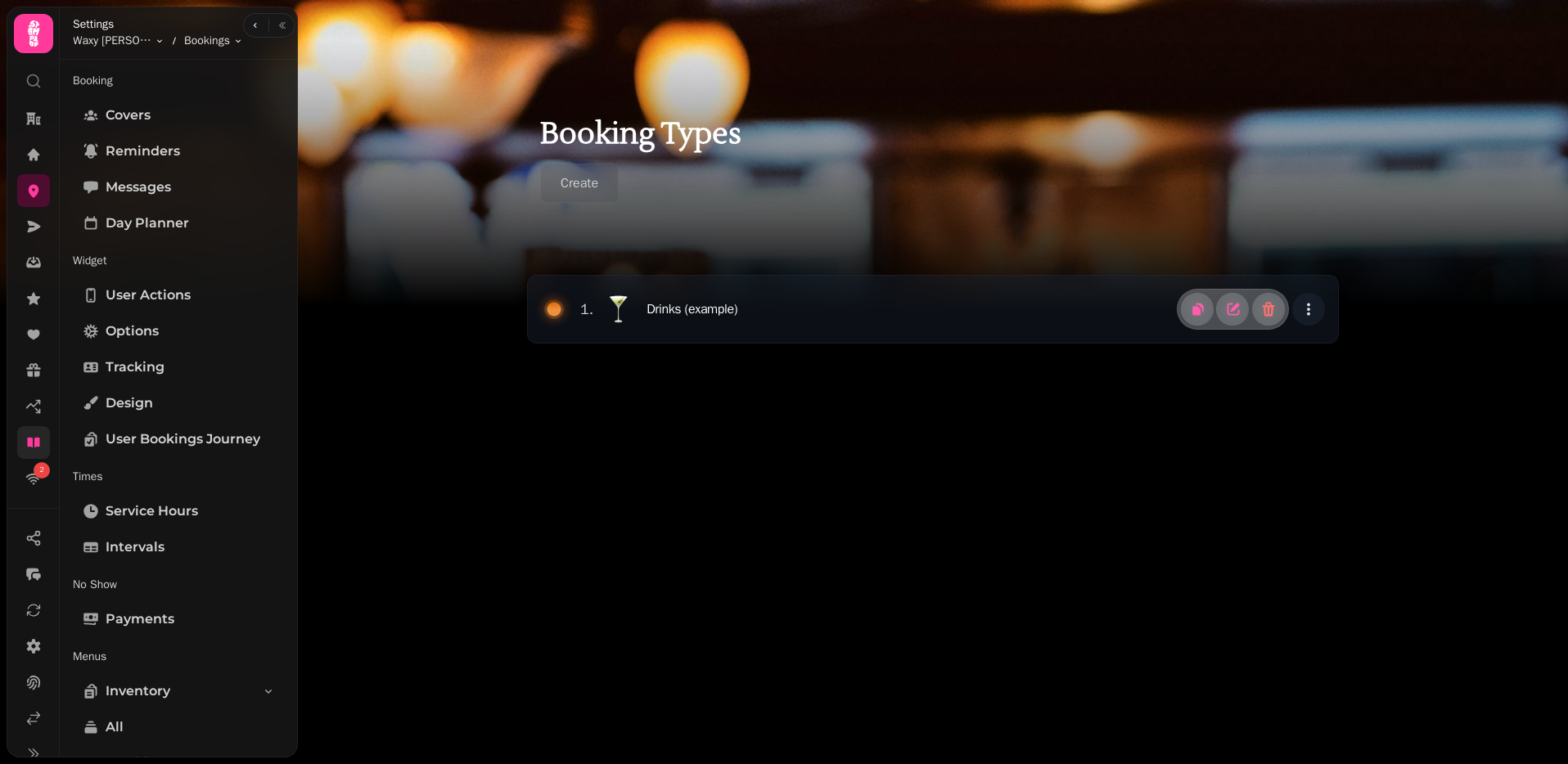 click at bounding box center (34, 443) 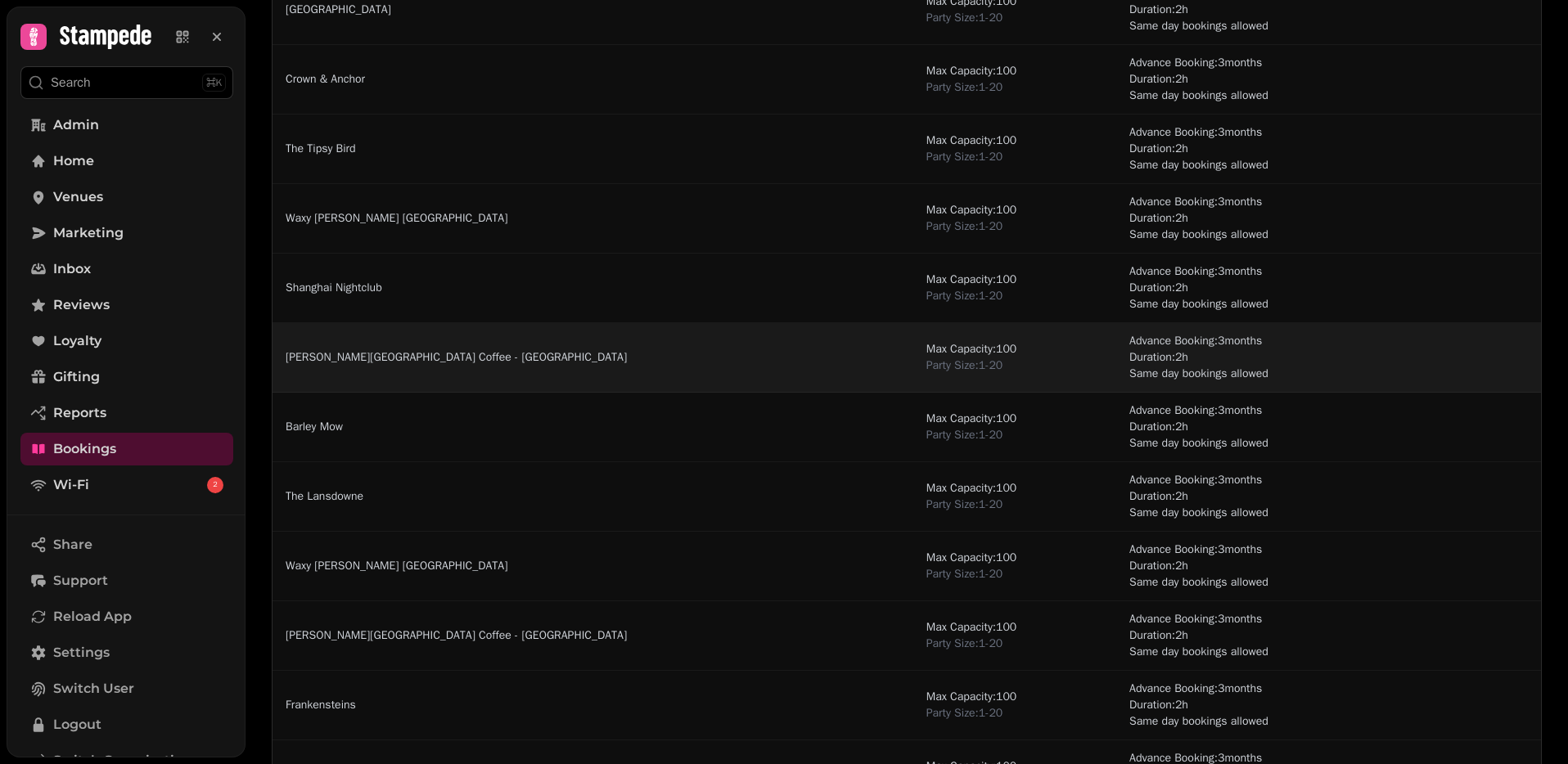scroll, scrollTop: 360, scrollLeft: 0, axis: vertical 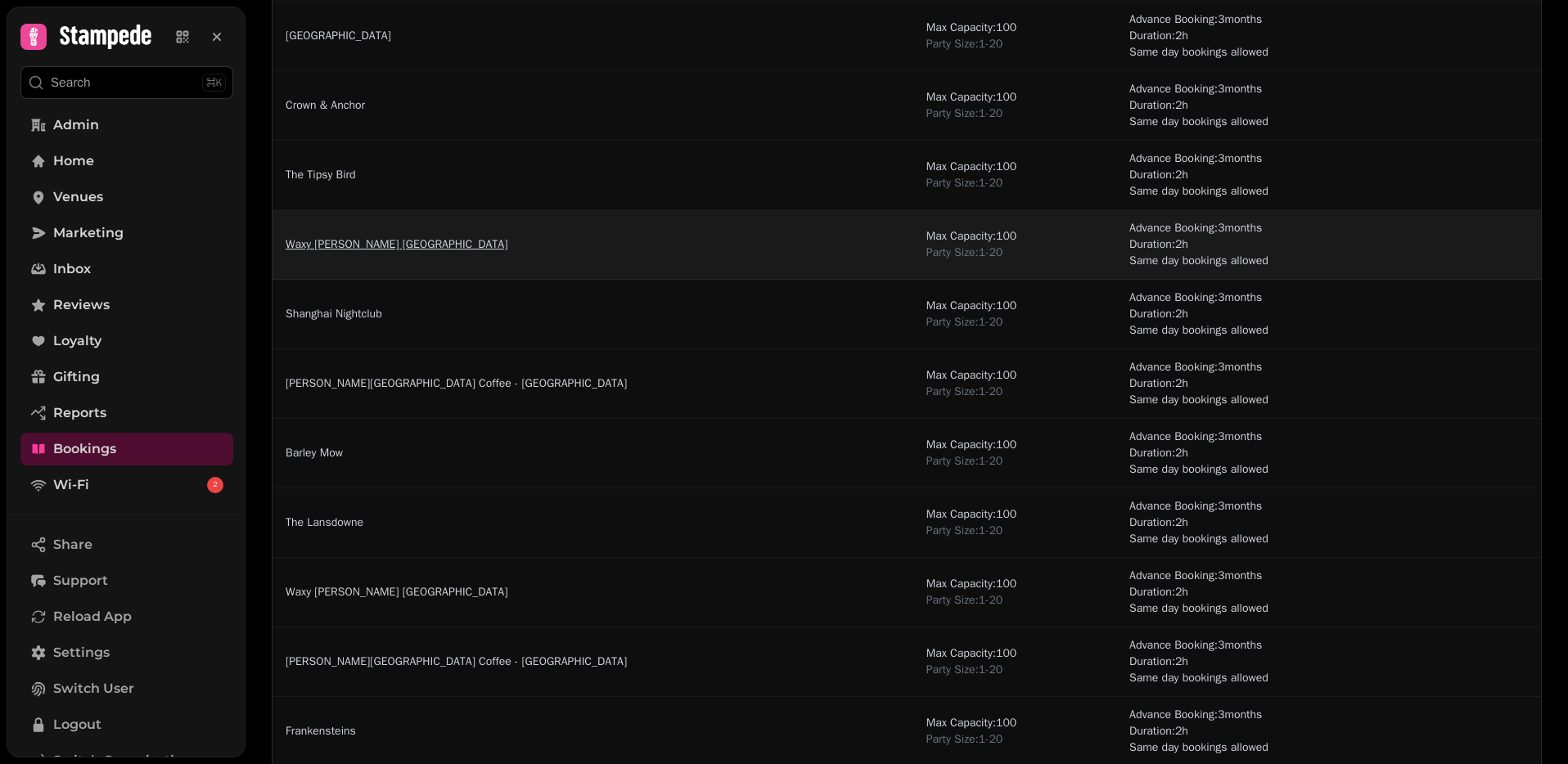 click on "Waxy [PERSON_NAME] [GEOGRAPHIC_DATA]" at bounding box center [396, 245] 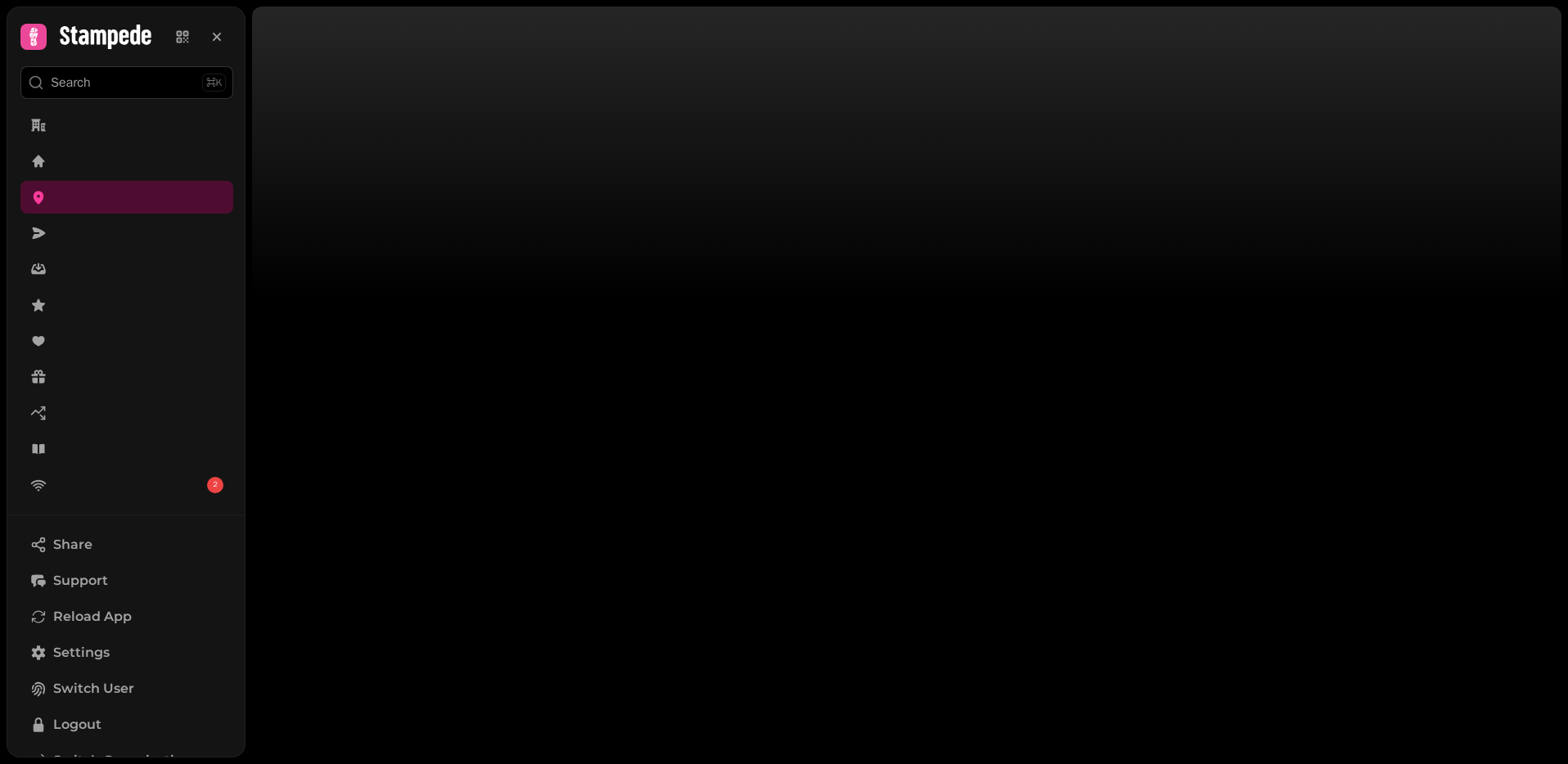 scroll, scrollTop: 0, scrollLeft: 0, axis: both 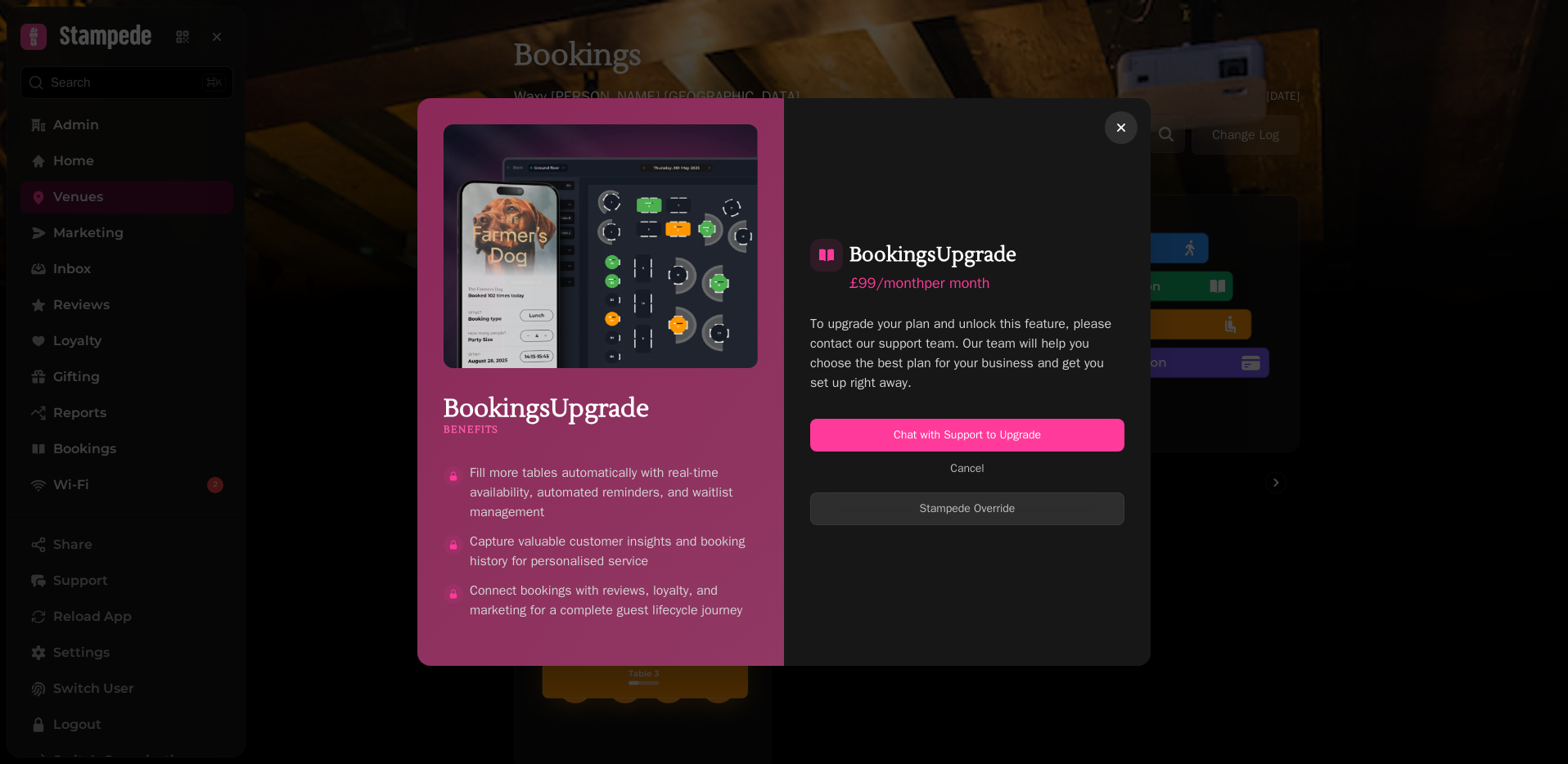 click 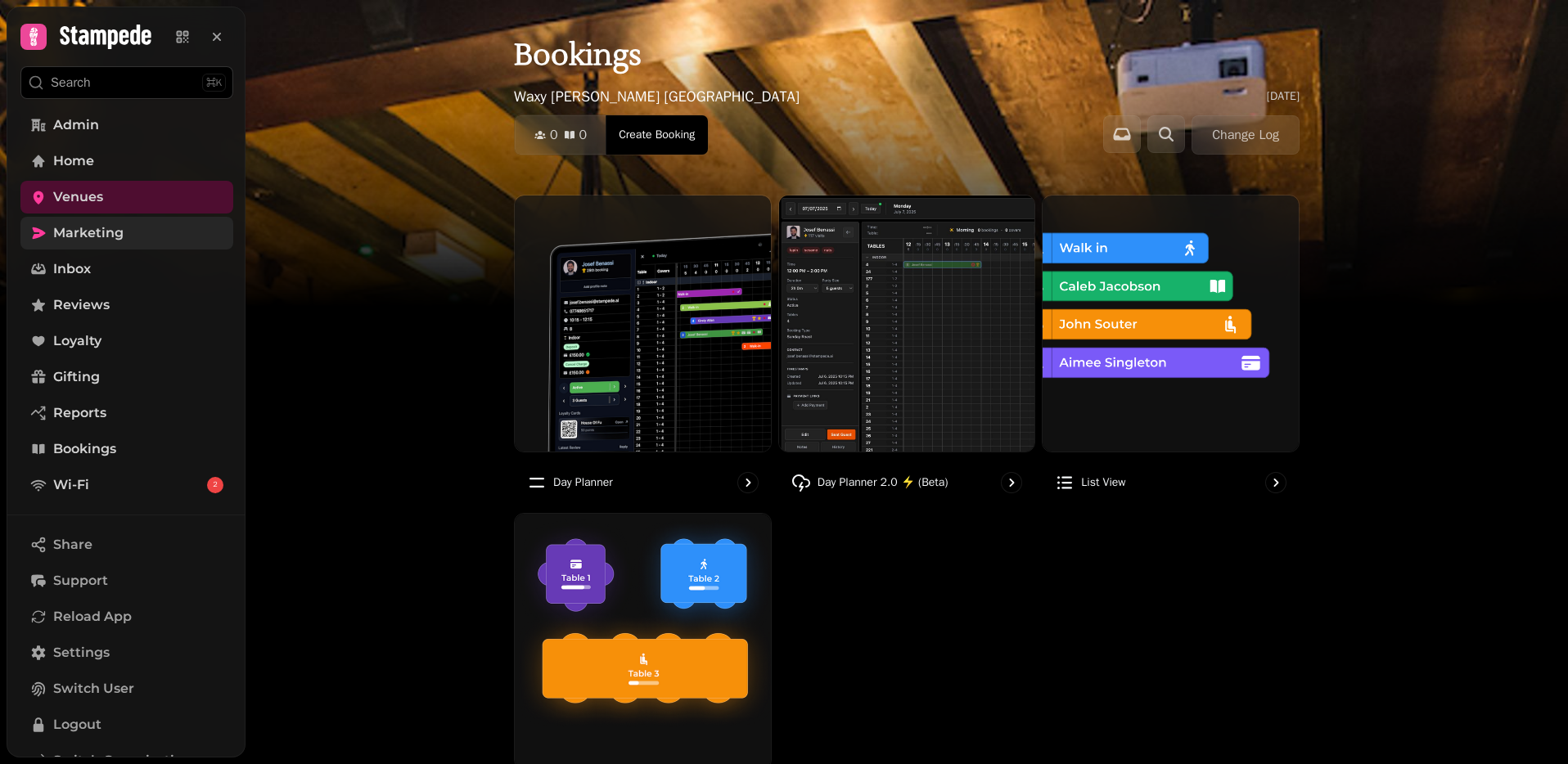 click on "Marketing" at bounding box center (88, 233) 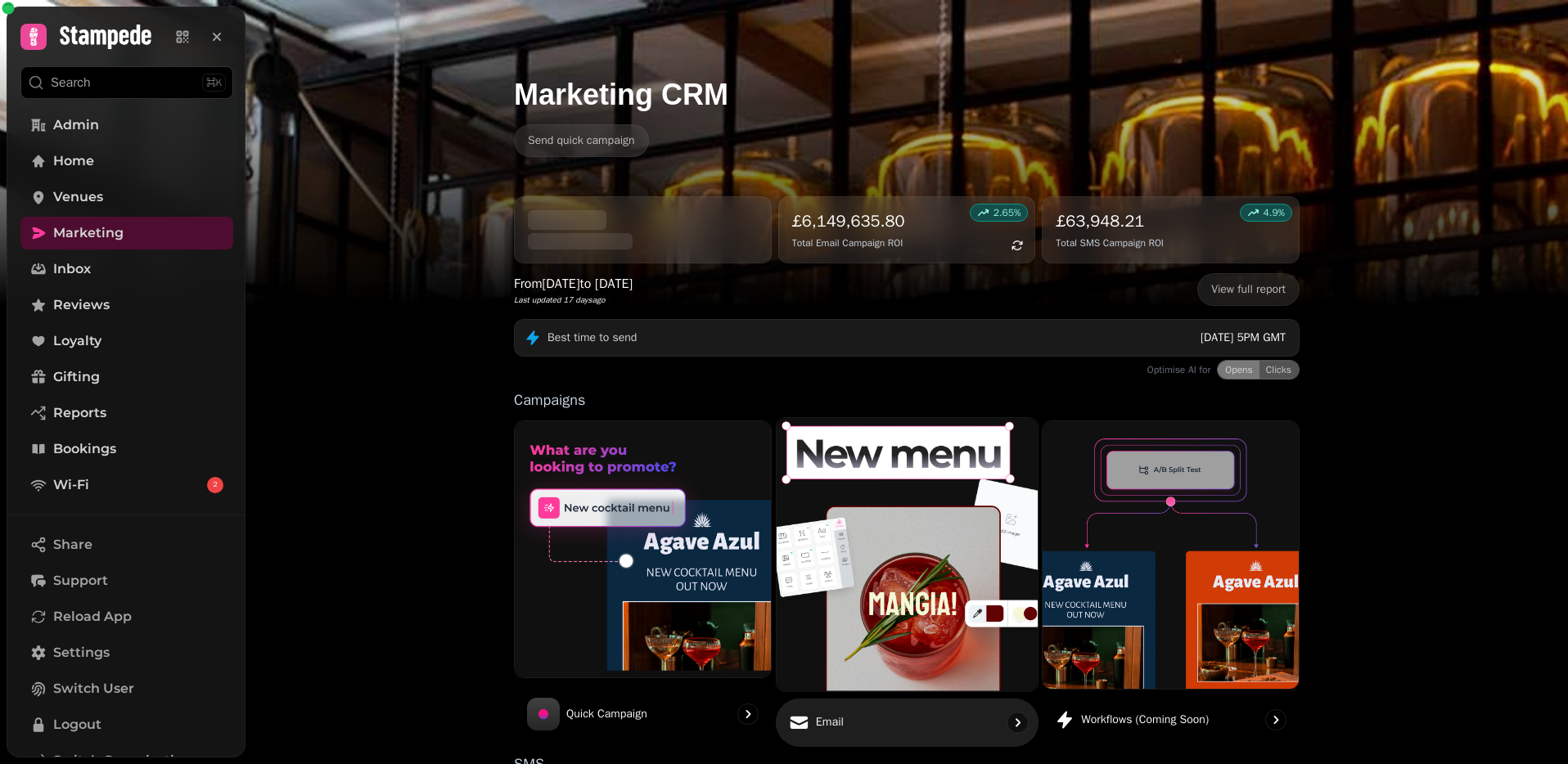 scroll, scrollTop: 257, scrollLeft: 0, axis: vertical 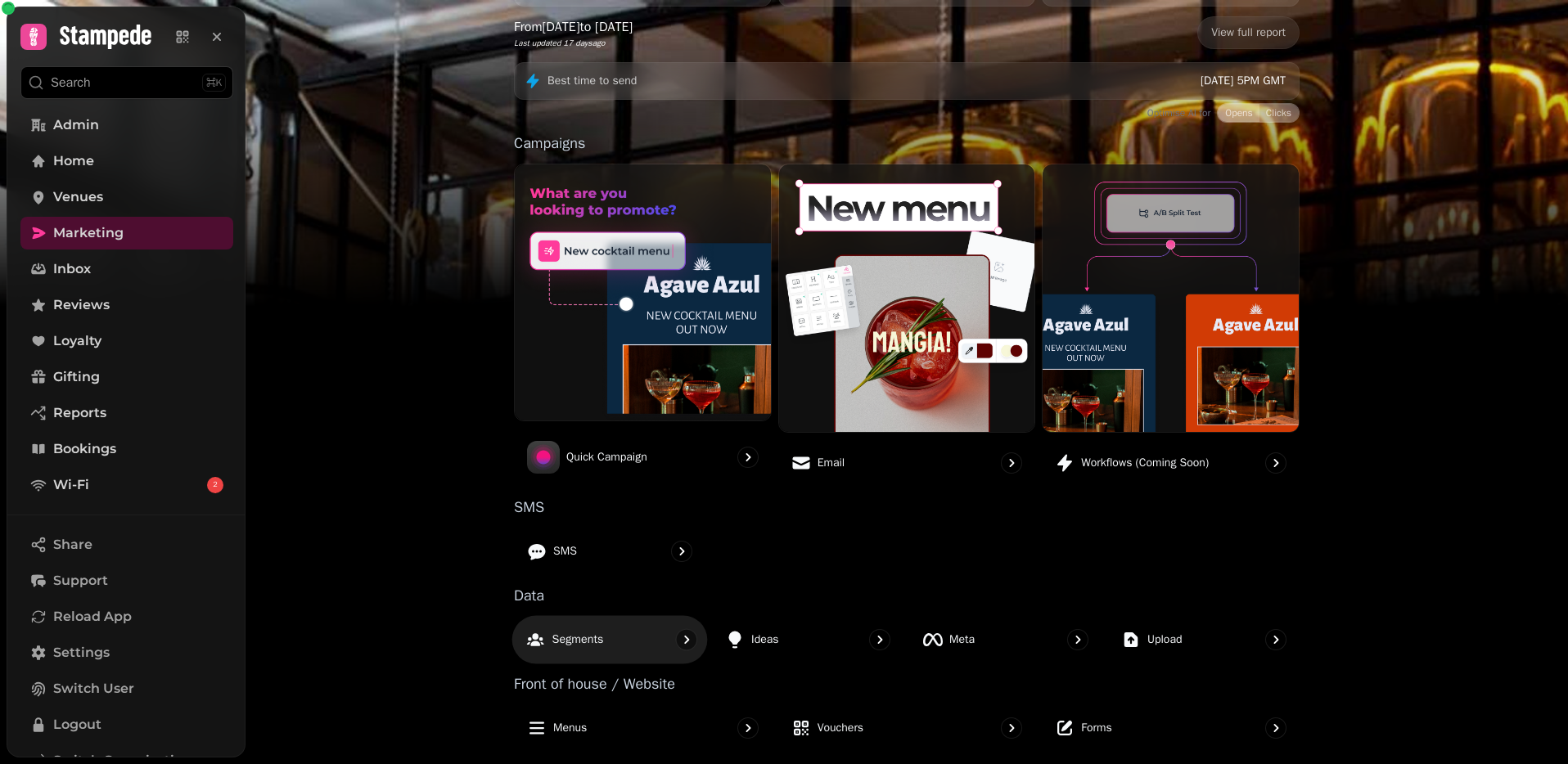 click on "Segments" at bounding box center [610, 639] 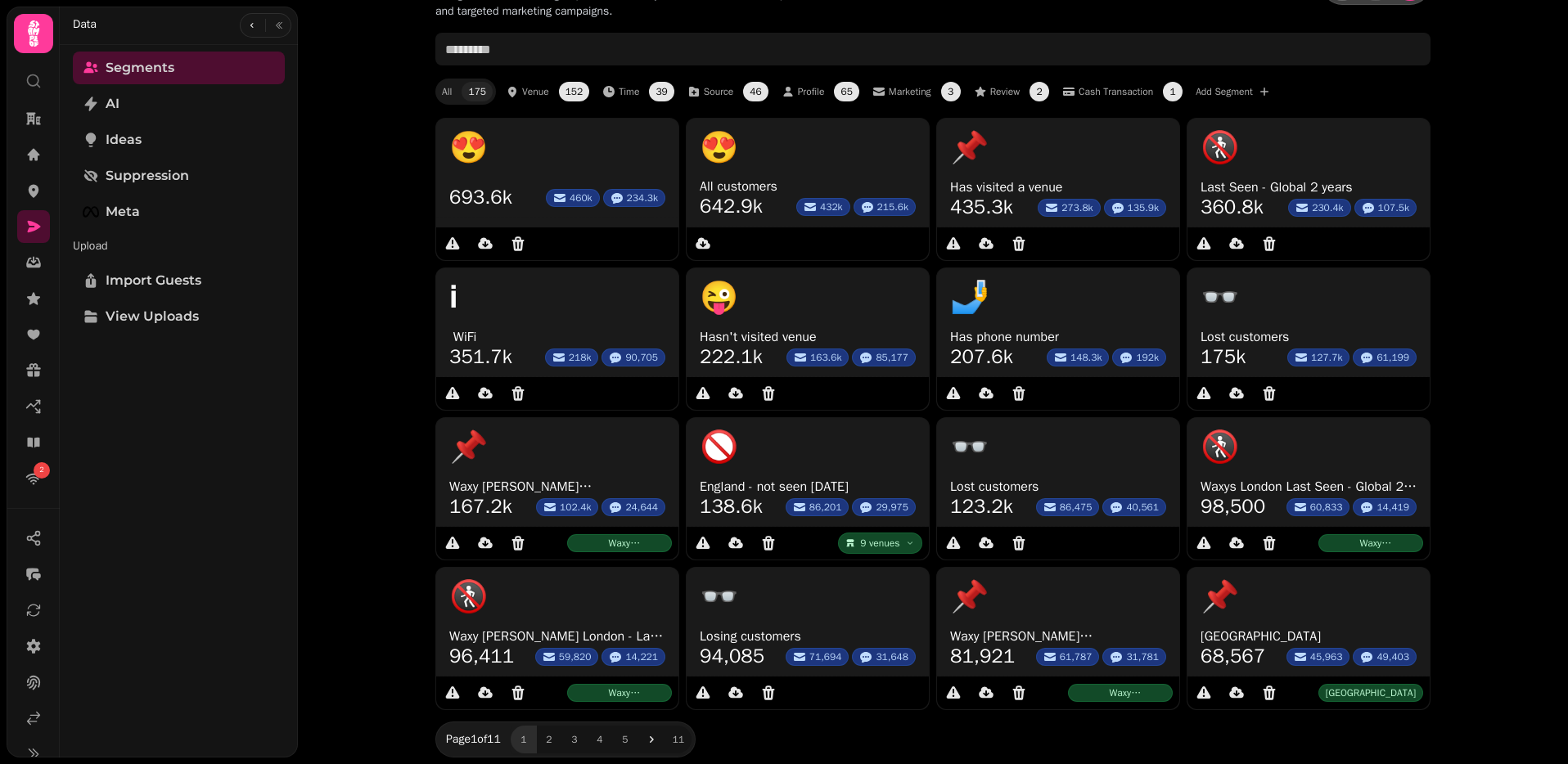 scroll, scrollTop: 57, scrollLeft: 0, axis: vertical 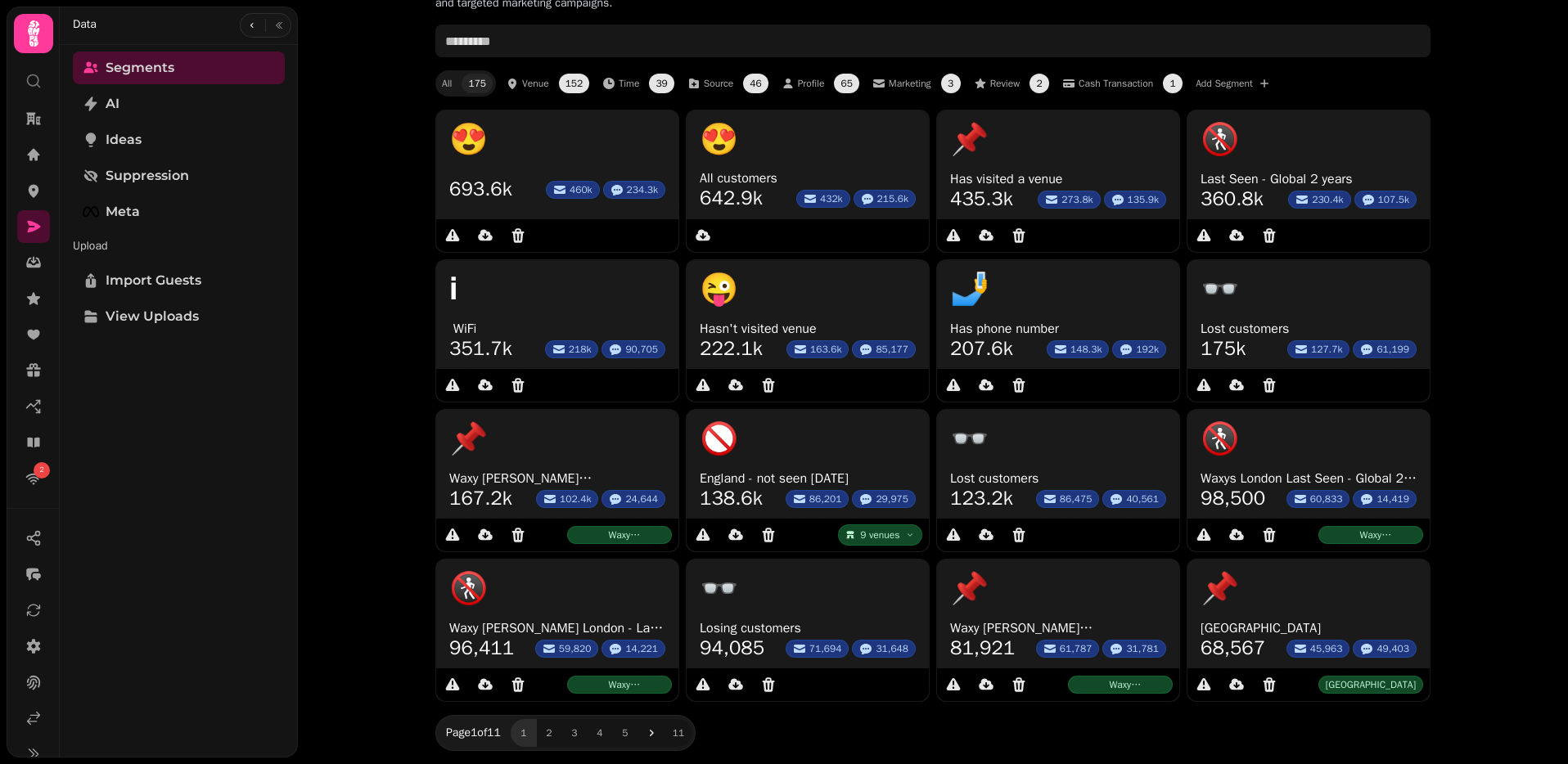 click on "Segments A segment is a custom group of customers you create to send more personalised and targeted marketing campaigns. All 175 Venue 152 Time 39 Source 46 Profile 65 Marketing 3 Review 2 Cash Transaction 1 Add Segment 😍 693.6k 460k 234.3k 😍 All customers 642.9k 432k 215.6k 📌  Has visited a venue 435.3k 273.8k 135.9k 🚷  Last Seen - Global 2 years 360.8k 230.4k 107.5k ℹ ️ WiFi 351.7k 218k 90,705 😜  Hasn't visited venue 222.1k 163.6k 85,177 🤳  Has phone number 207.6k 148.3k 192k 👓  Lost customers 175k 127.7k 61,199 📌  Waxy O'Connor's London 167.2k 102.4k 24,644 Waxy O'Connor's London 🚫    England - not seen in 2 years 138.6k 86,201 29,975 9 venues 👓  Lost customers 123.2k 86,475 40,561 🚷  Waxys London Last Seen - Global 2 years 98,500 60,833 14,419 Waxy O'Connor's London 🚷  Waxy O'Connor's London - Last Seen Over 2 Years Ago 96,411 59,820 14,221 Waxy O'Connor's London 👓  Losing customers 94,085 71,694 31,648 📌  Waxy O'Connor's Glasgow 81,921 61,787 31,781 📌 1 11" at bounding box center (933, 382) 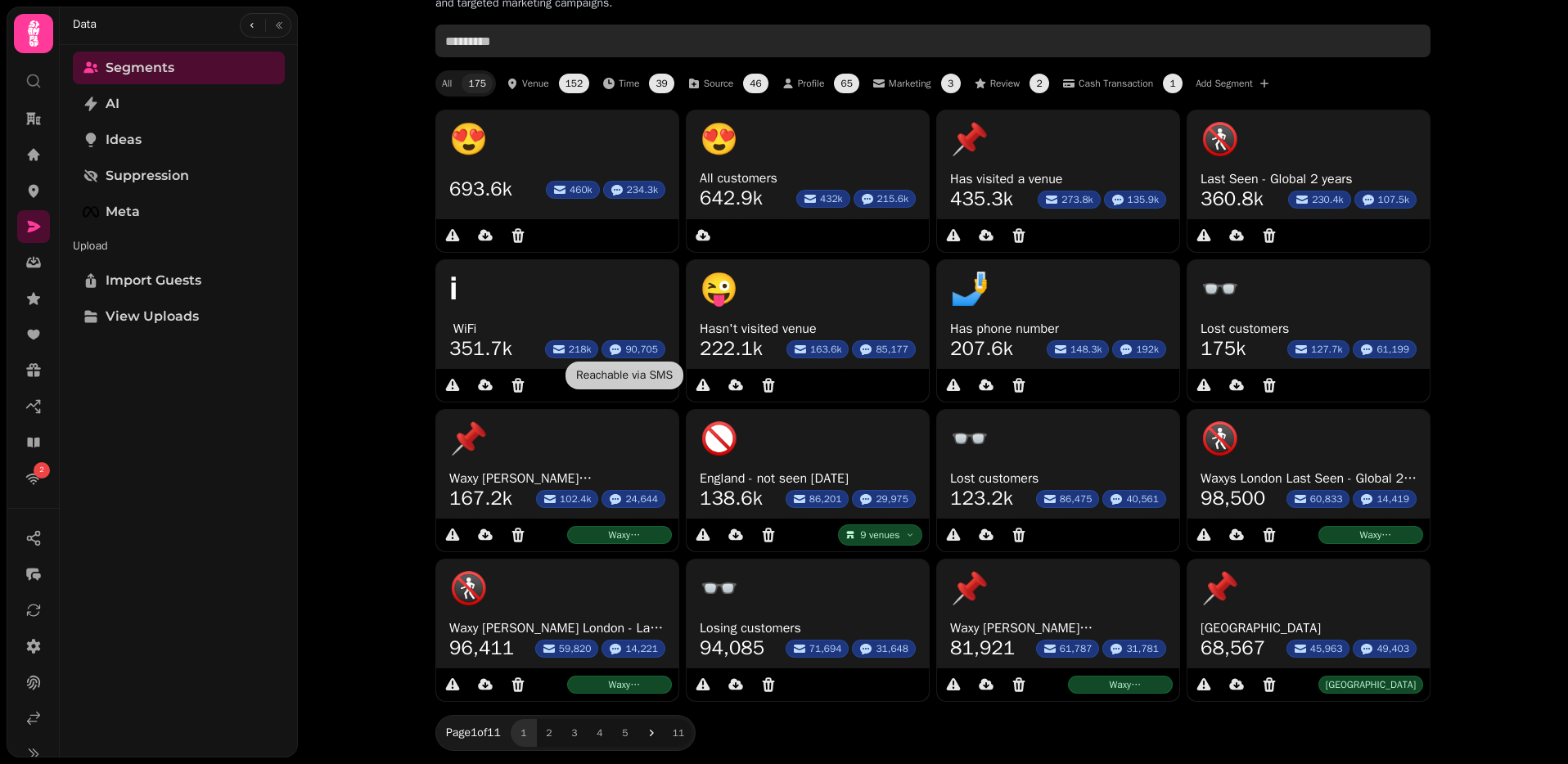 click at bounding box center [933, 41] 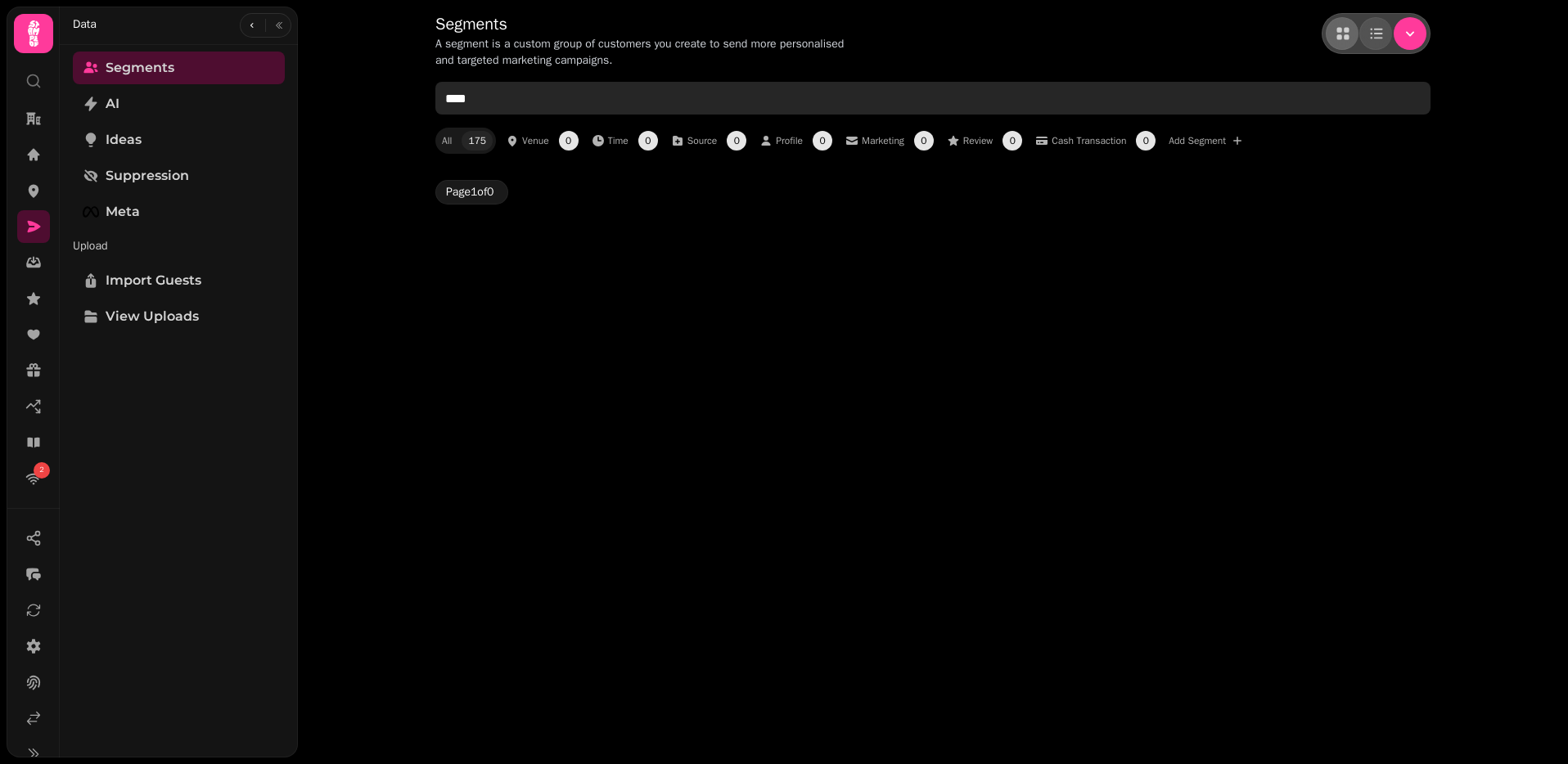 scroll, scrollTop: 0, scrollLeft: 0, axis: both 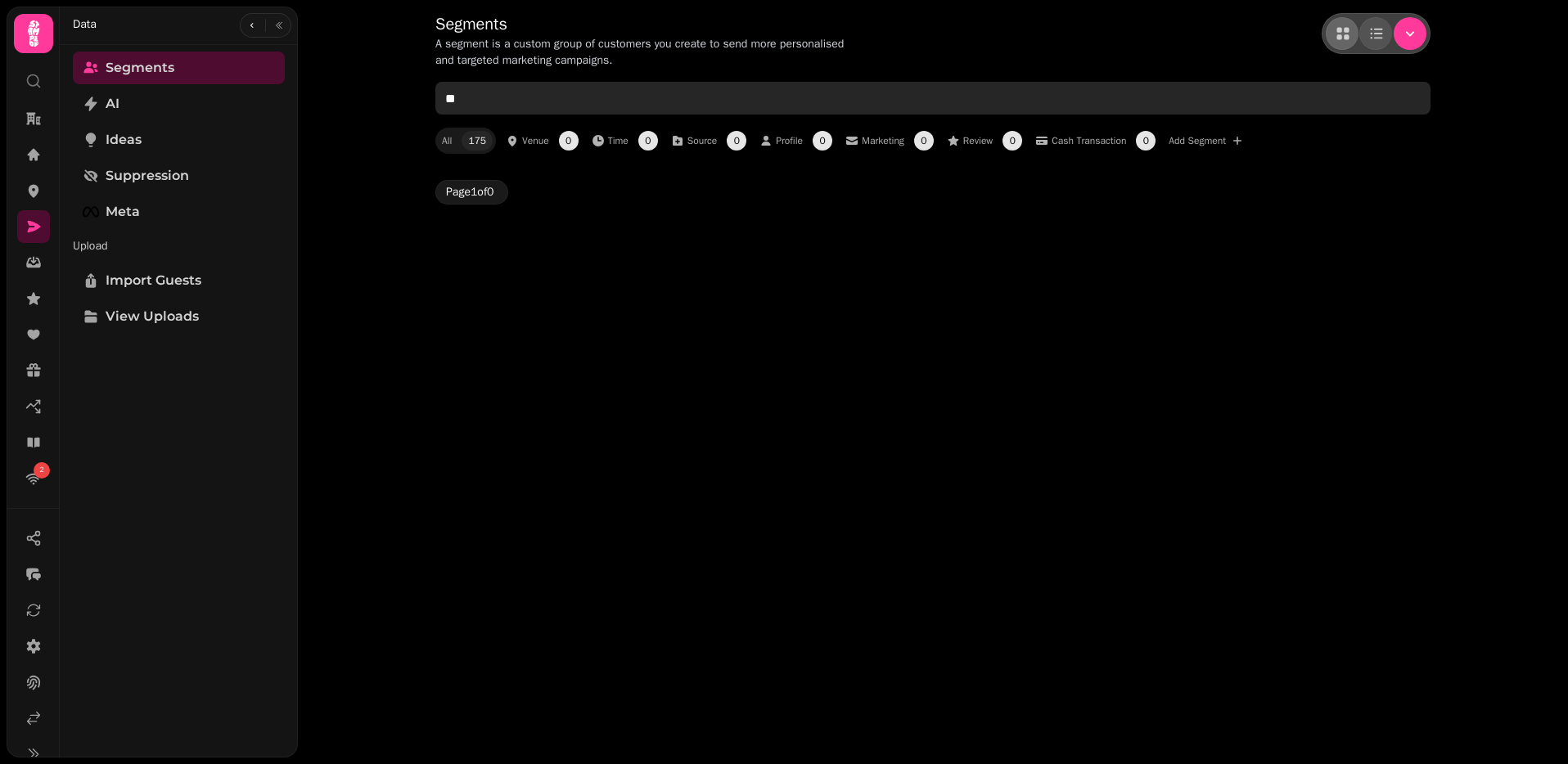 type on "*" 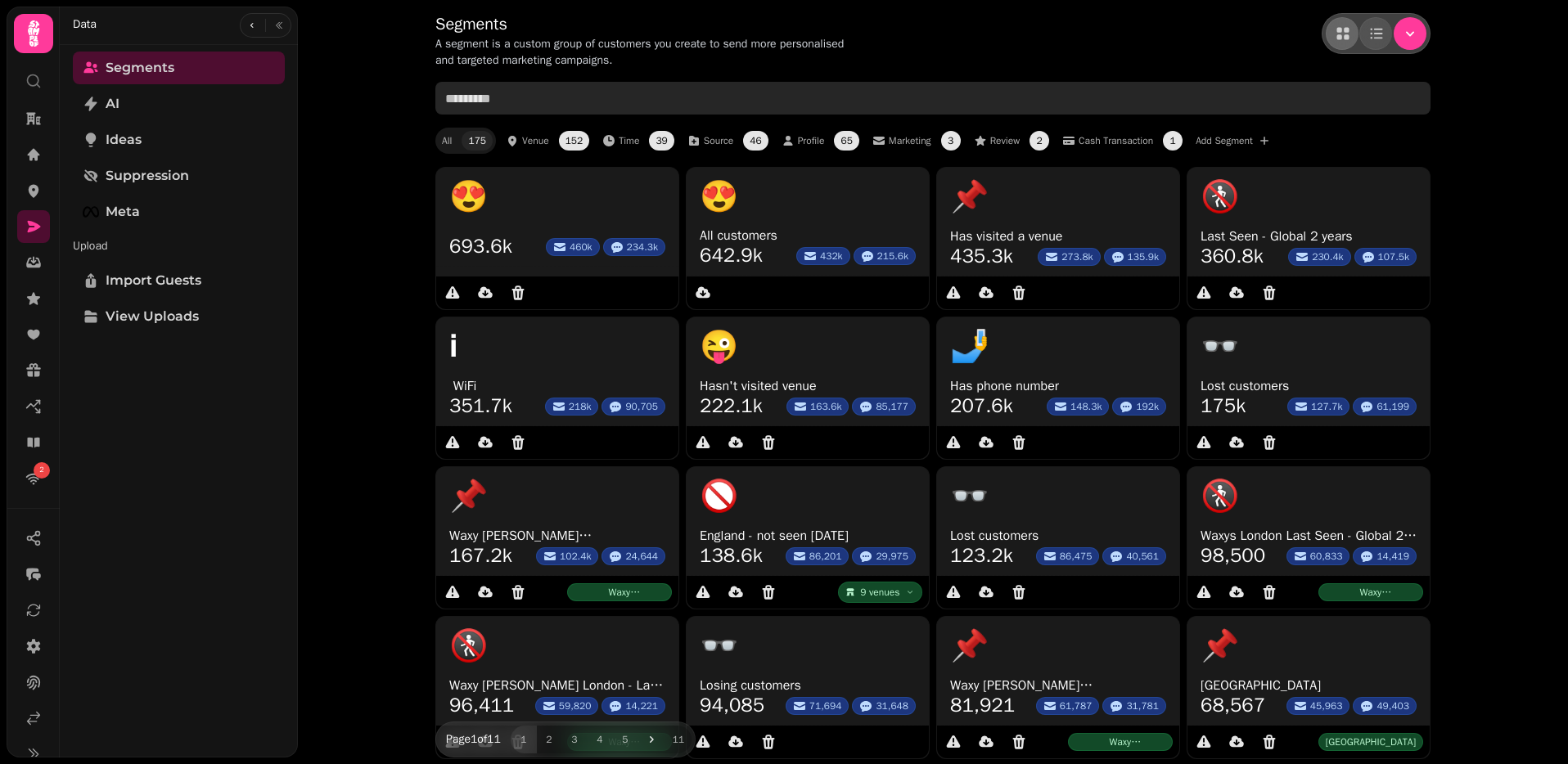 drag, startPoint x: 498, startPoint y: 97, endPoint x: 688, endPoint y: 65, distance: 192.67589 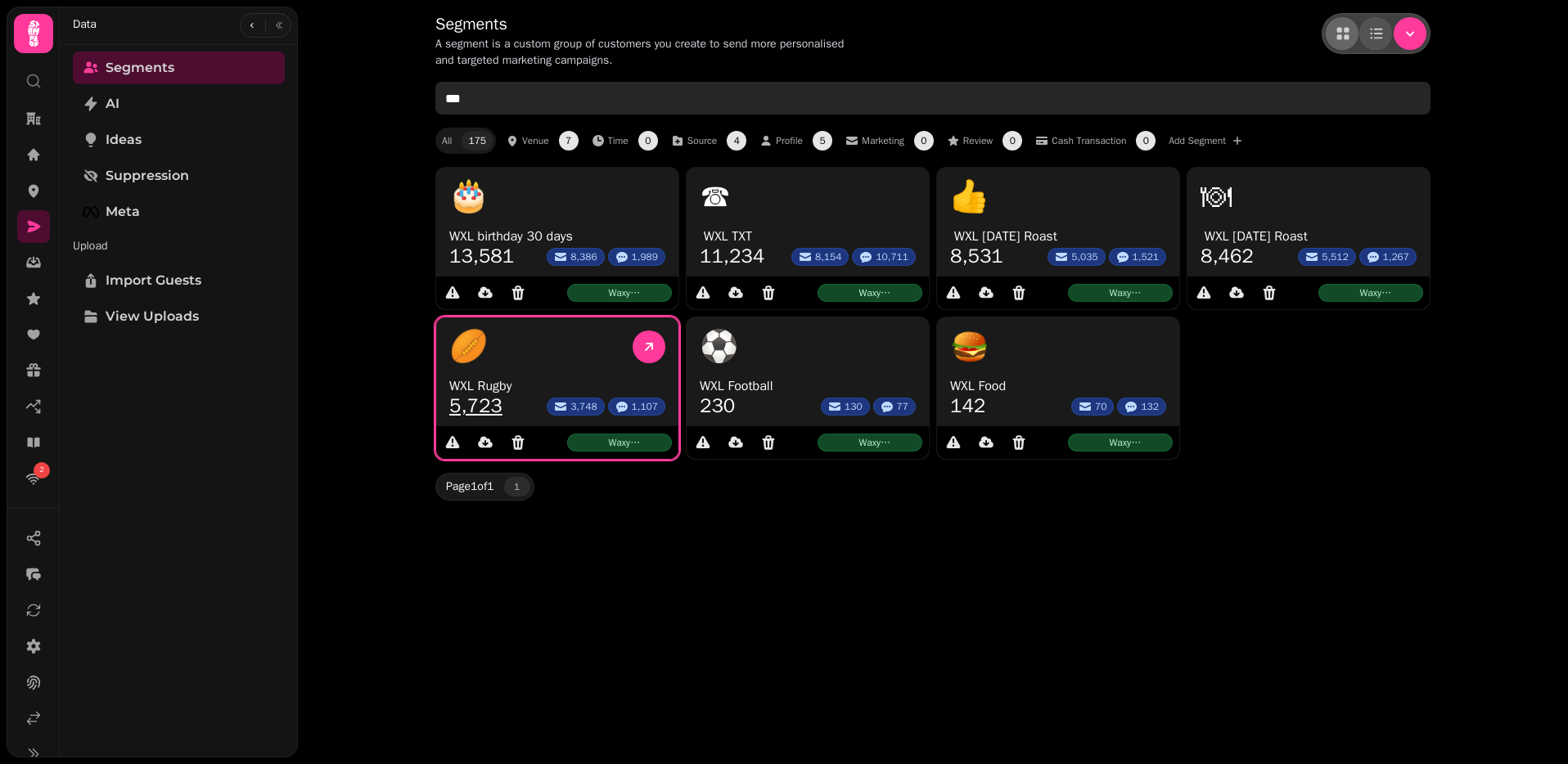 type on "***" 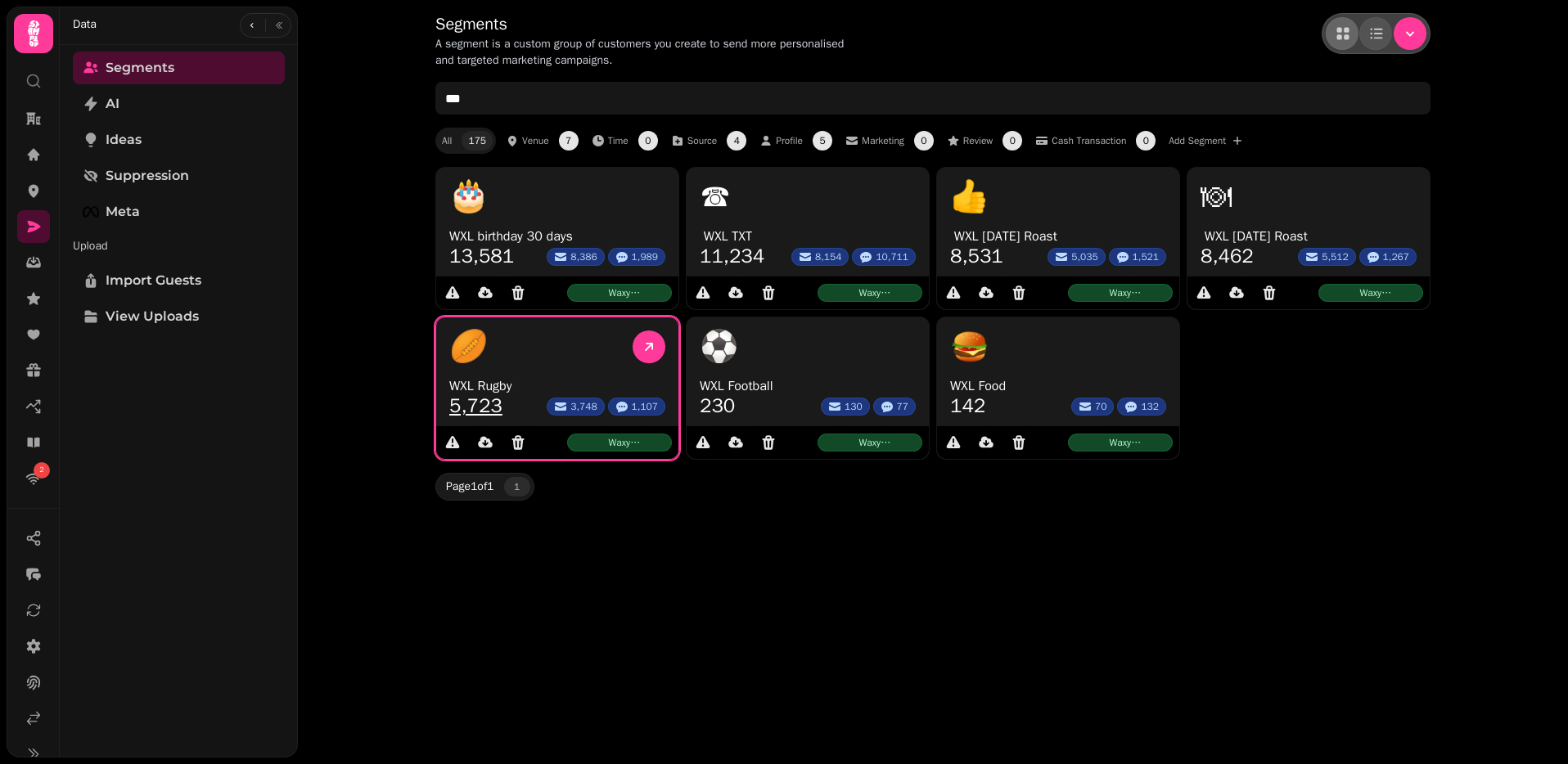 click on "5,723" at bounding box center [475, 406] 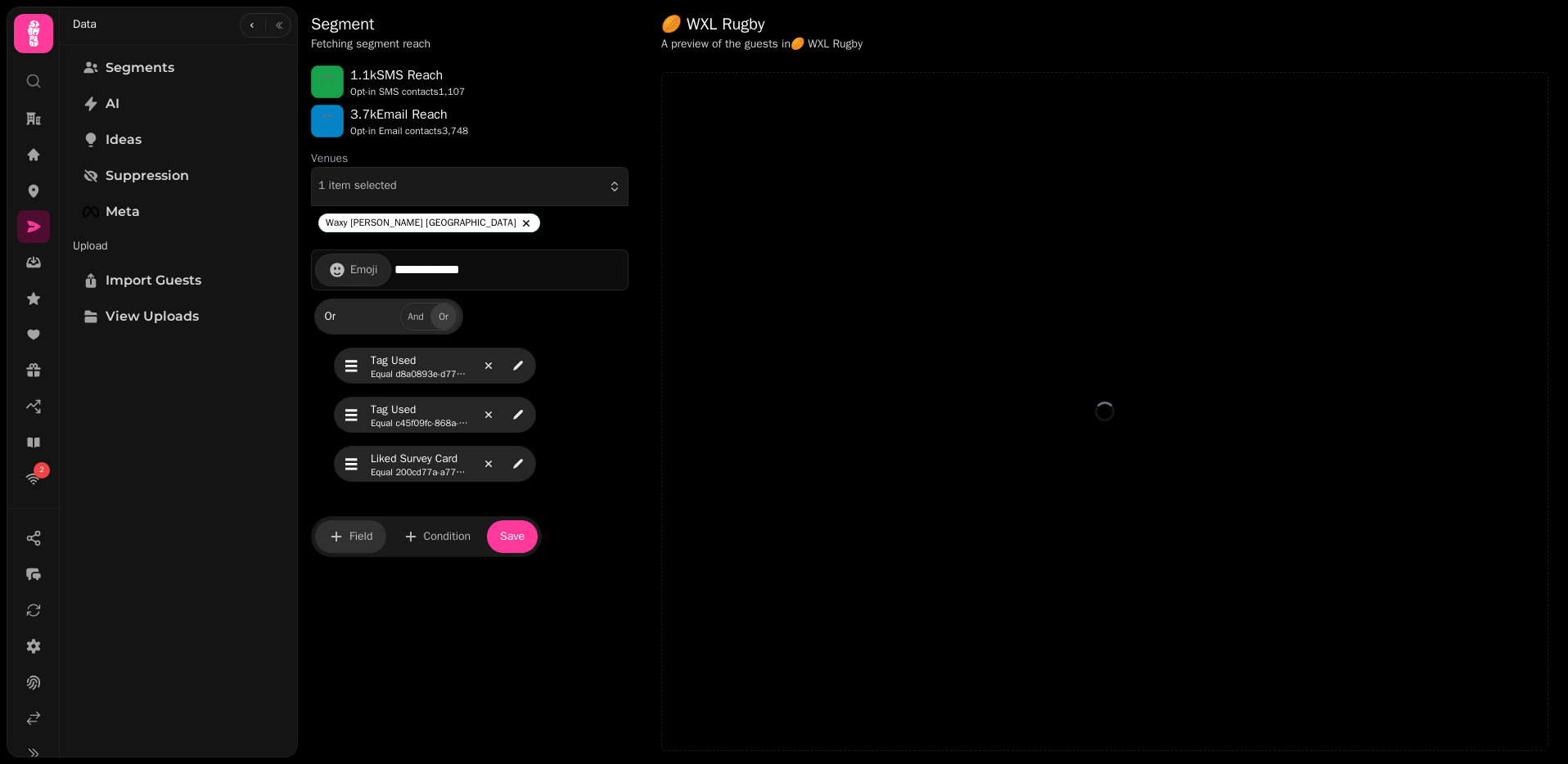click on "Field" at bounding box center [361, 537] 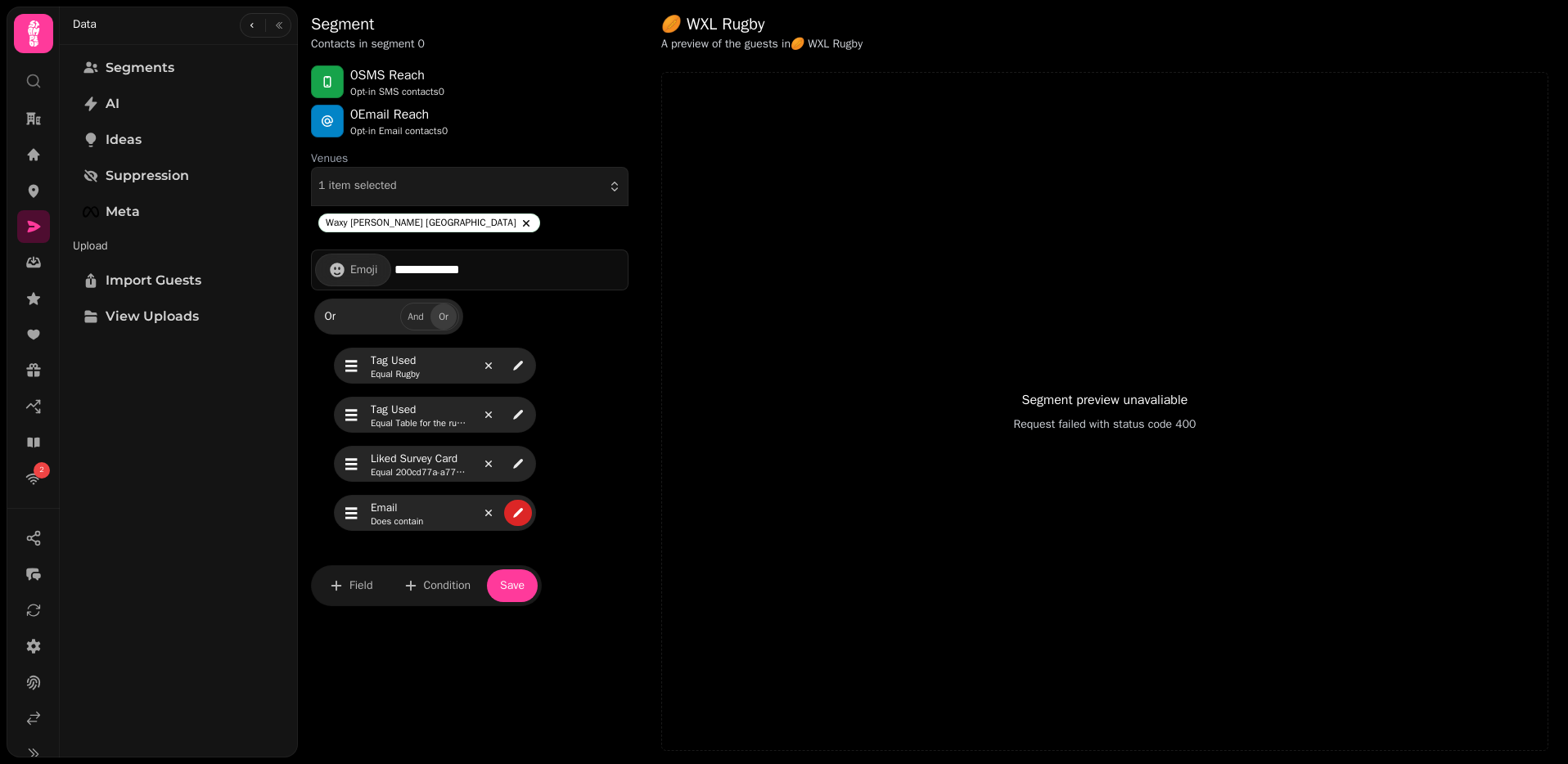 click at bounding box center [351, 513] 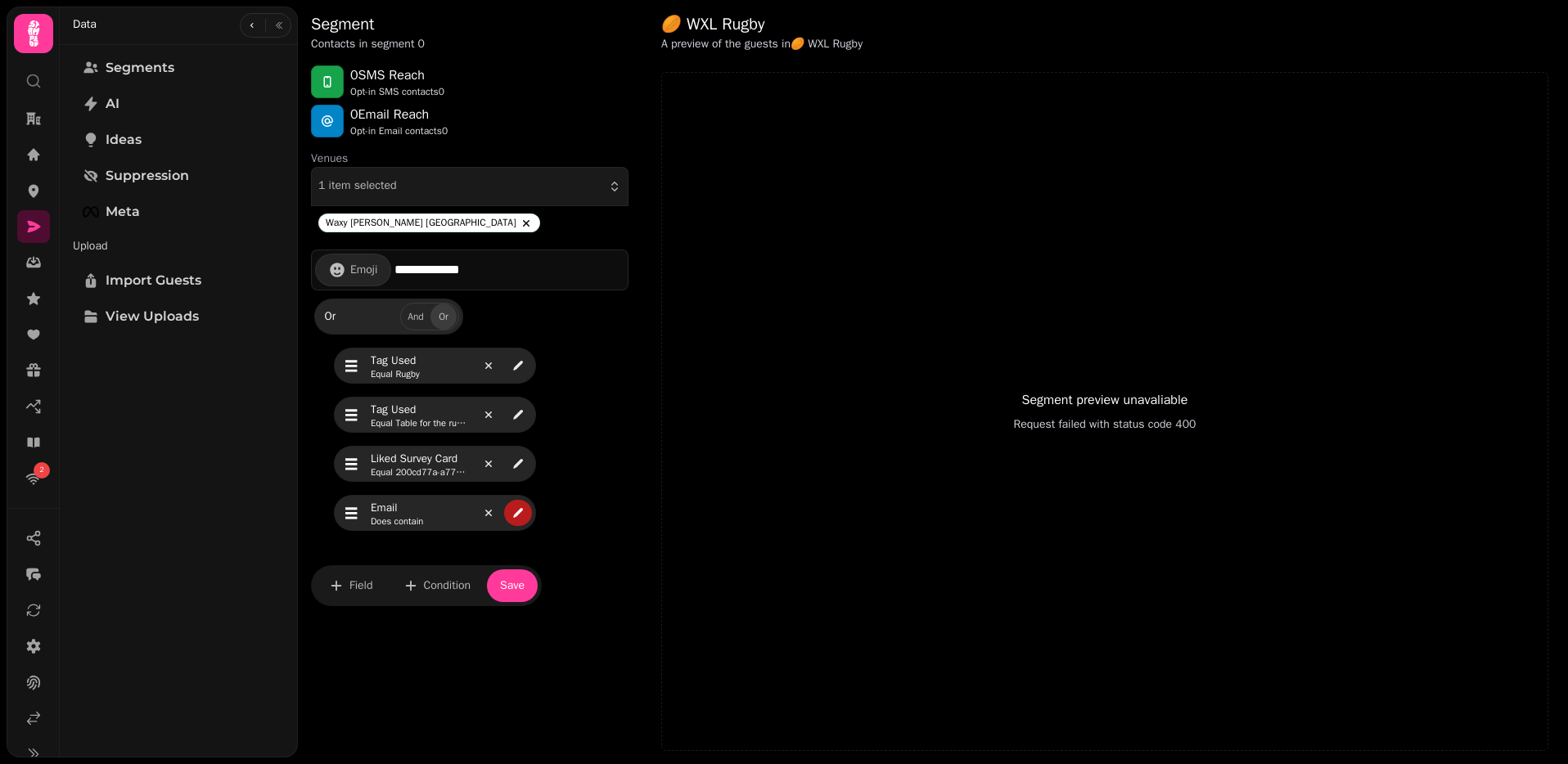 click 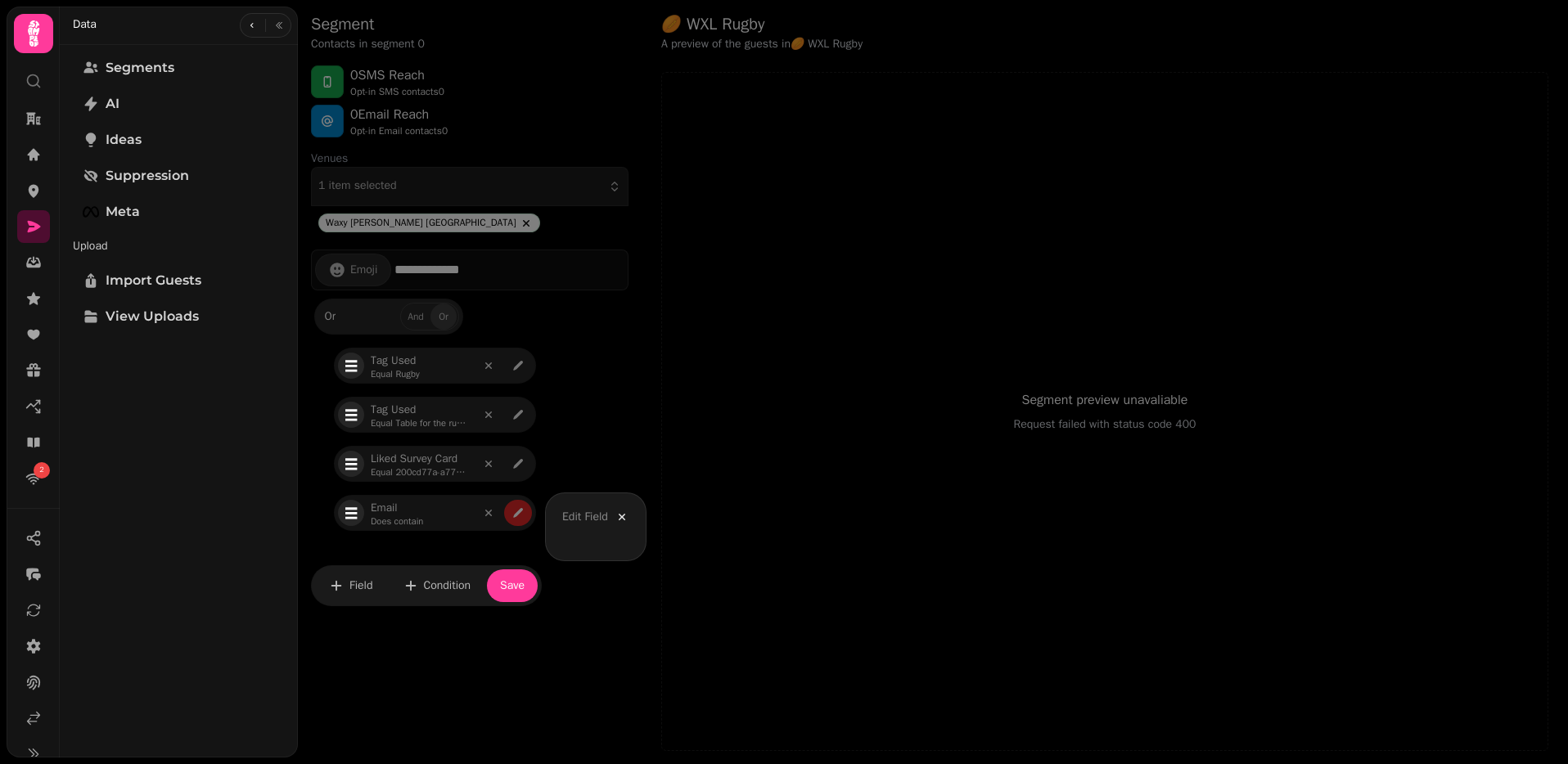 select on "*****" 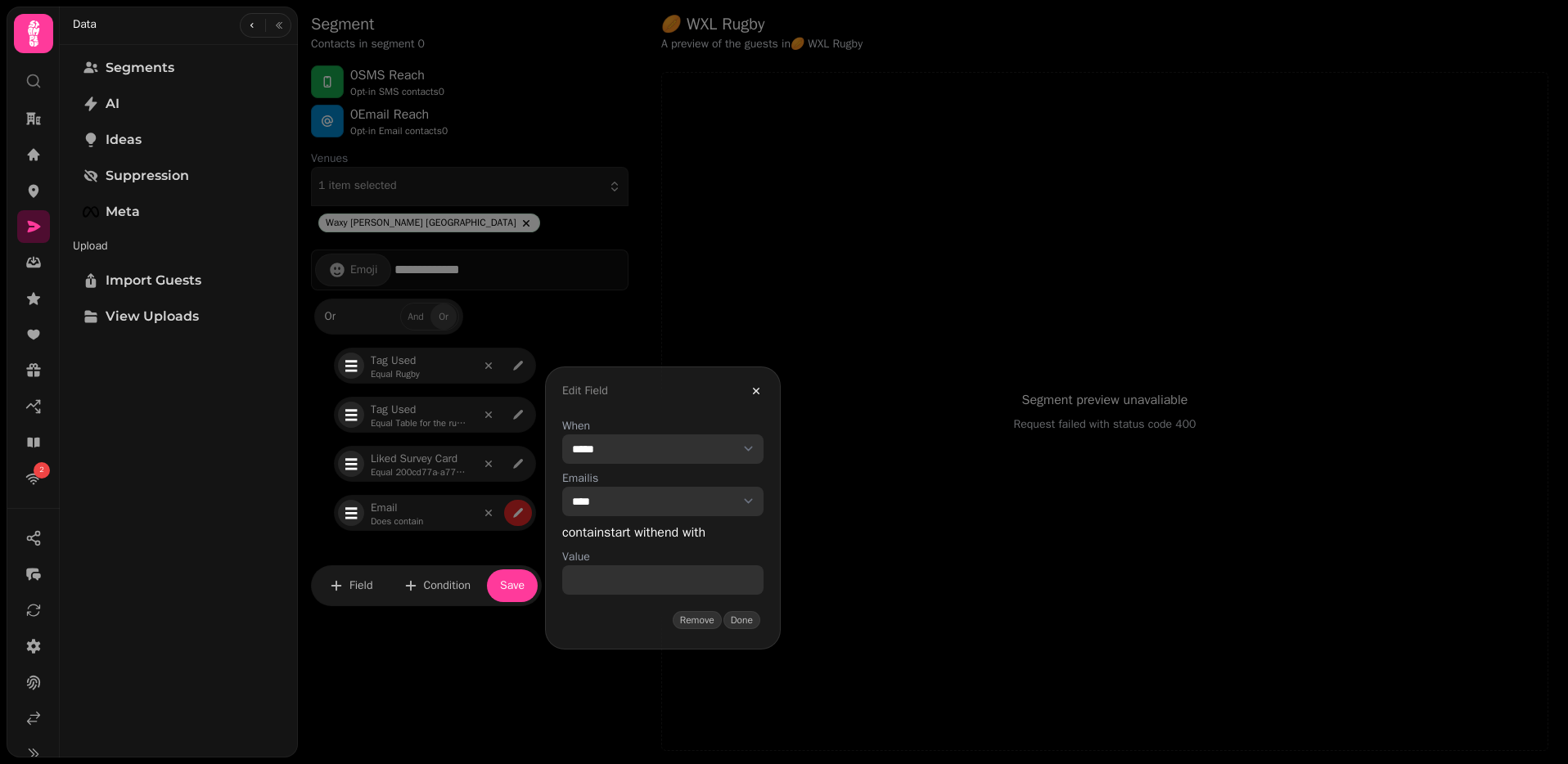 click on "**********" at bounding box center (663, 449) 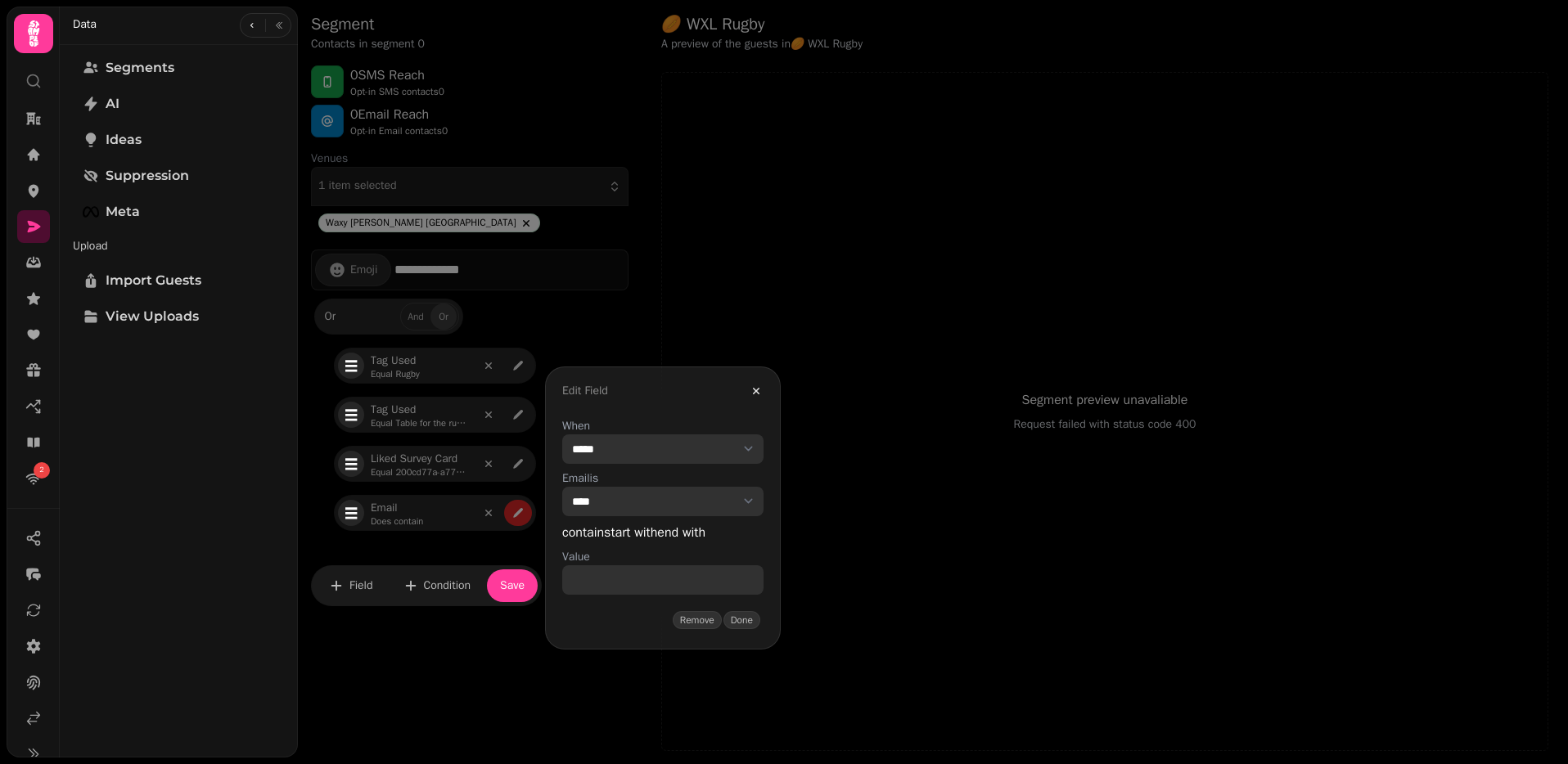select on "*****" 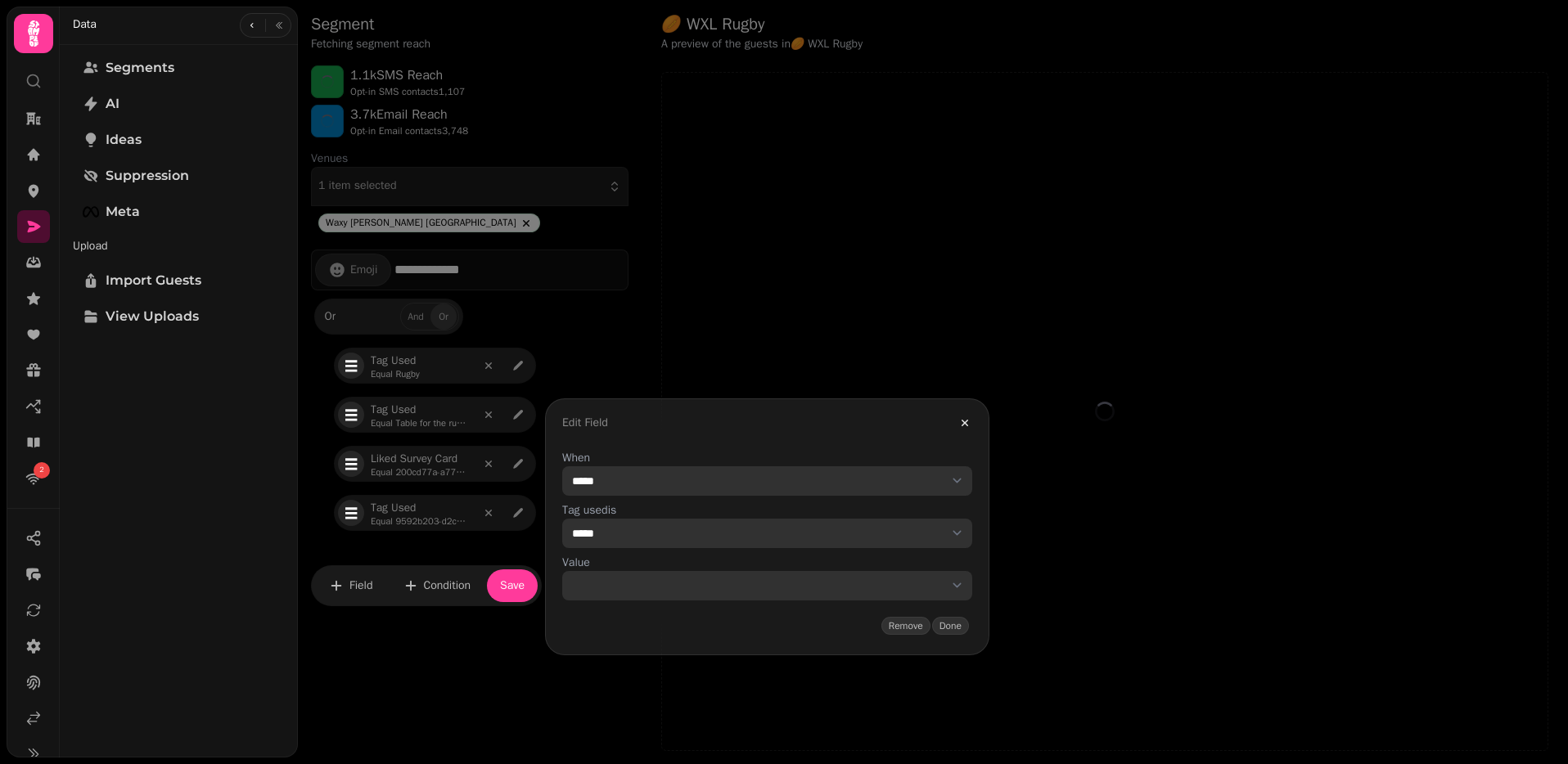 drag, startPoint x: 1120, startPoint y: 422, endPoint x: 959, endPoint y: 428, distance: 161.11176 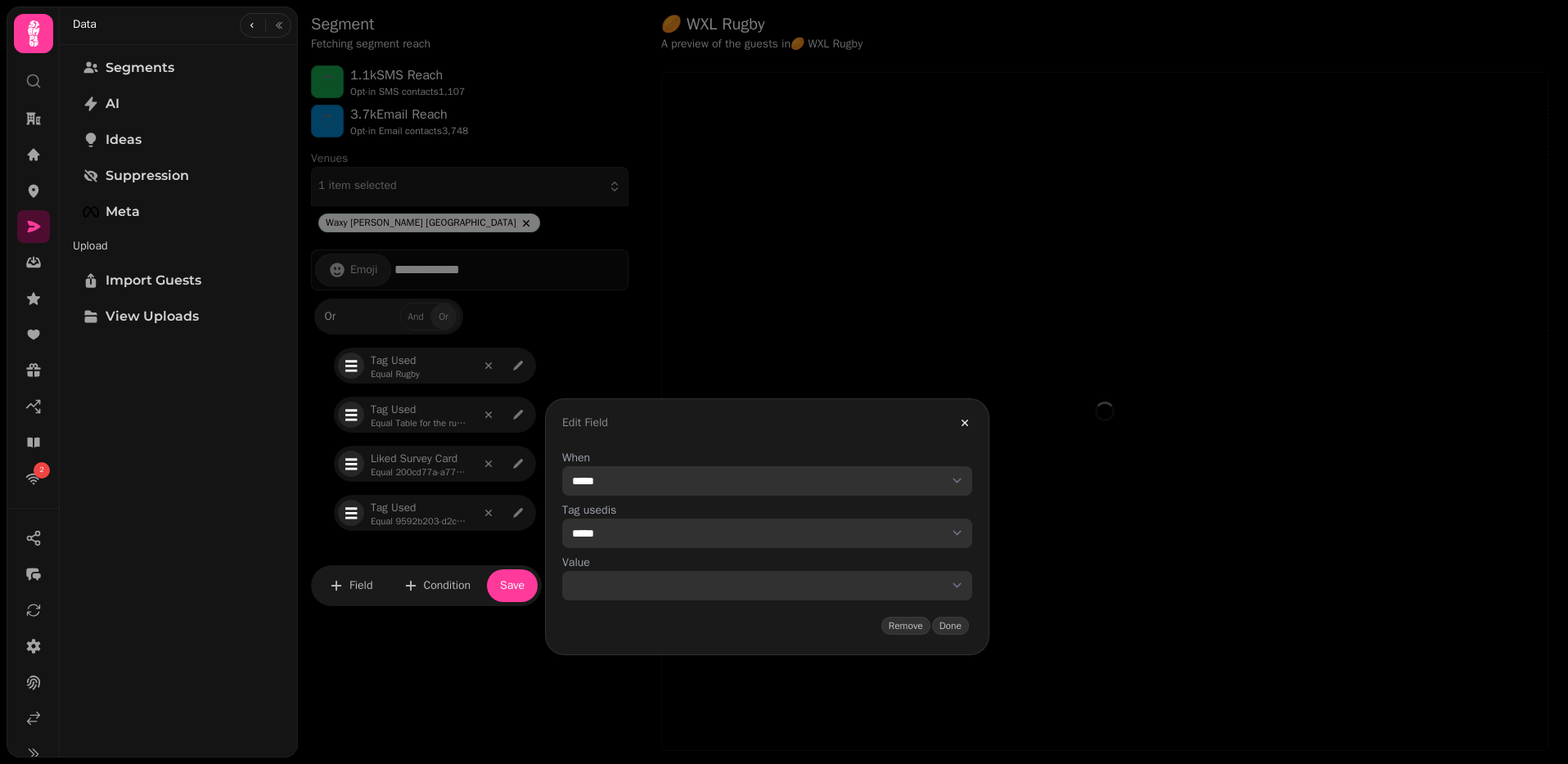 click on "Edit Field" at bounding box center [767, 420] 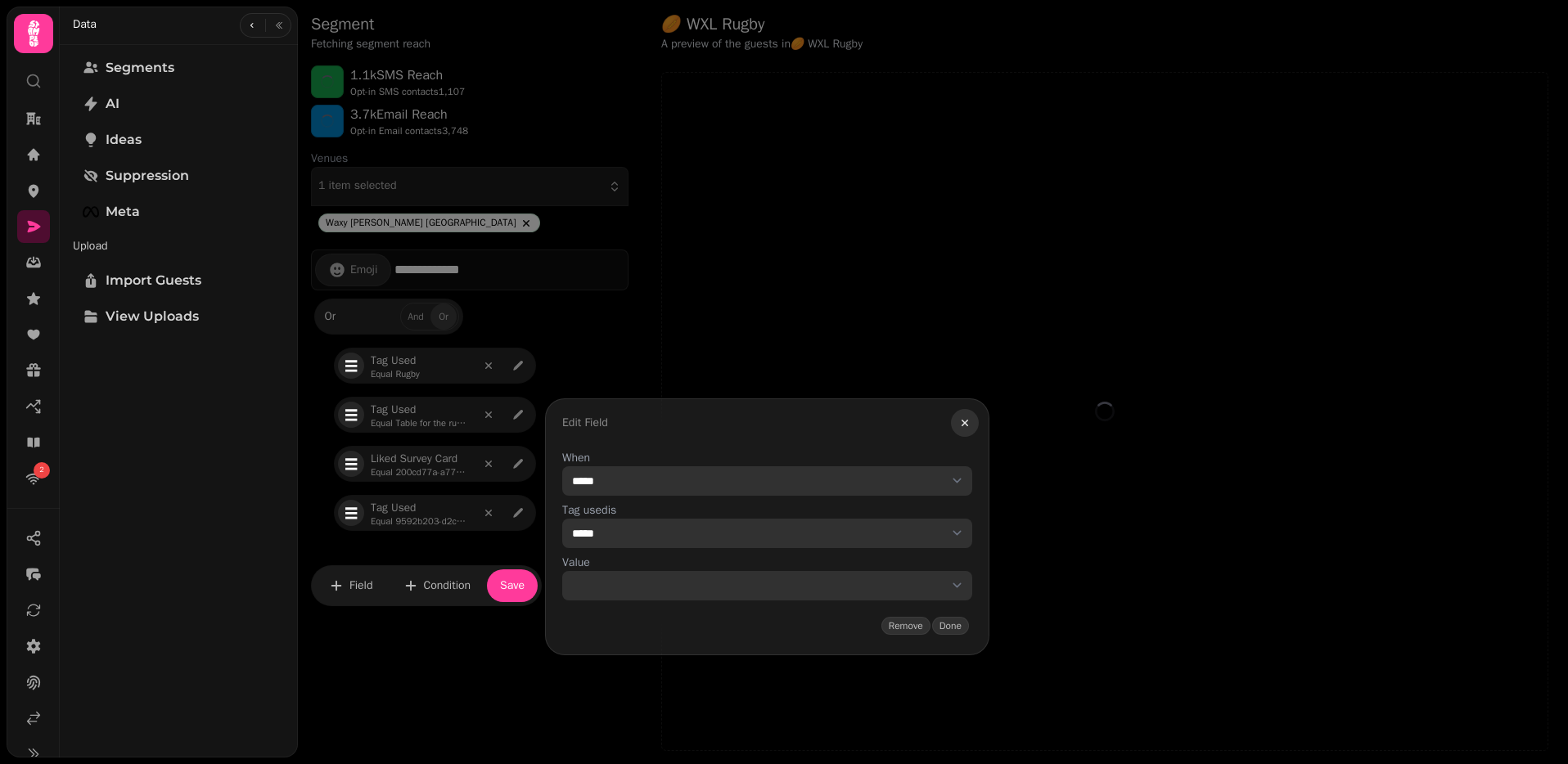 click 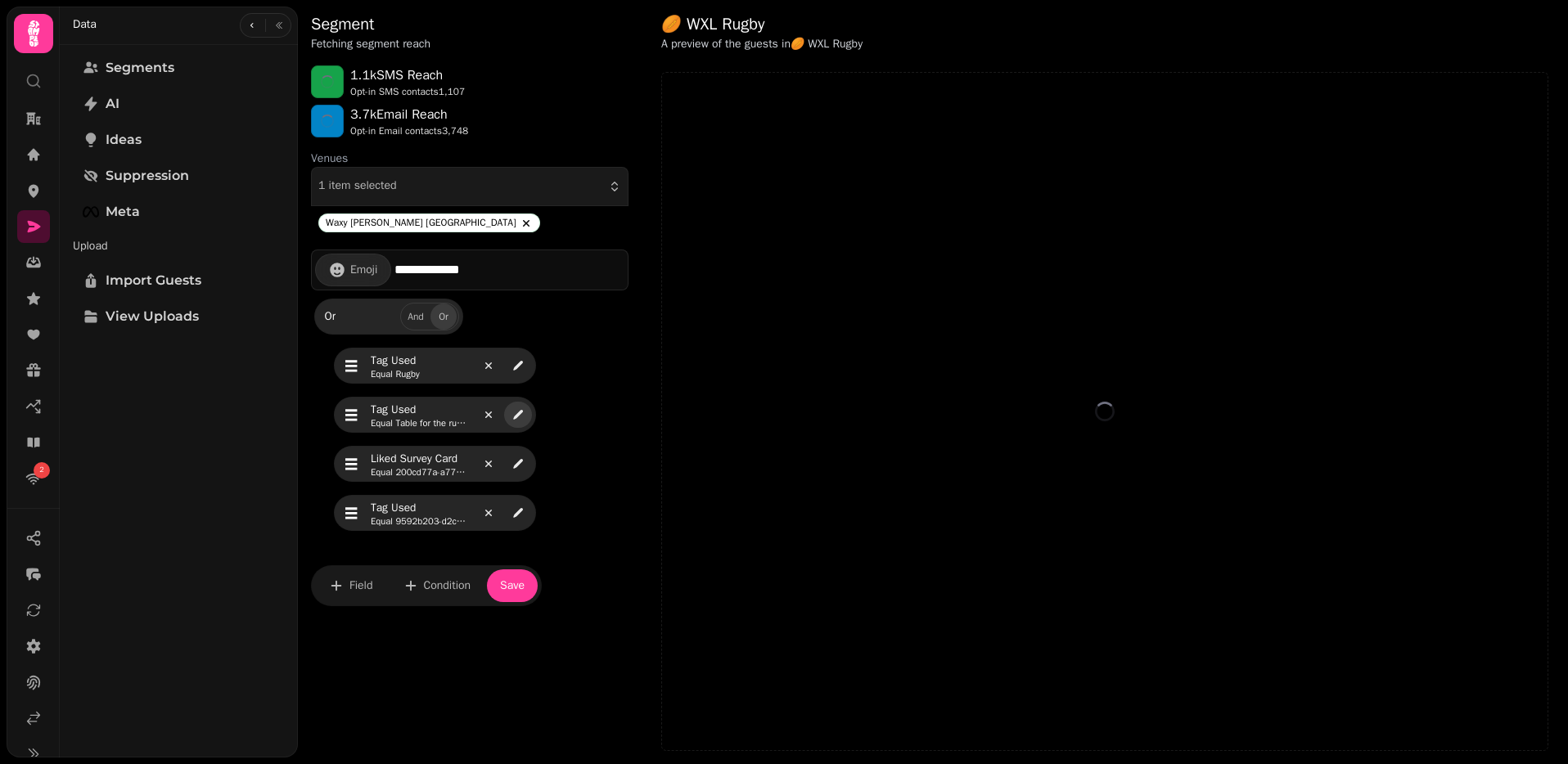 click 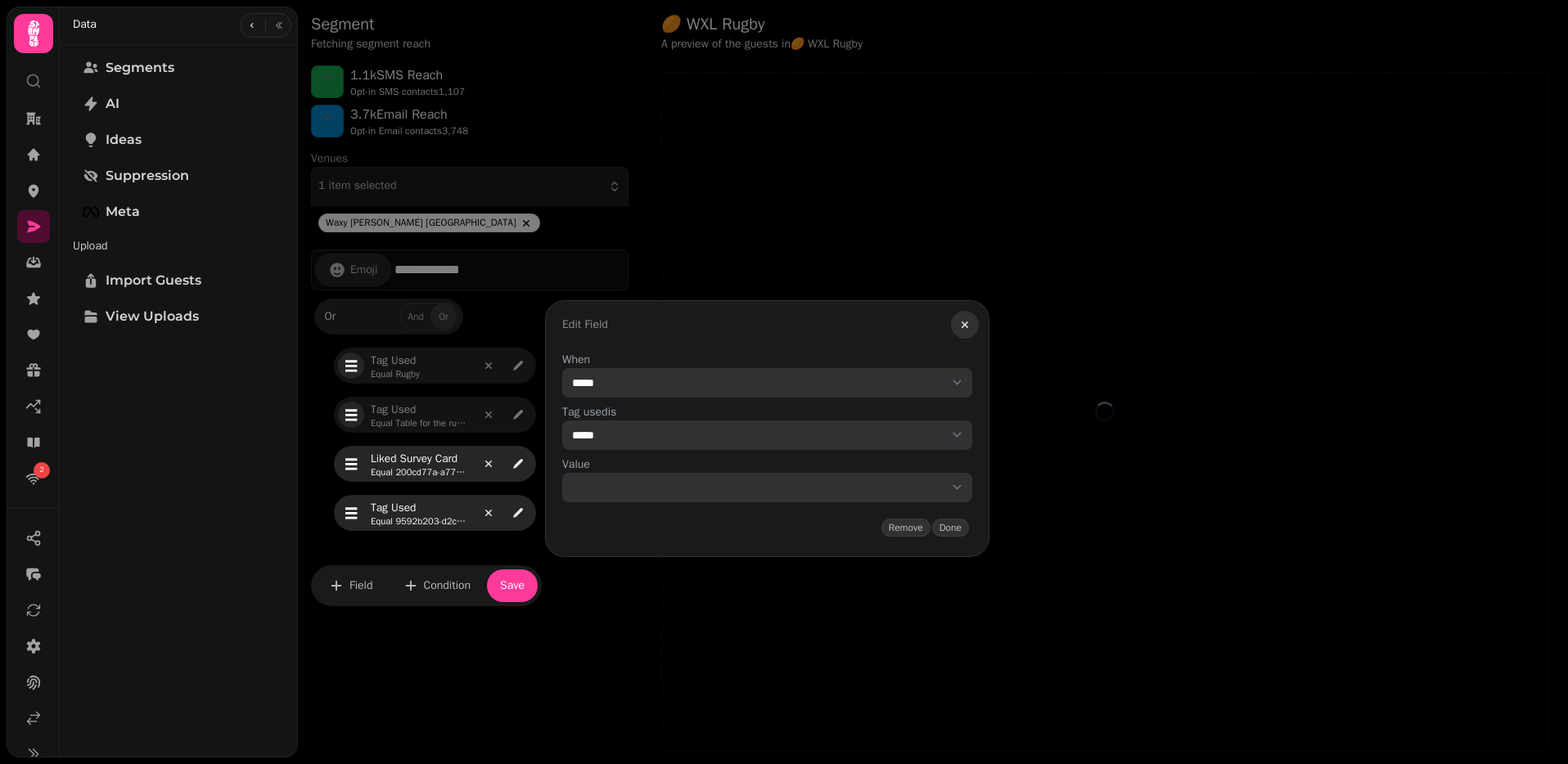 click at bounding box center (965, 325) 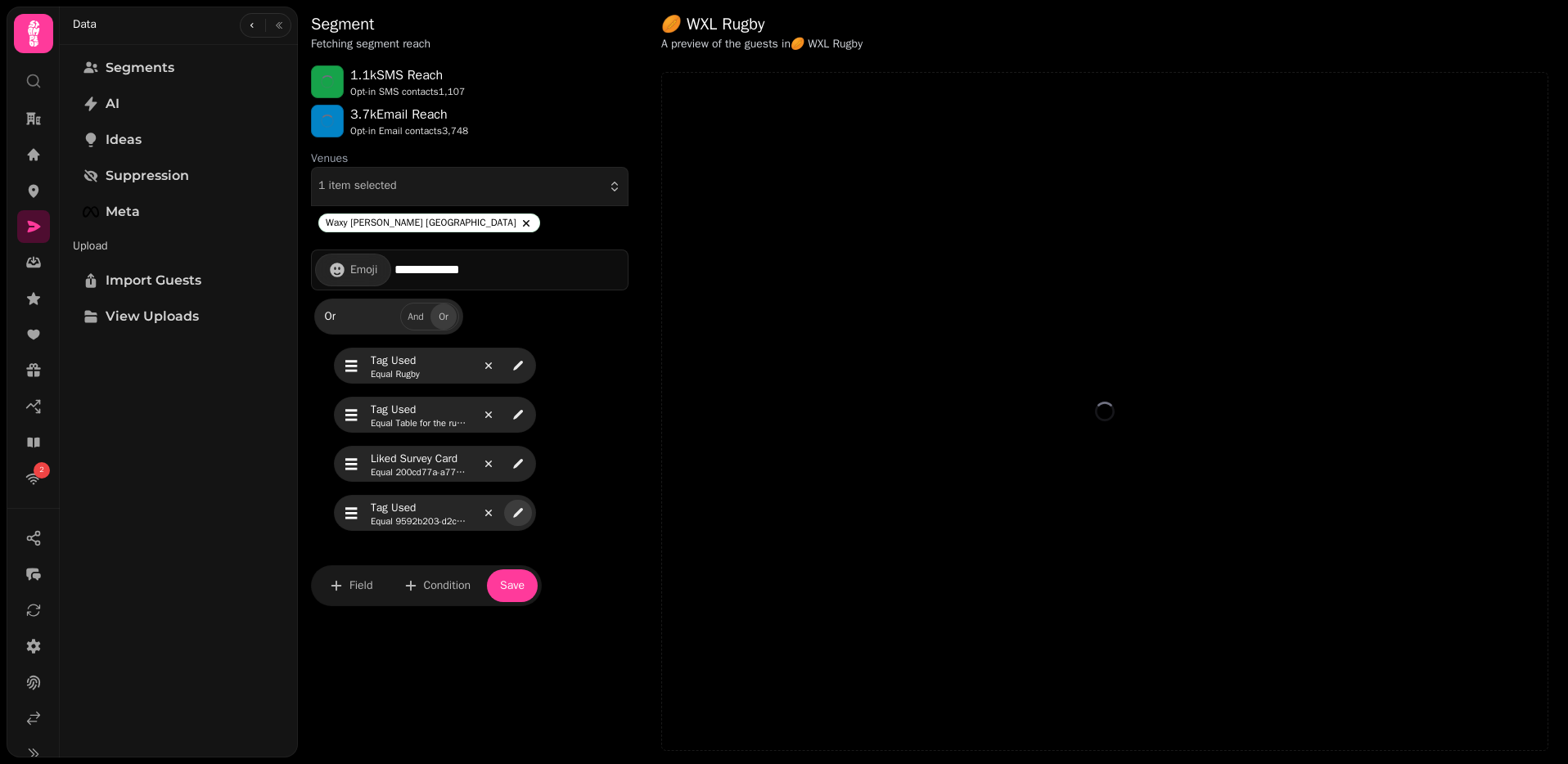 click 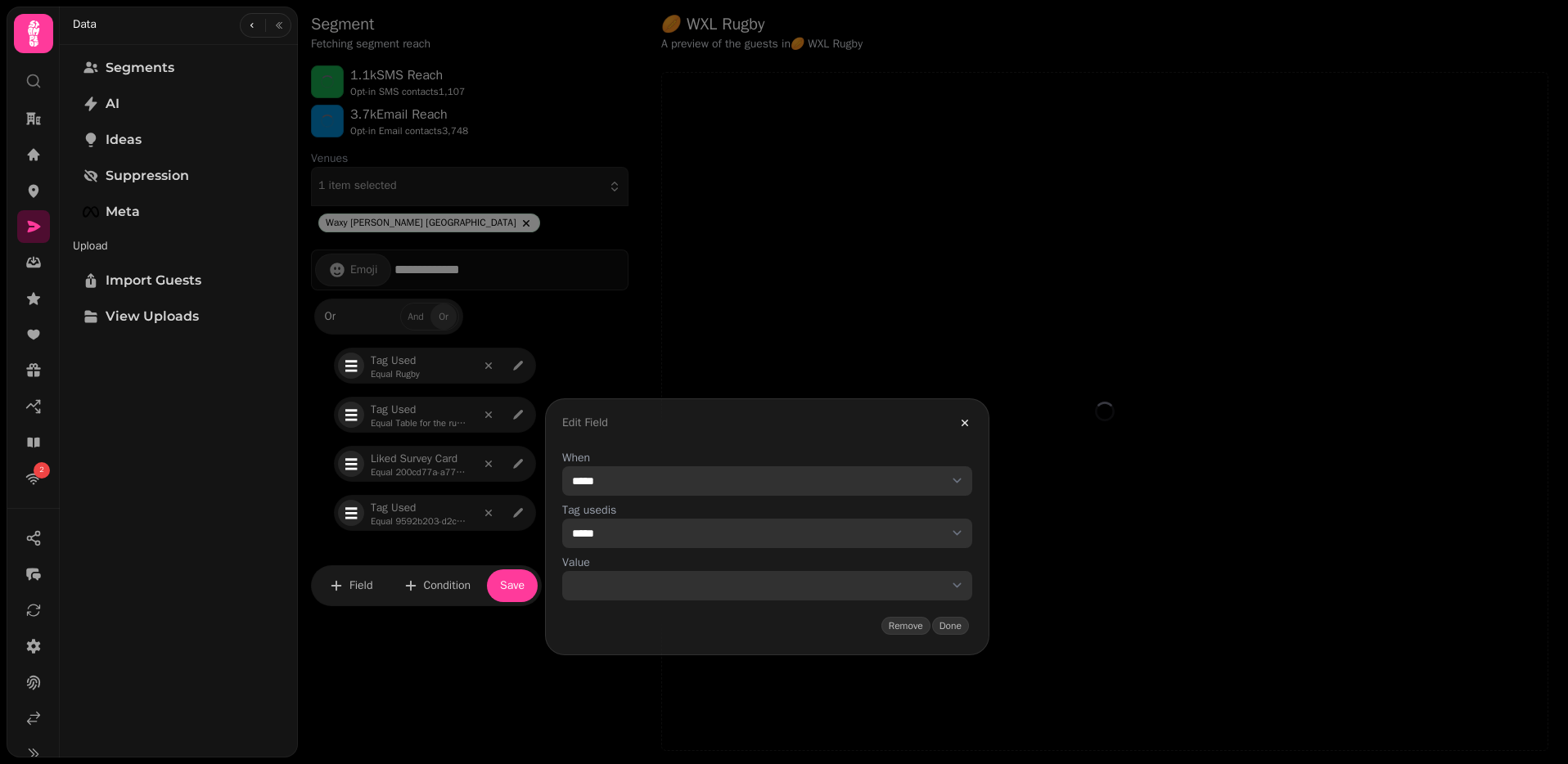 click on "**********" at bounding box center (767, 481) 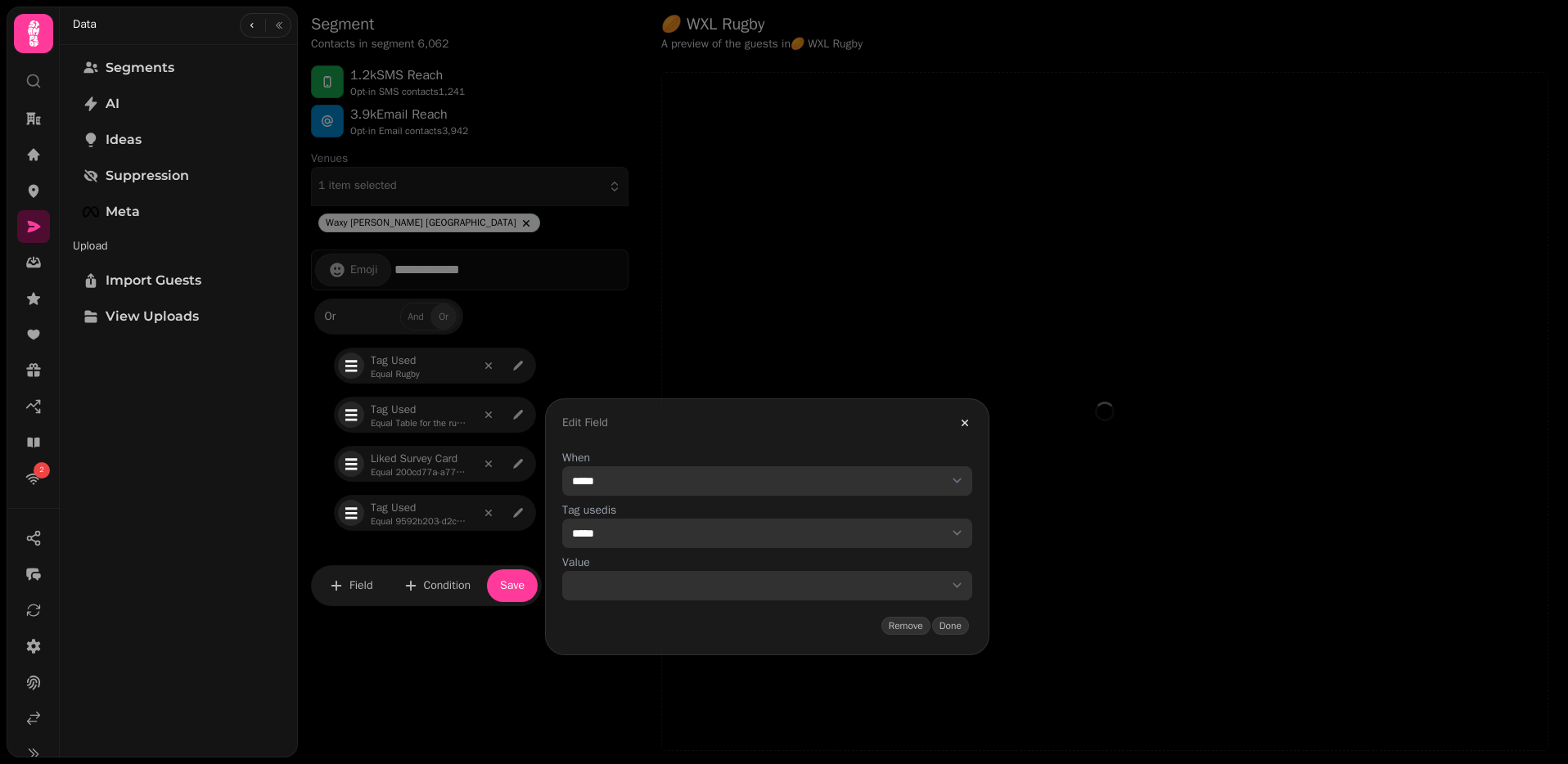 select on "**" 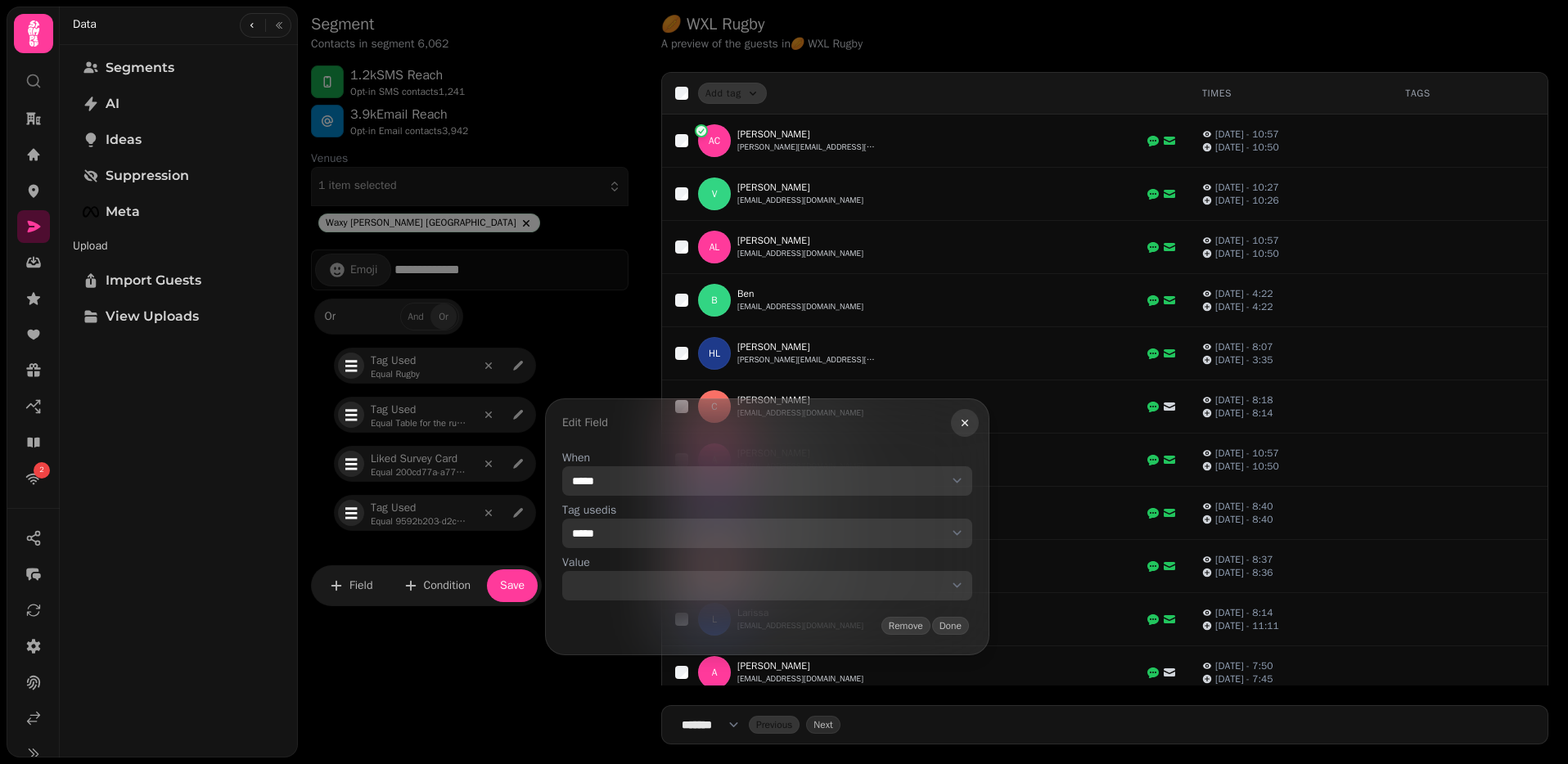 click 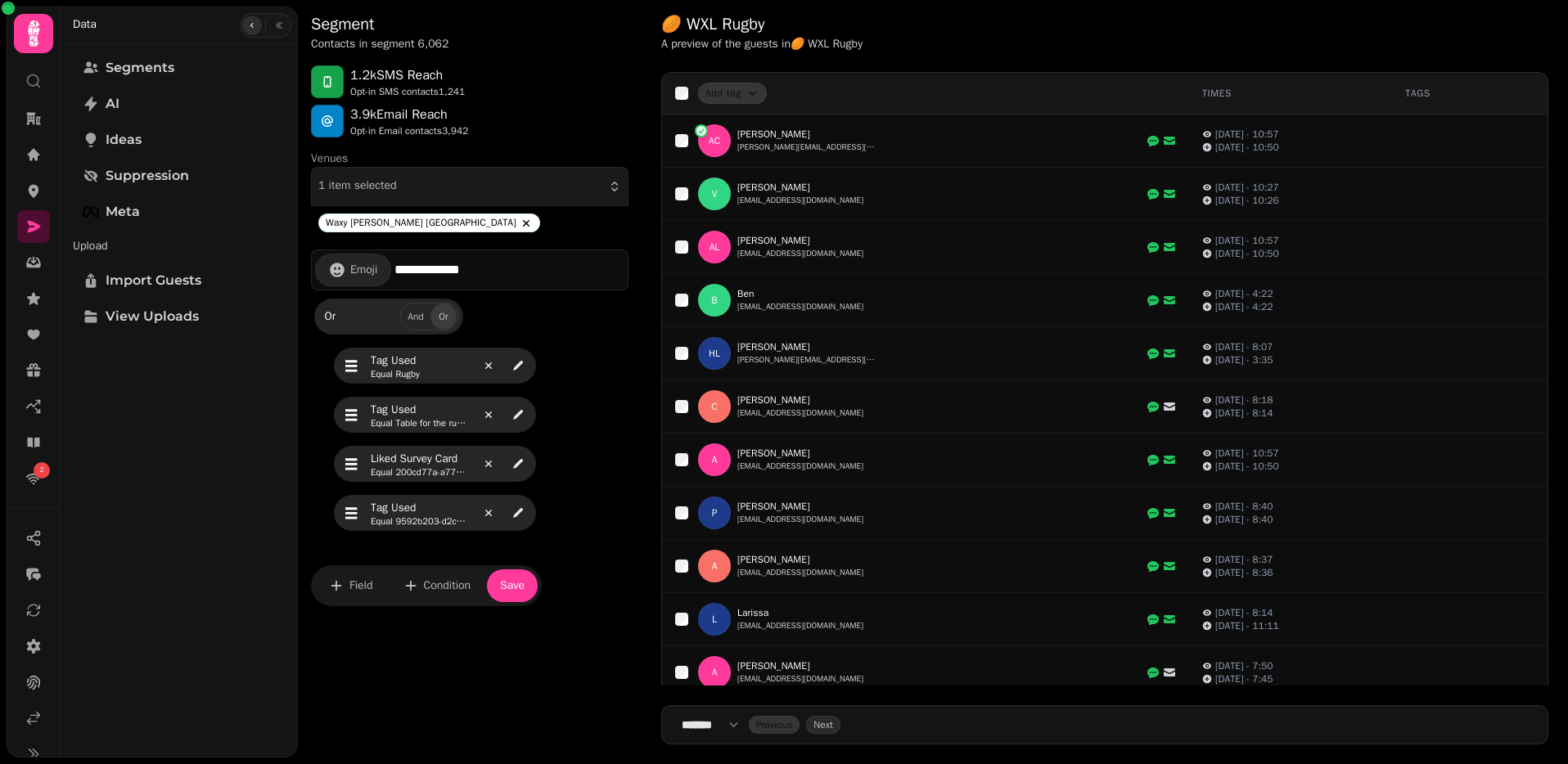 click 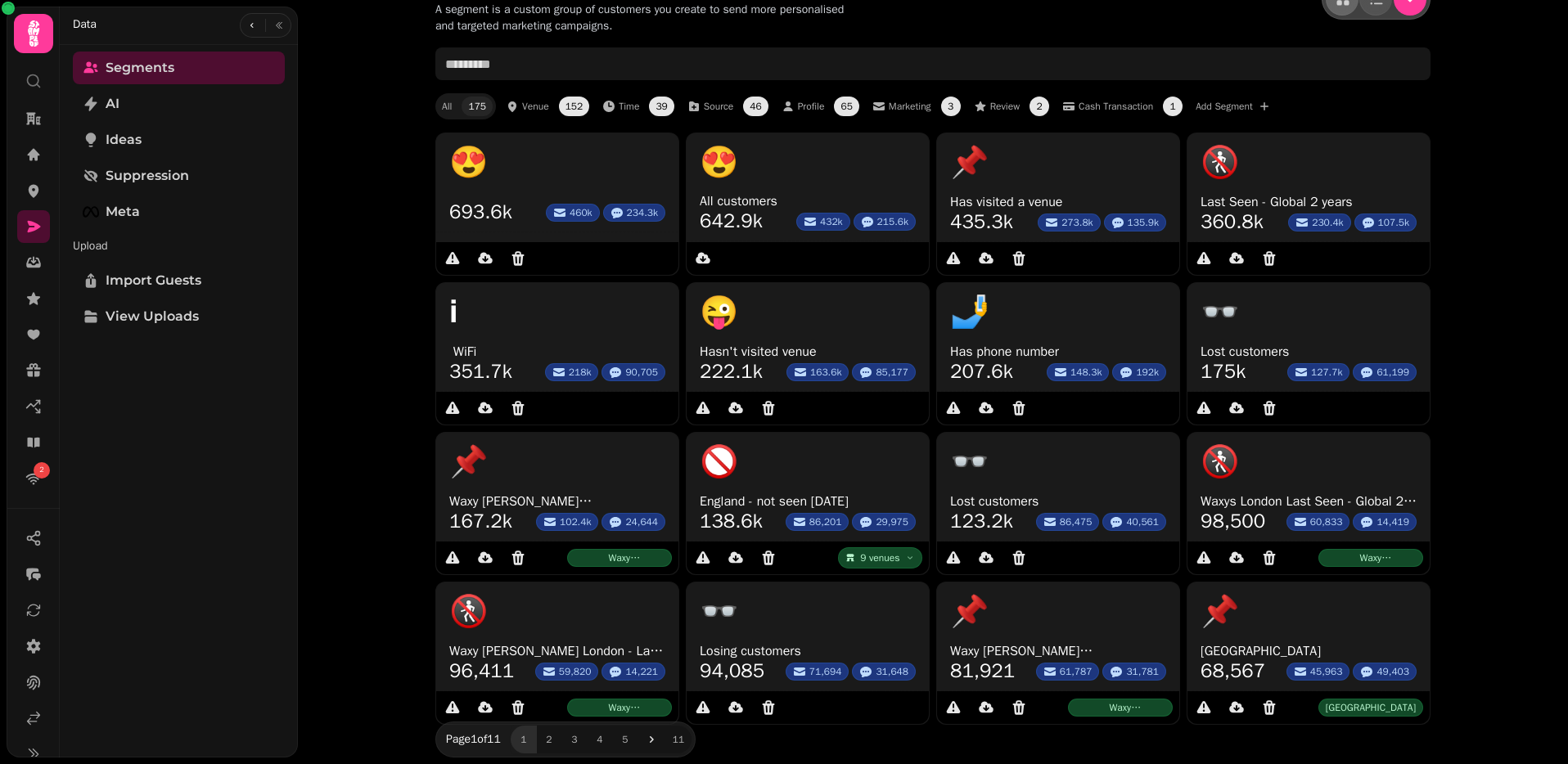 scroll, scrollTop: 0, scrollLeft: 0, axis: both 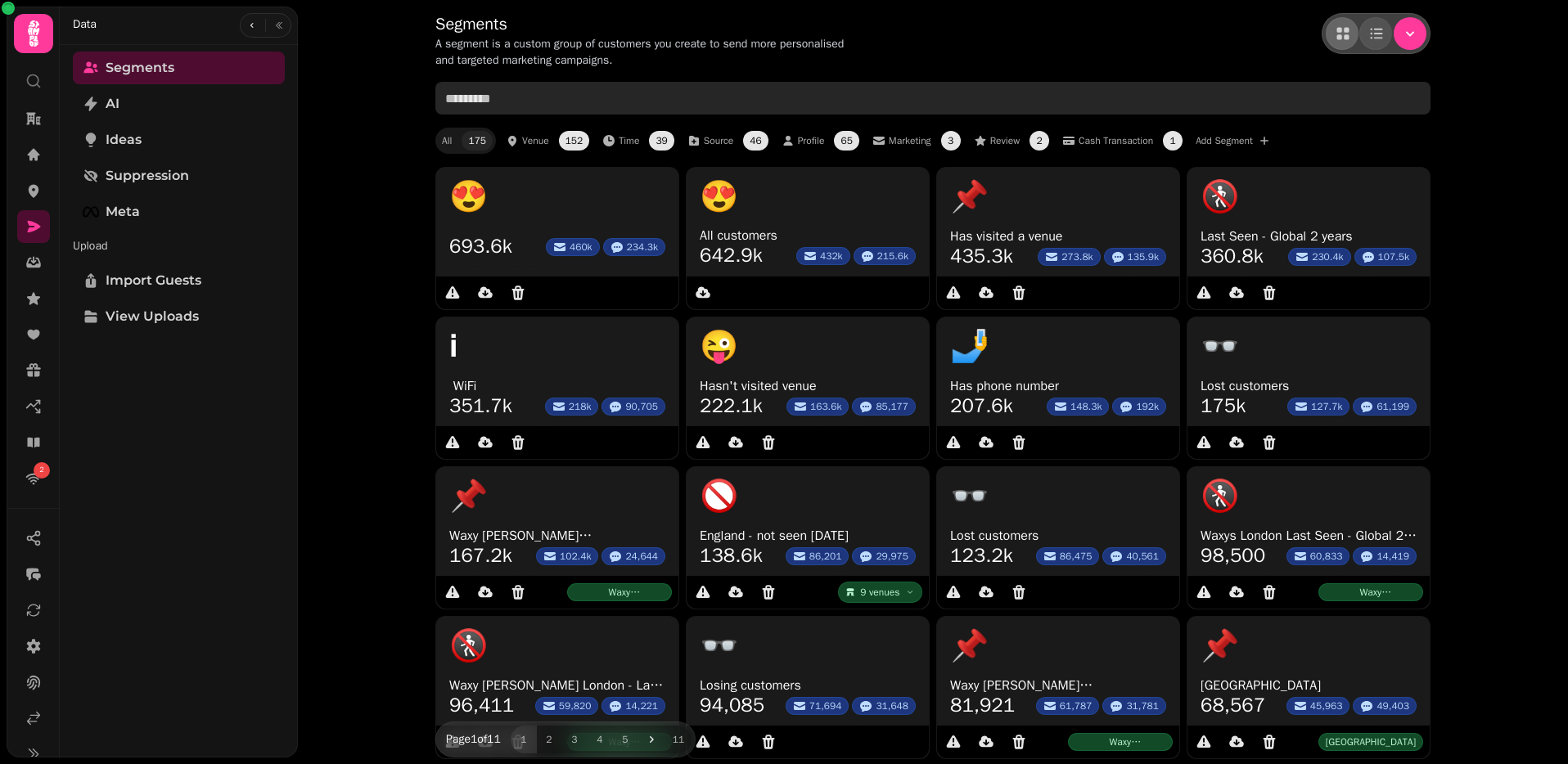 click at bounding box center (933, 98) 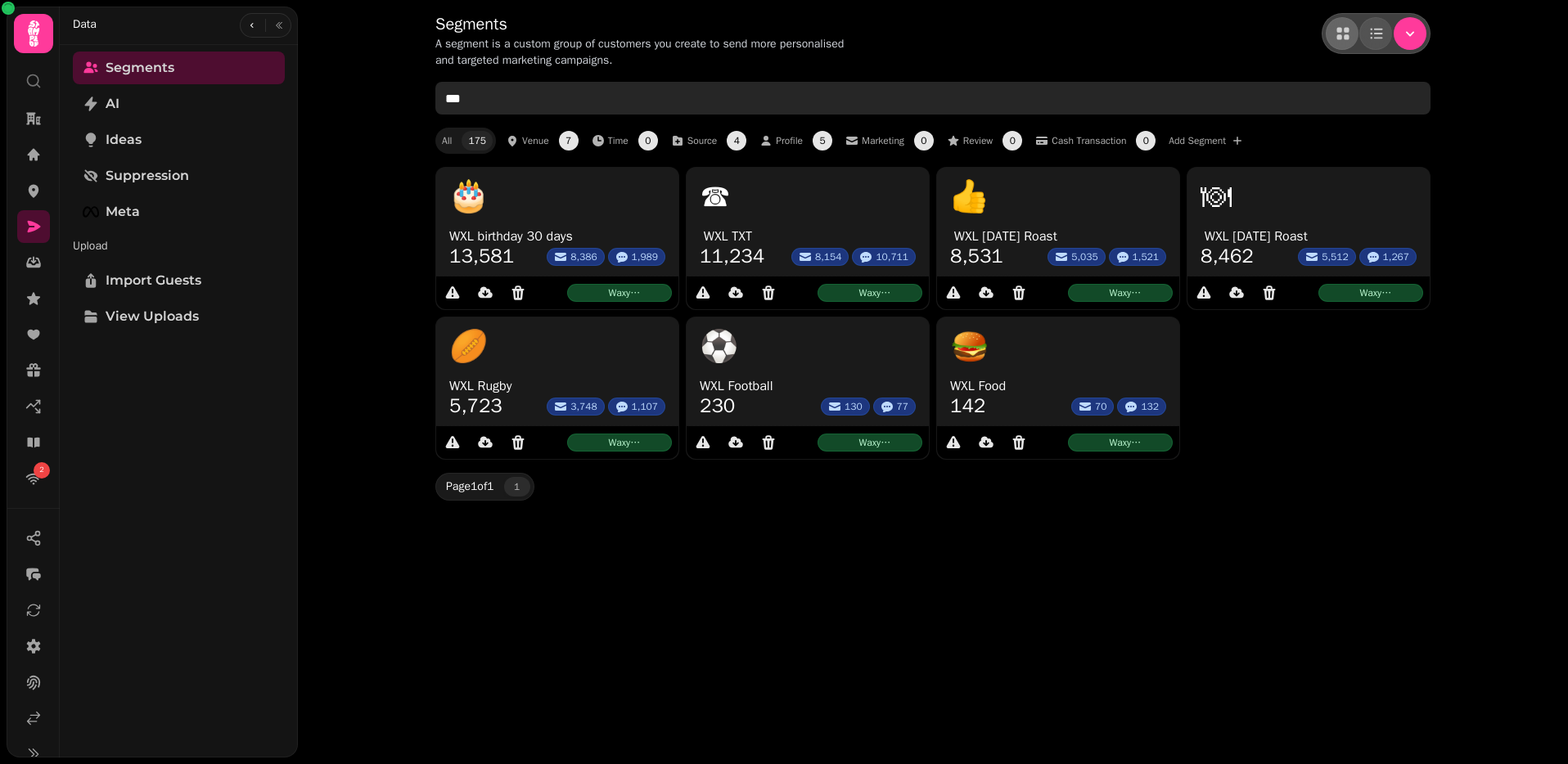 type on "***" 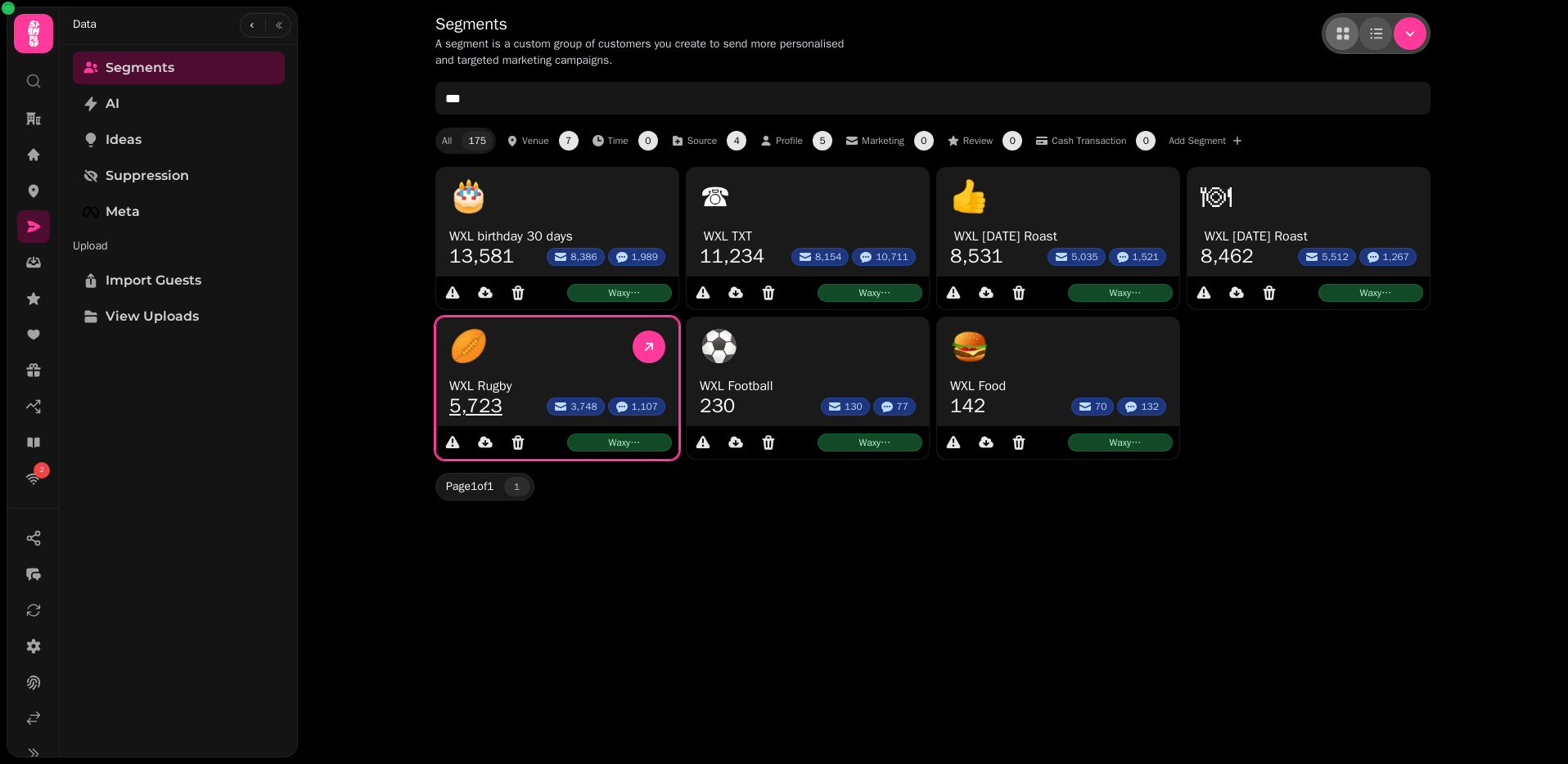 click on "5,723" at bounding box center [475, 406] 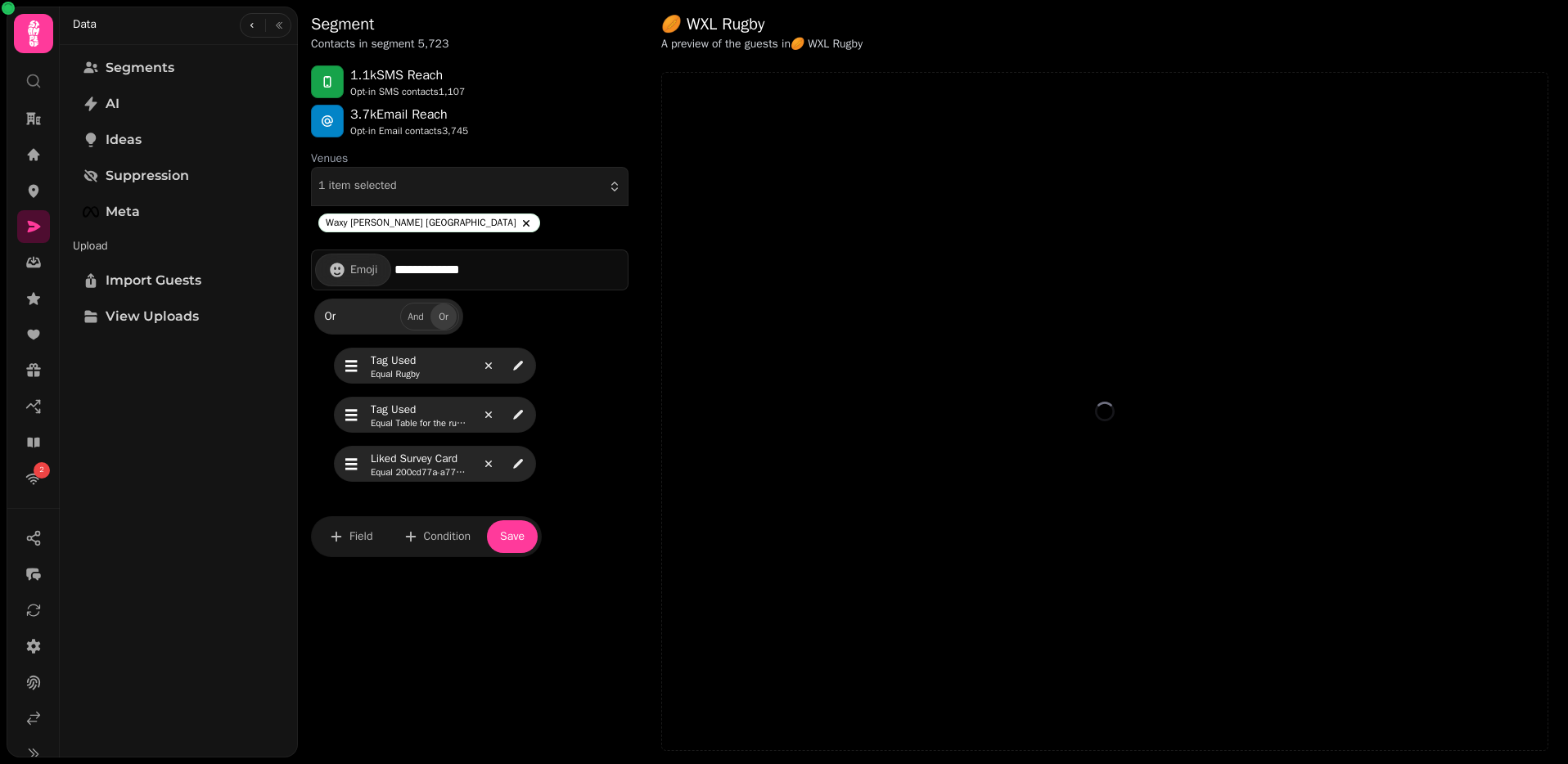 select on "**" 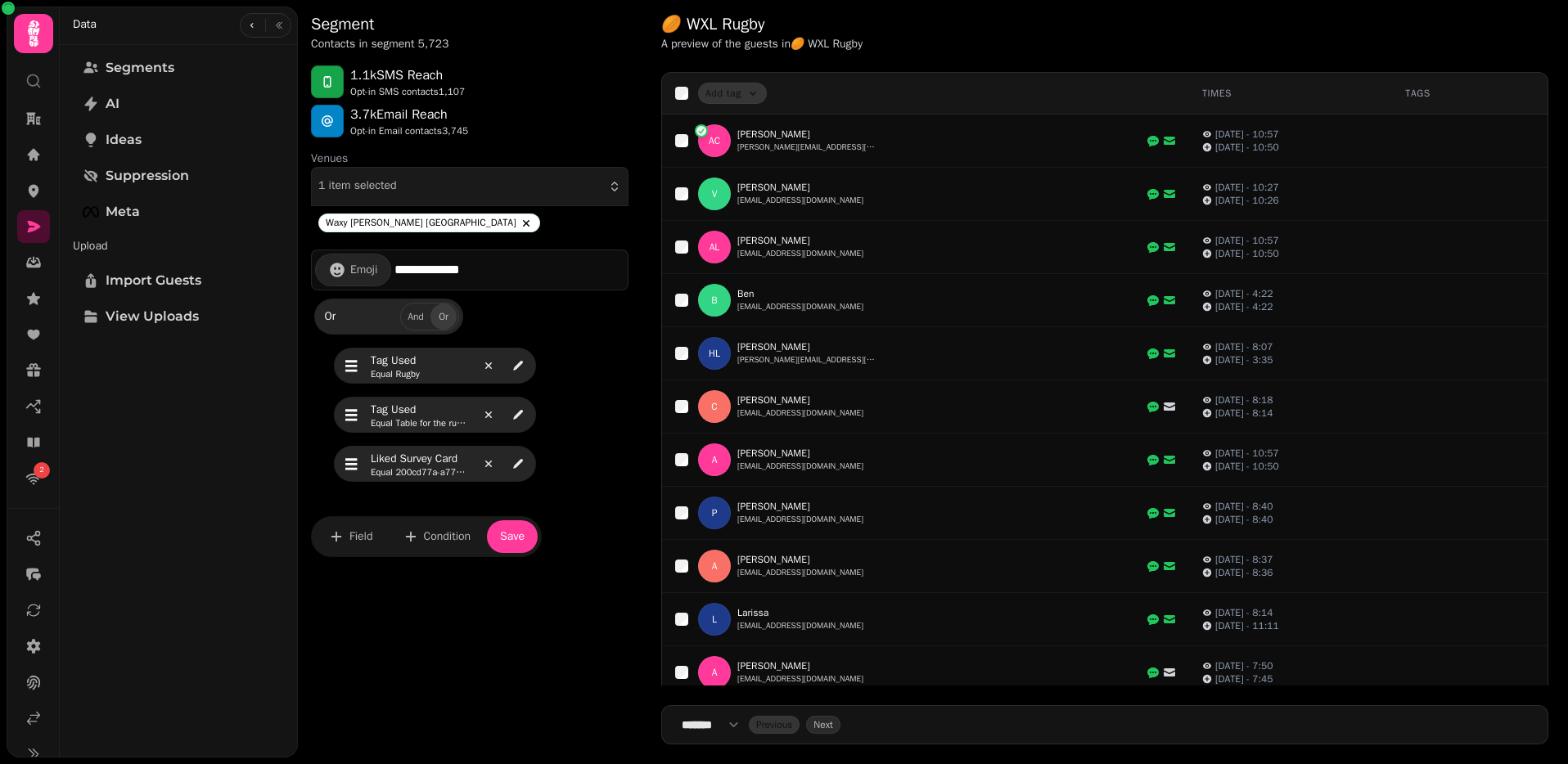 click on "Tag used Equal Table for the rugby" at bounding box center (462, 413) 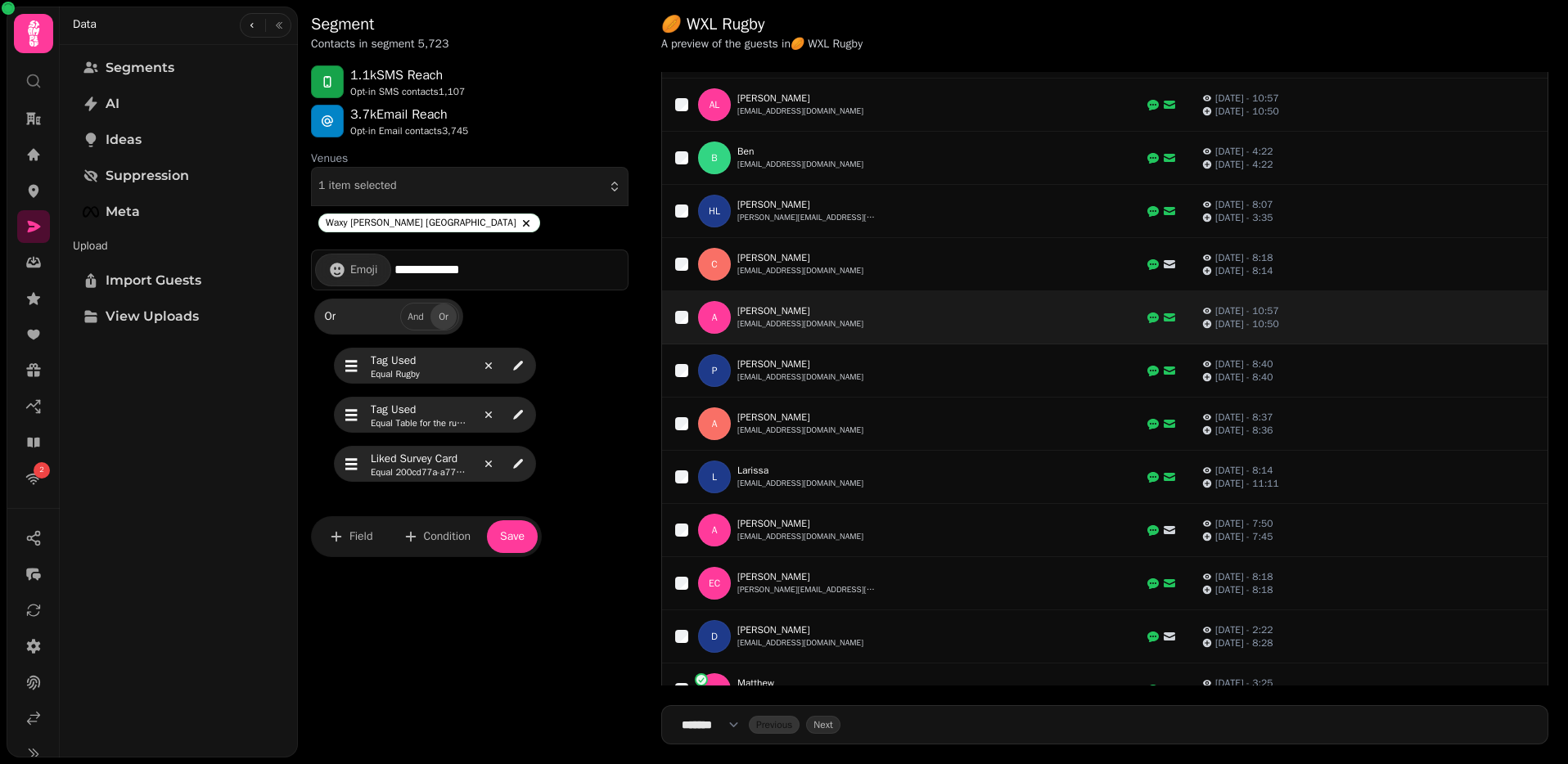 scroll, scrollTop: 0, scrollLeft: 0, axis: both 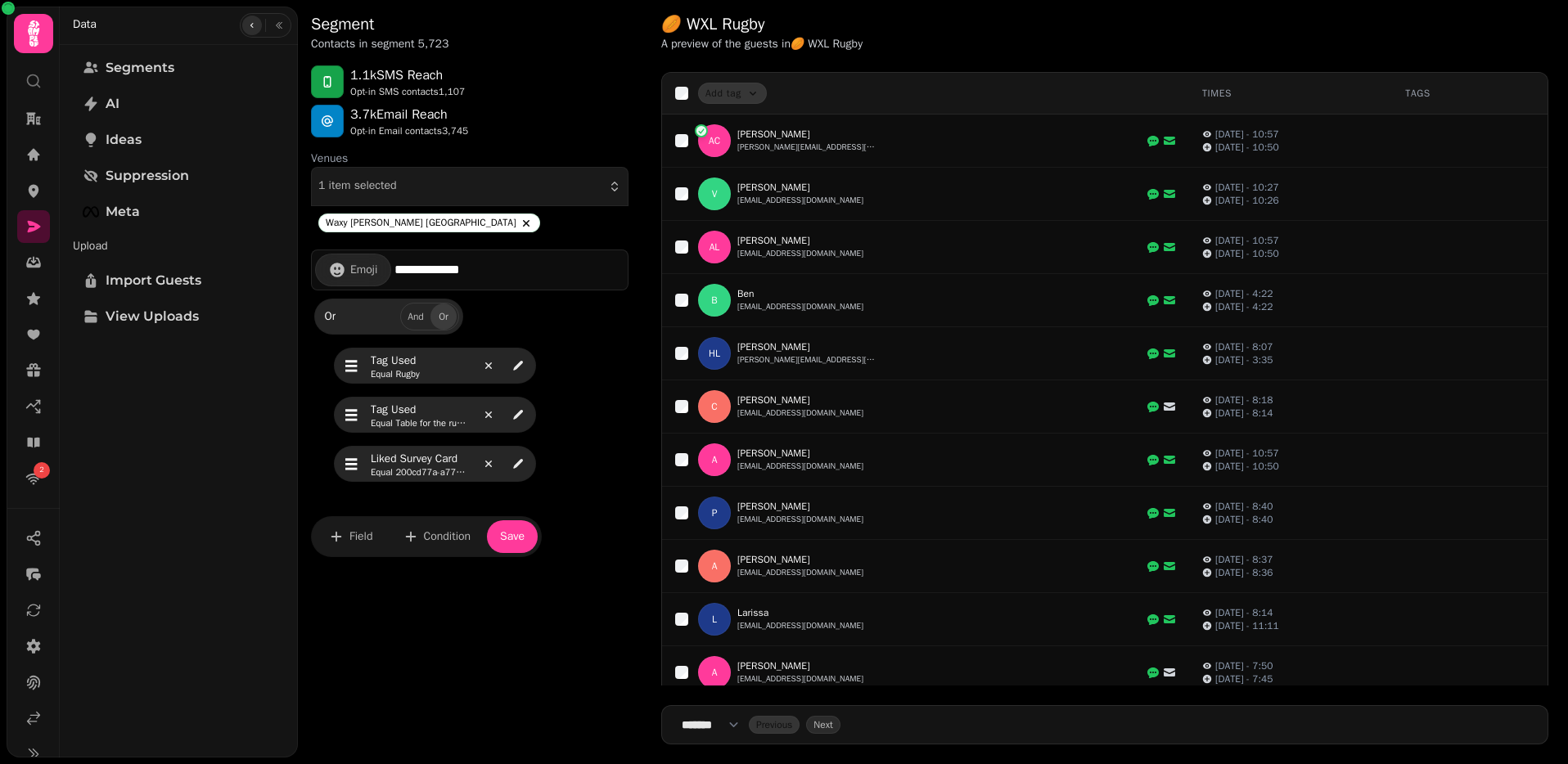 click 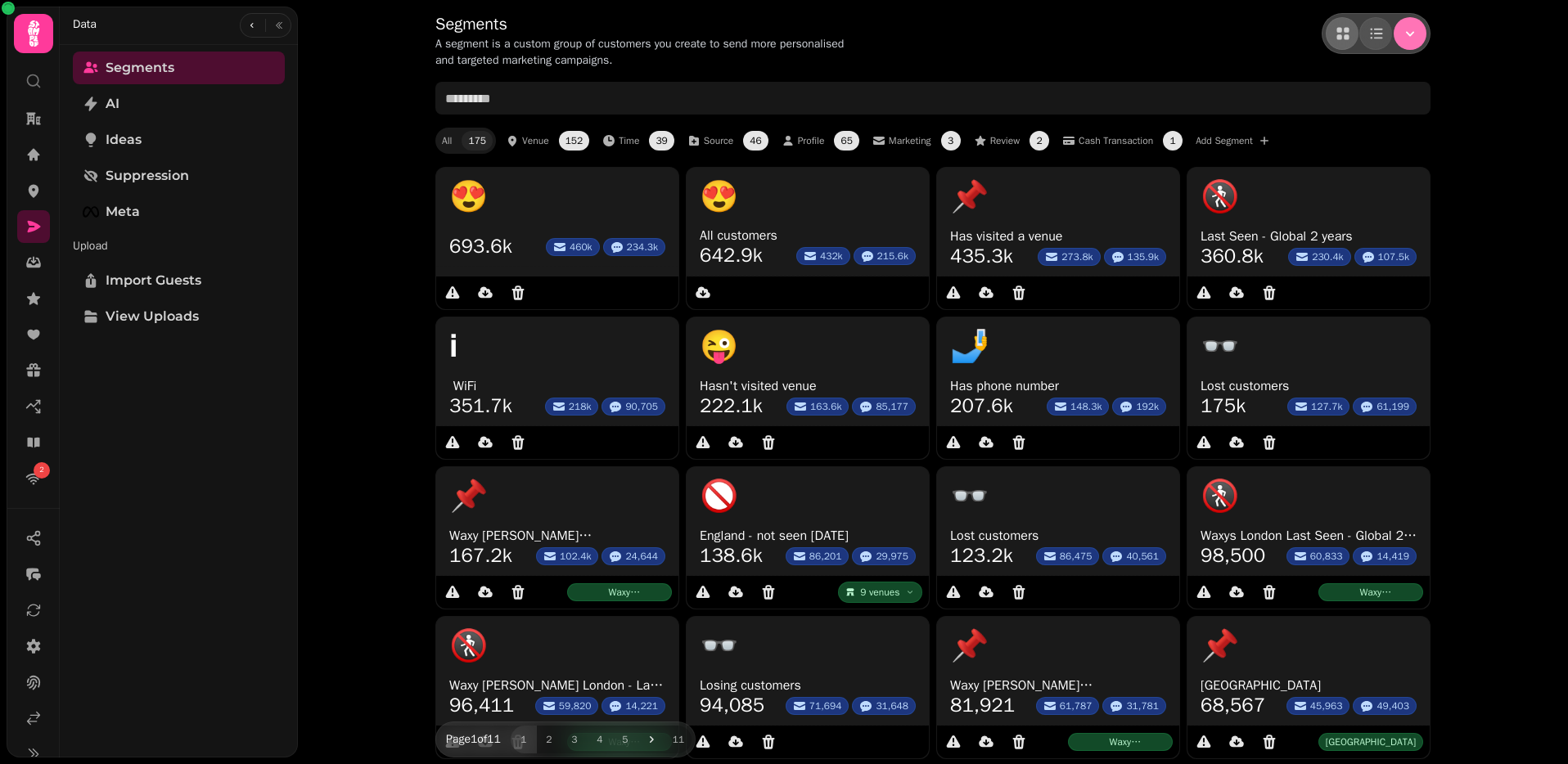 click 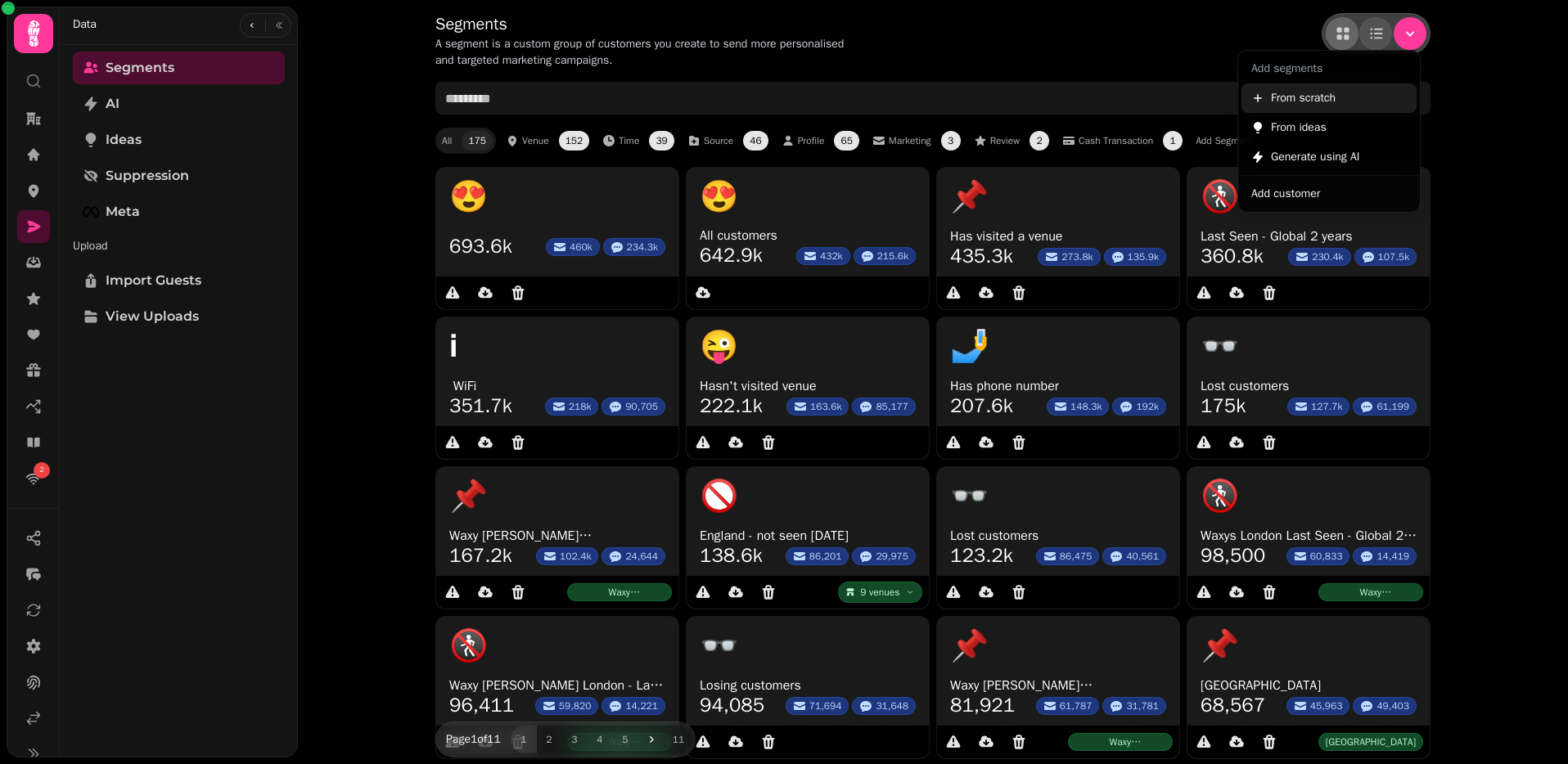 click on "From scratch" at bounding box center [1303, 98] 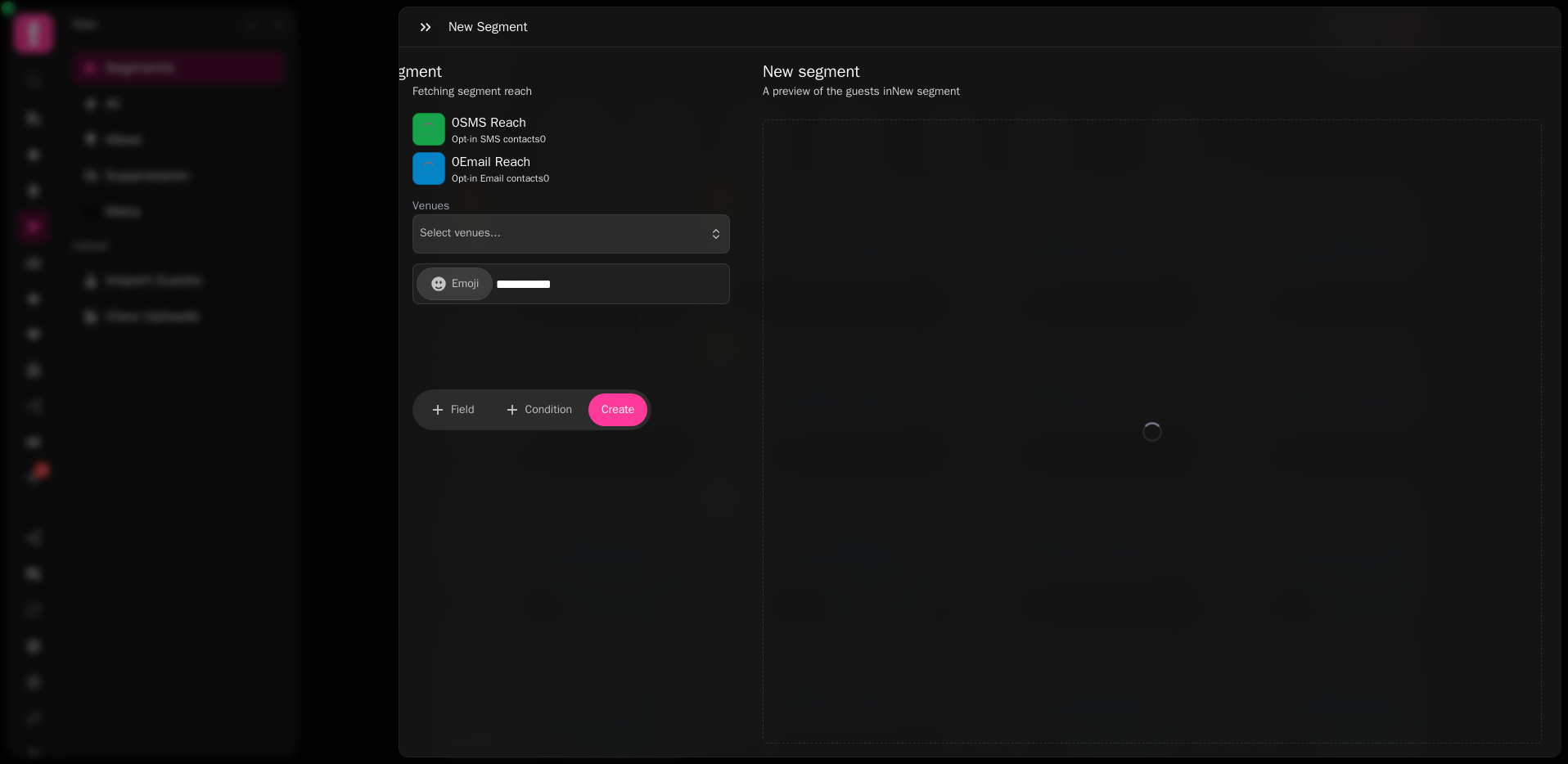 select on "**" 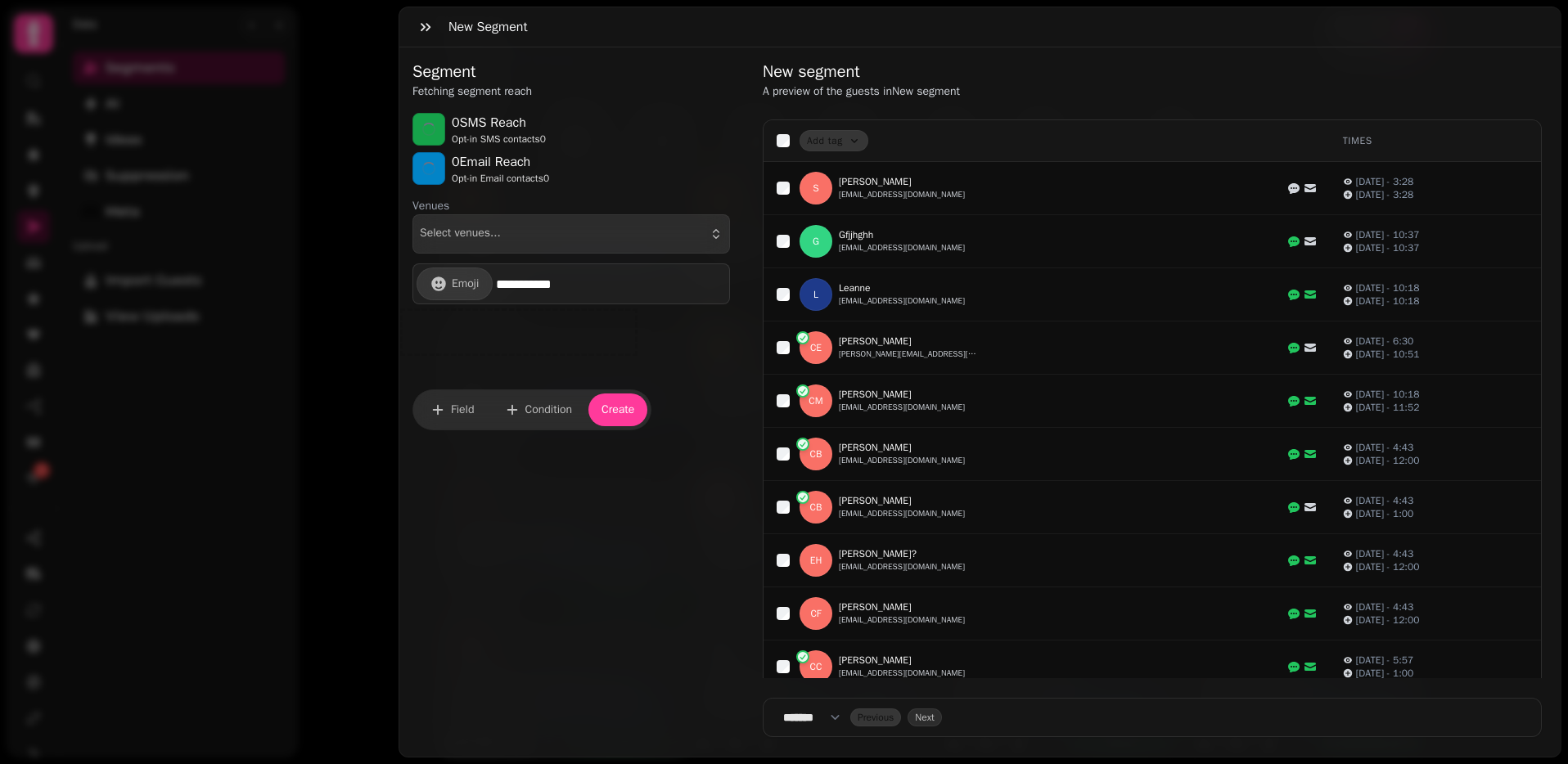 drag, startPoint x: 610, startPoint y: 283, endPoint x: 519, endPoint y: 278, distance: 91.13726 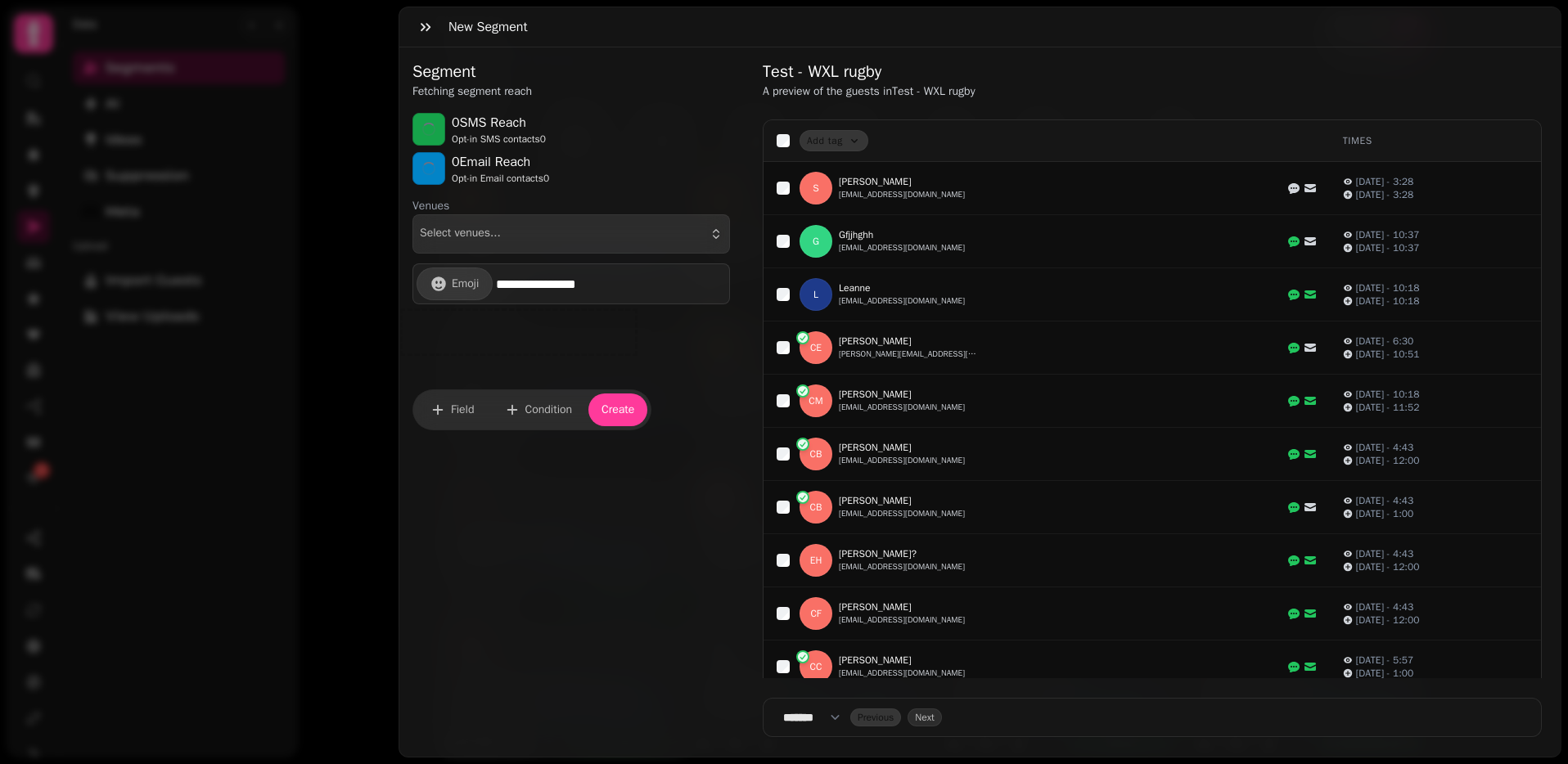 type on "**********" 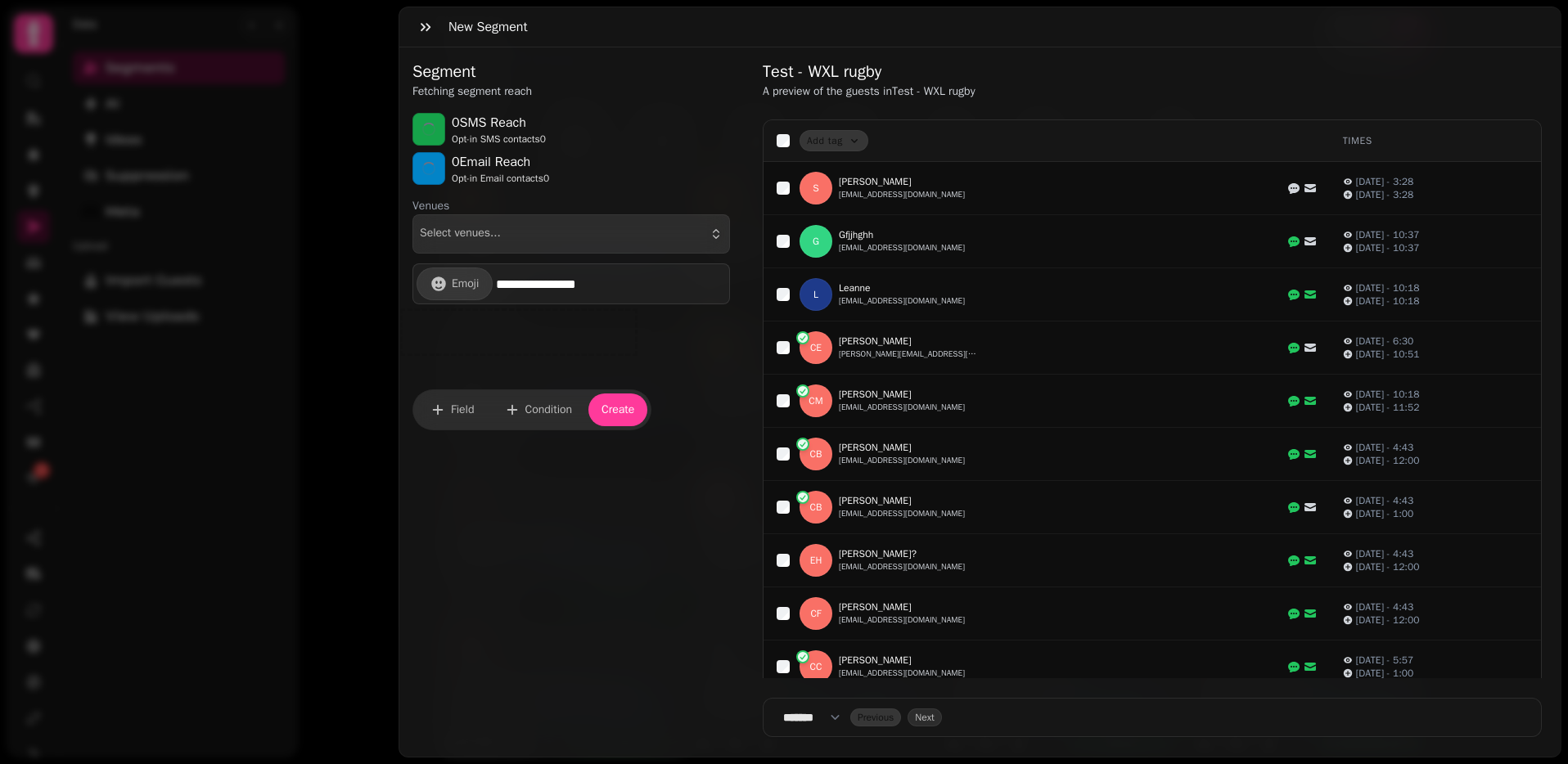 click on "**********" at bounding box center (571, 314) 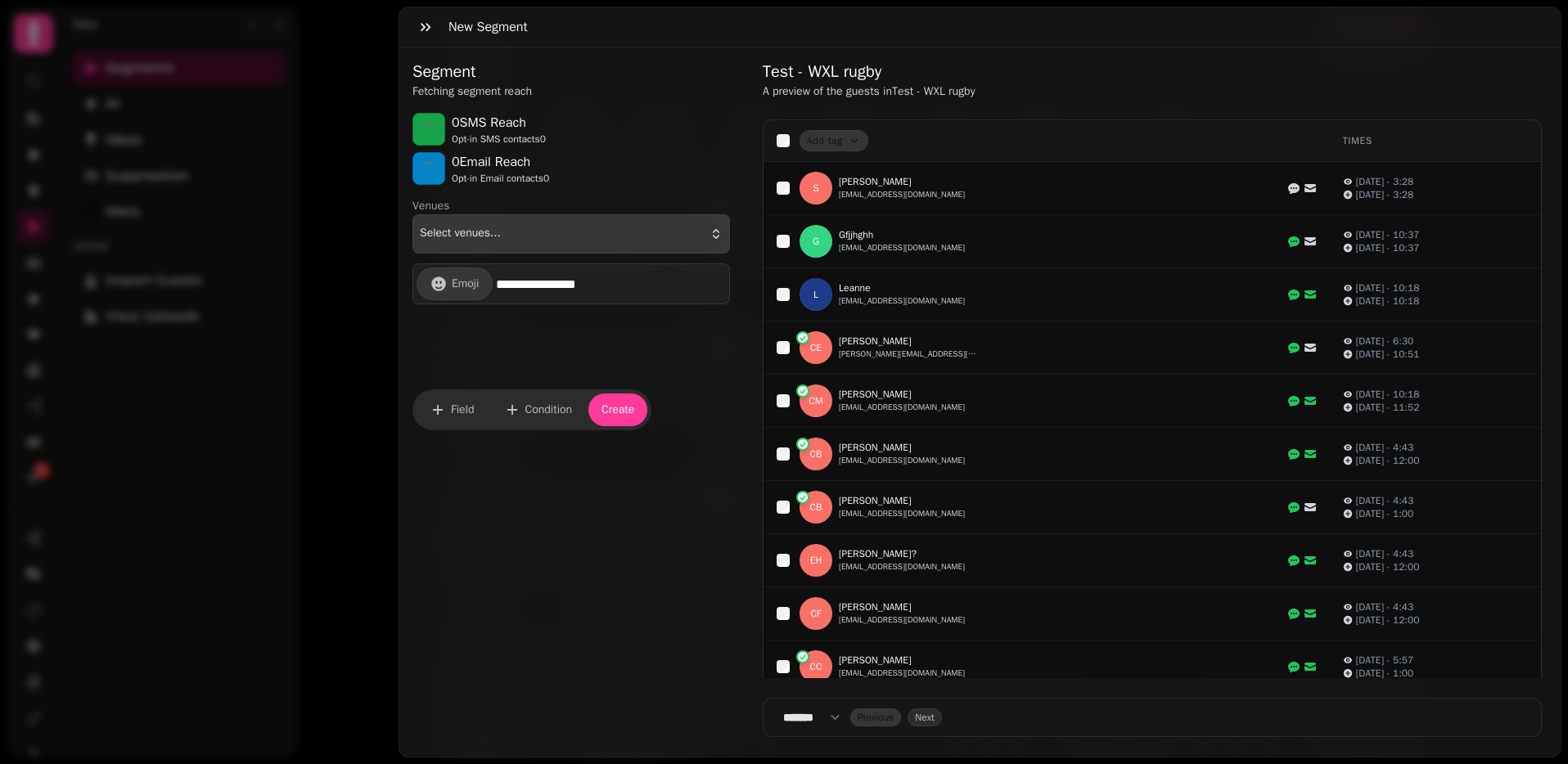 click on "Select venues..." at bounding box center (571, 234) 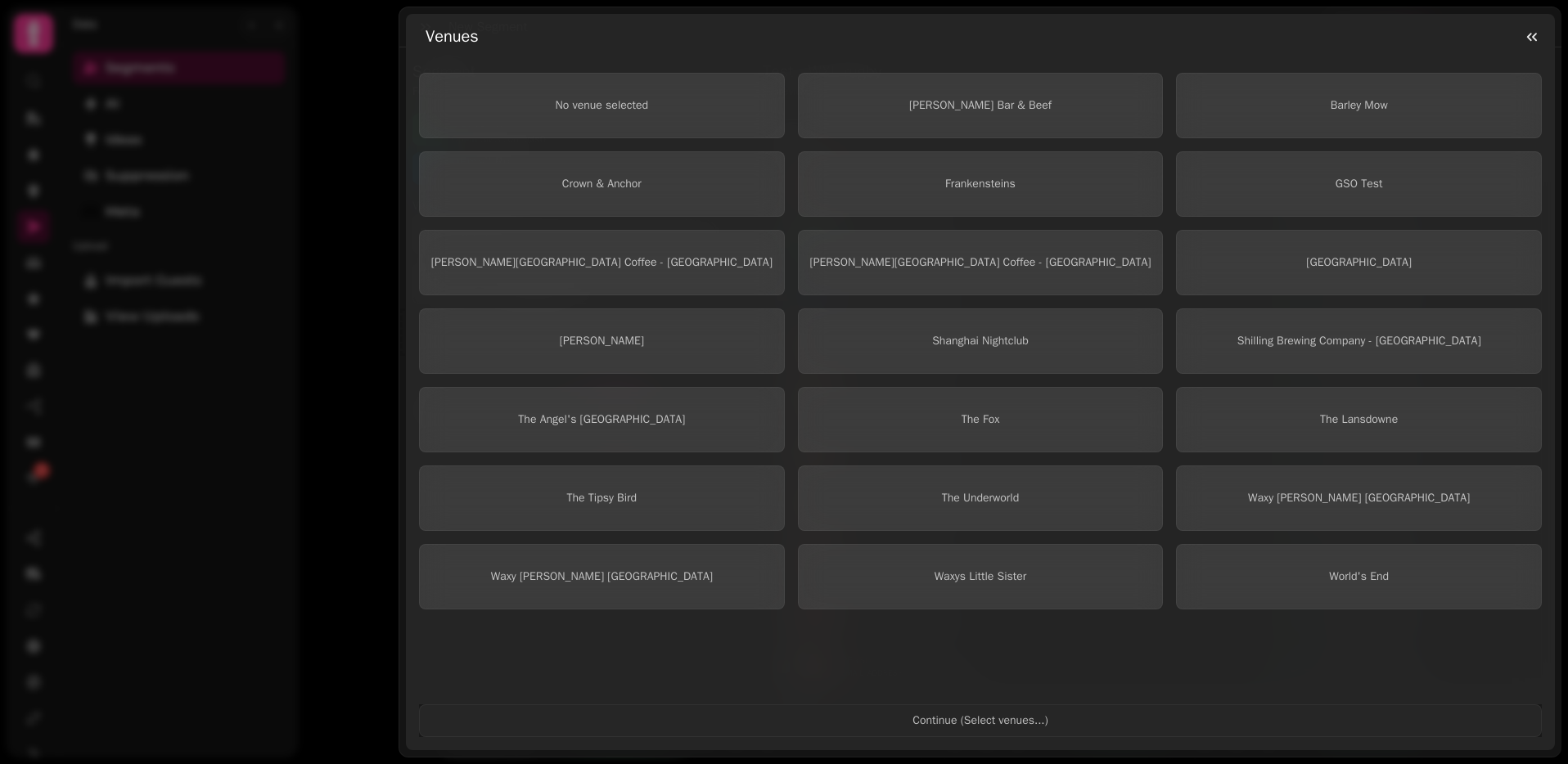 click on "Venues" at bounding box center (980, 37) 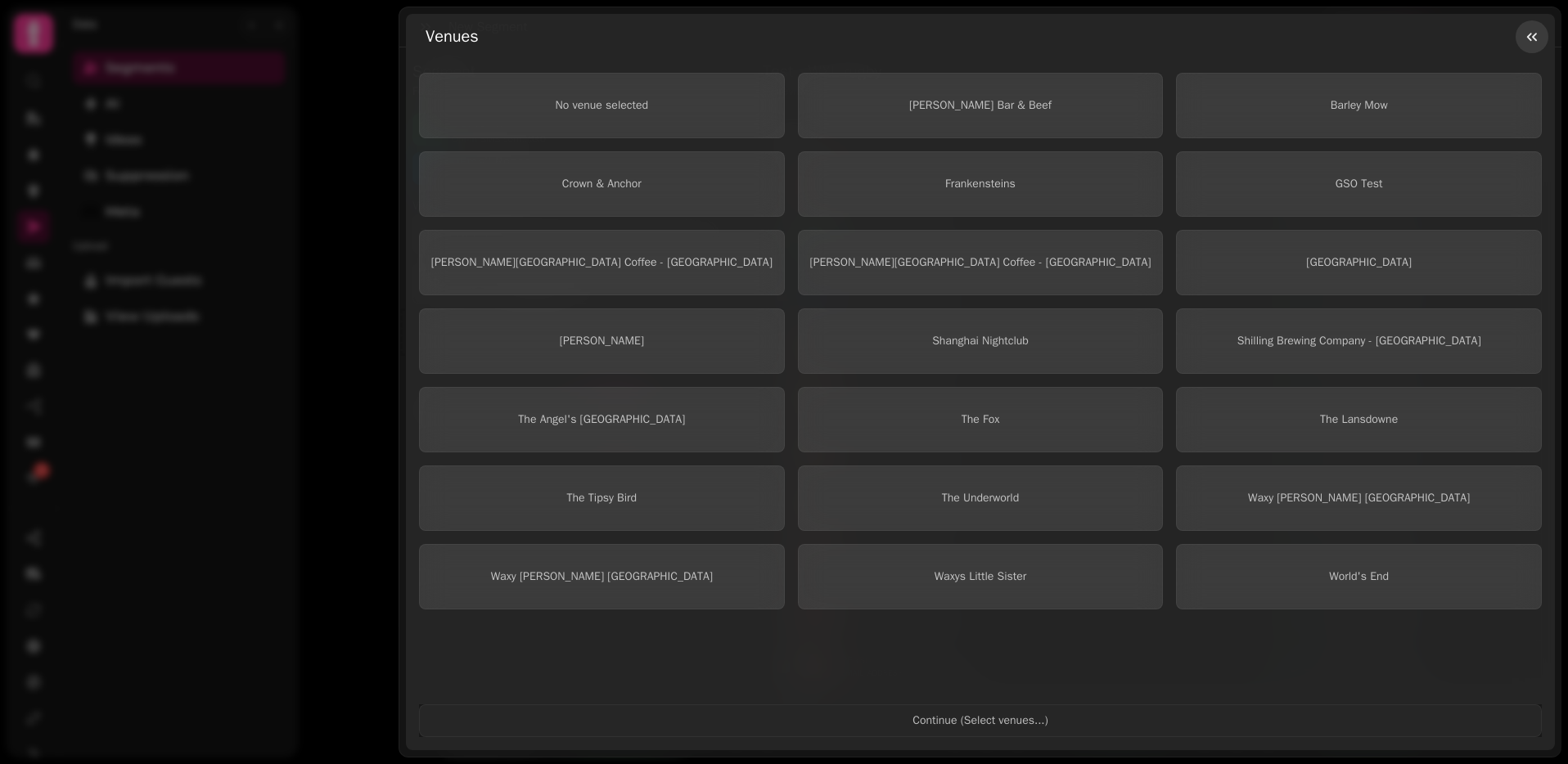 click 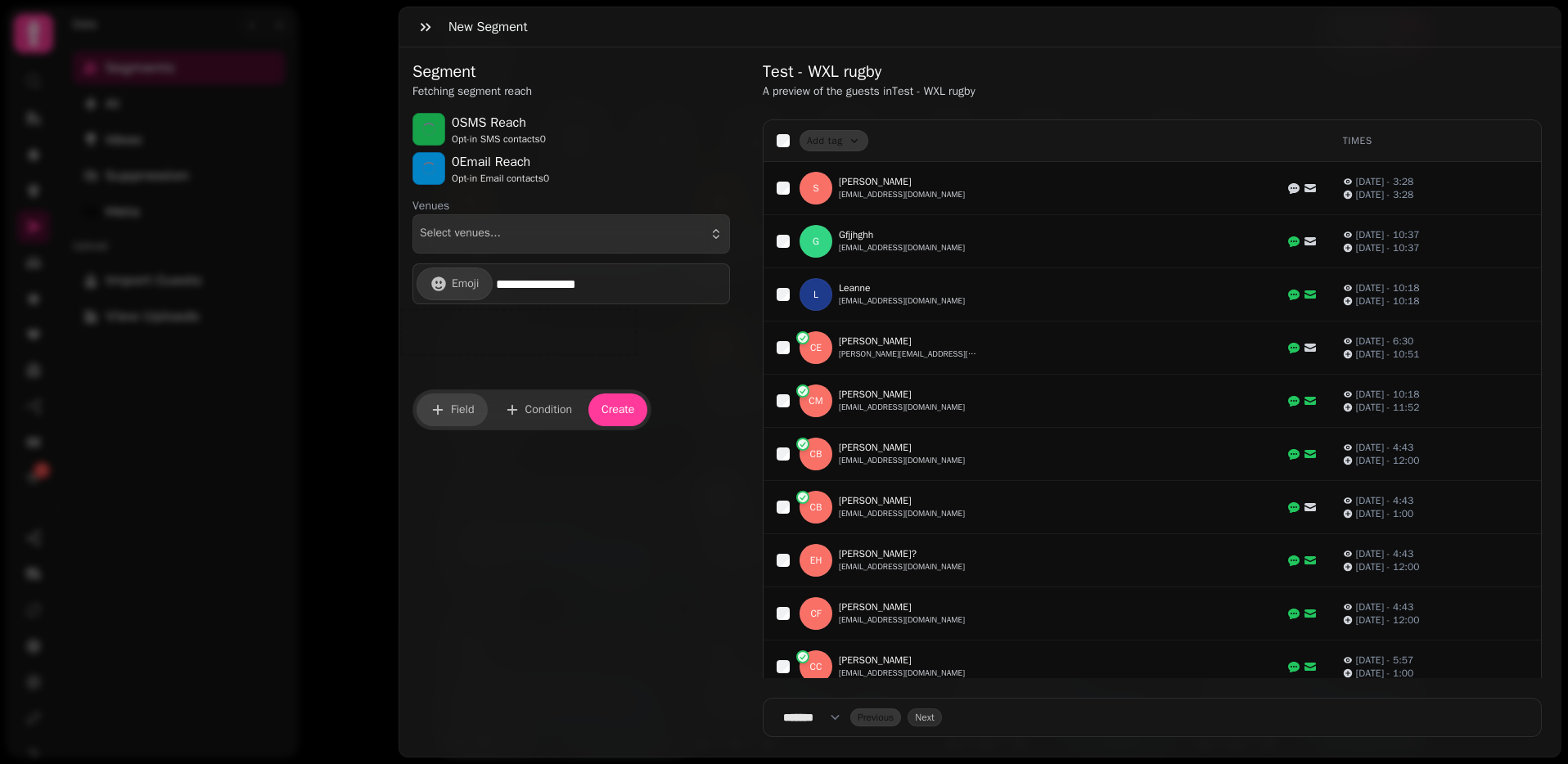 drag, startPoint x: 459, startPoint y: 409, endPoint x: 471, endPoint y: 402, distance: 13.892444 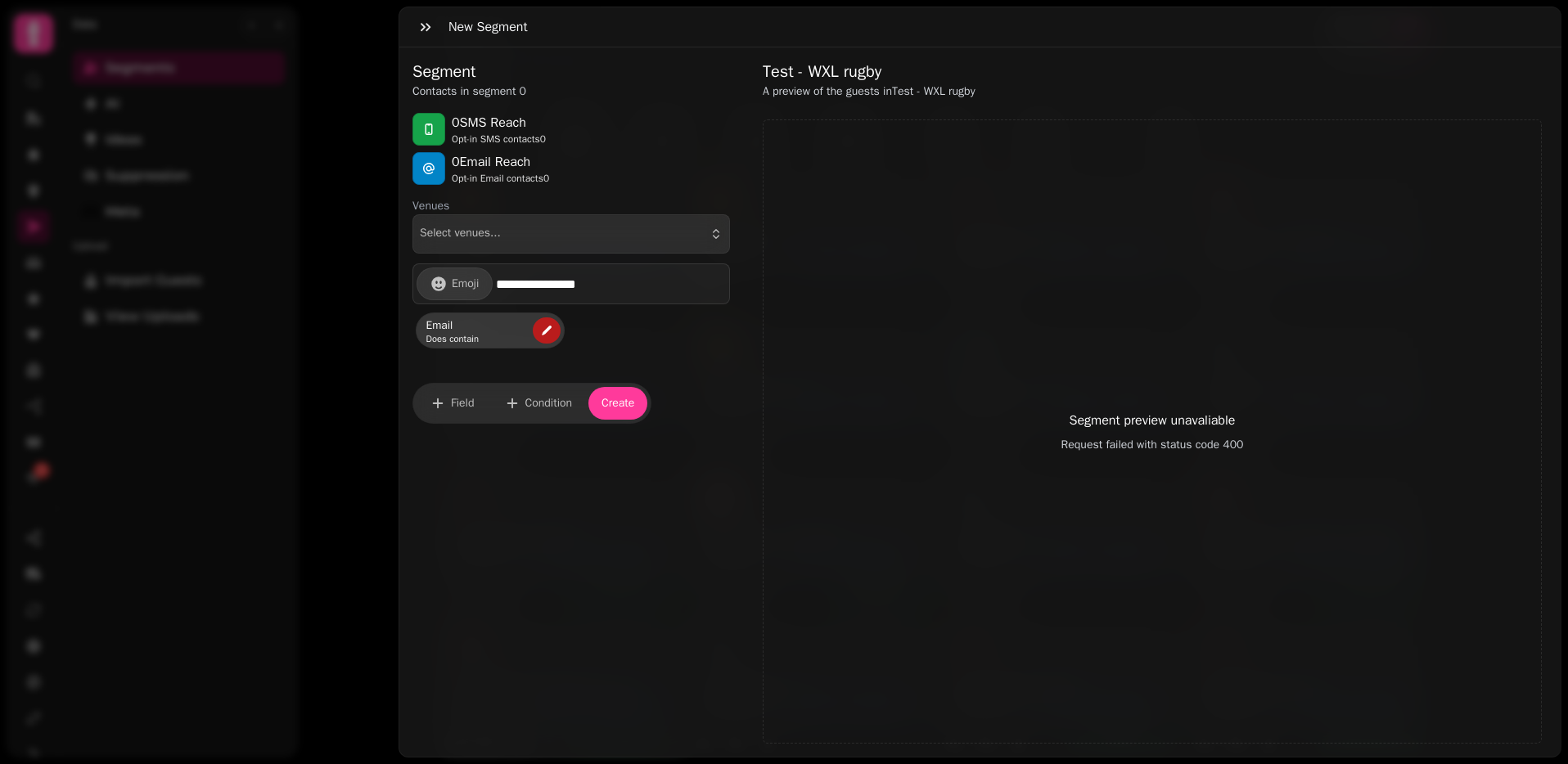 click 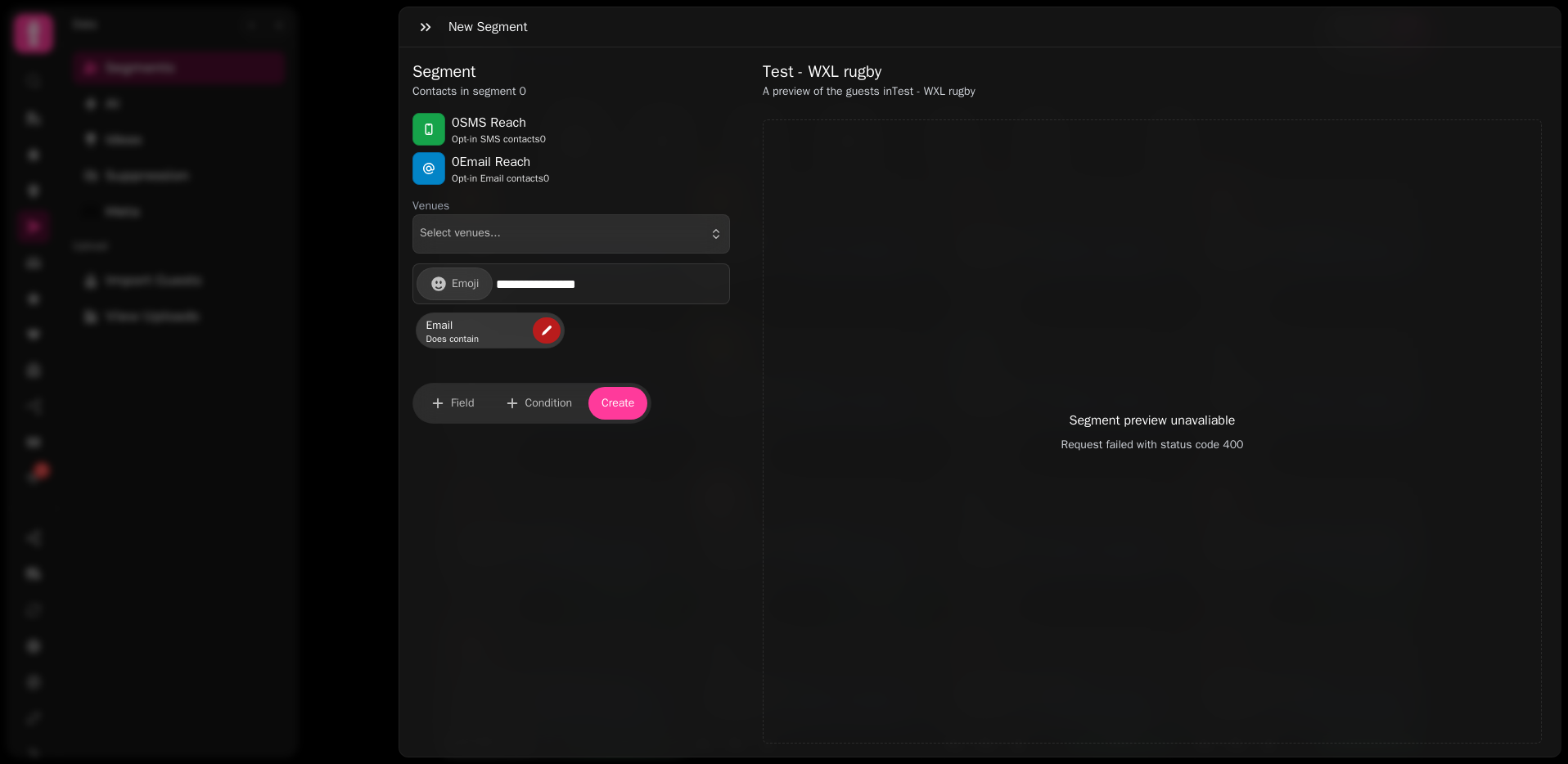 select on "*****" 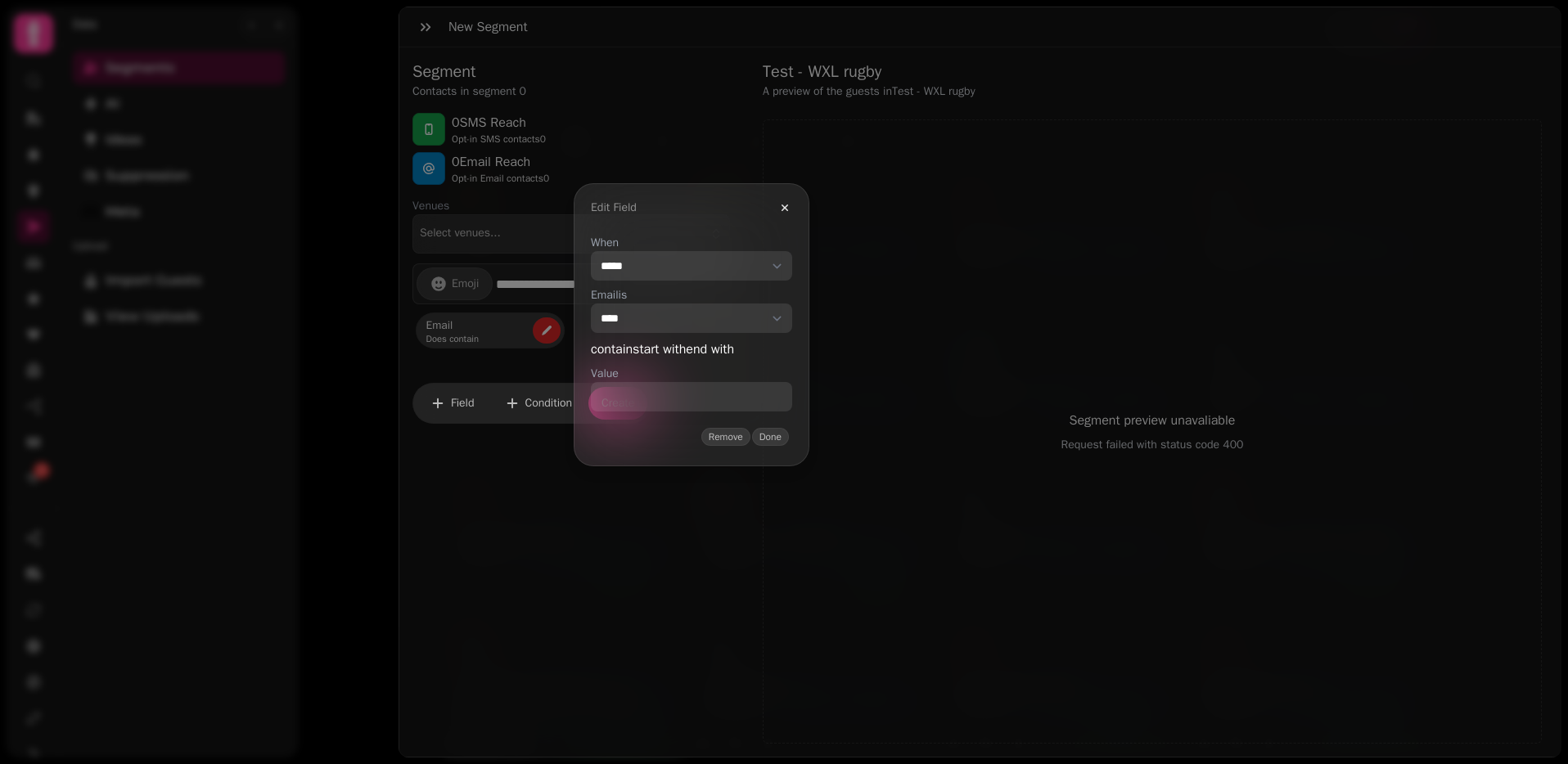 click on "**********" at bounding box center (692, 266) 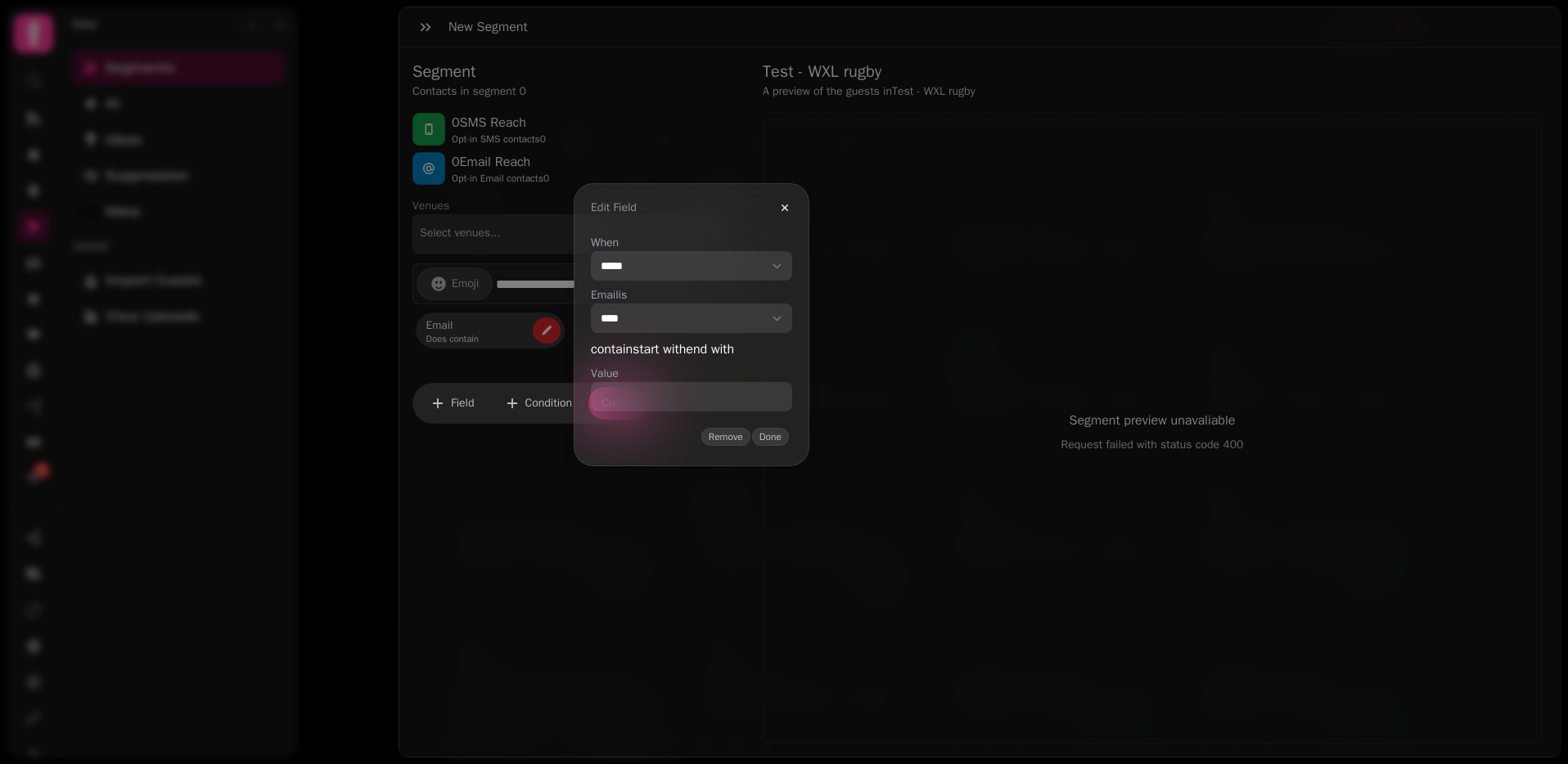 click on "**********" at bounding box center (692, 266) 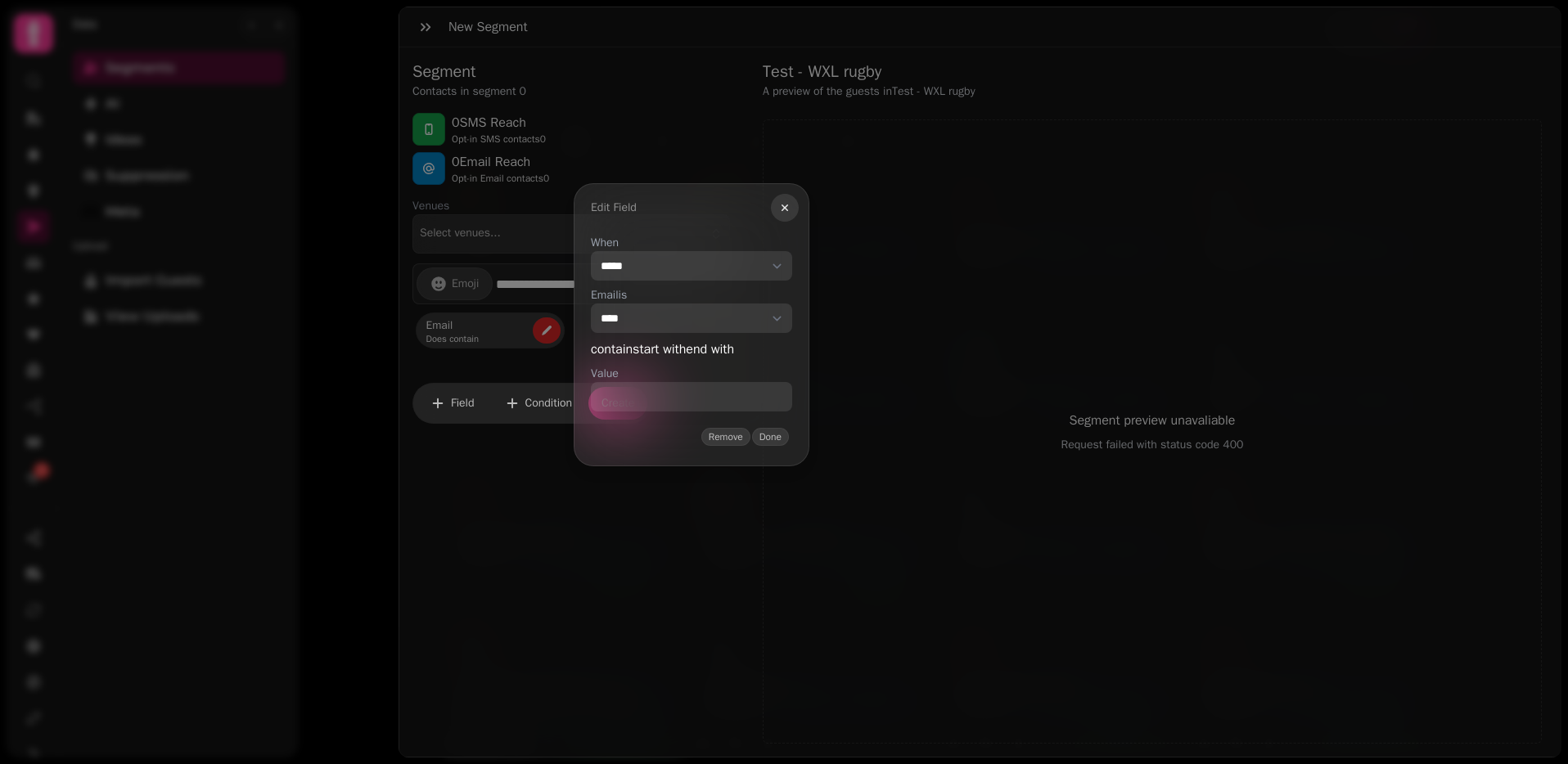 click 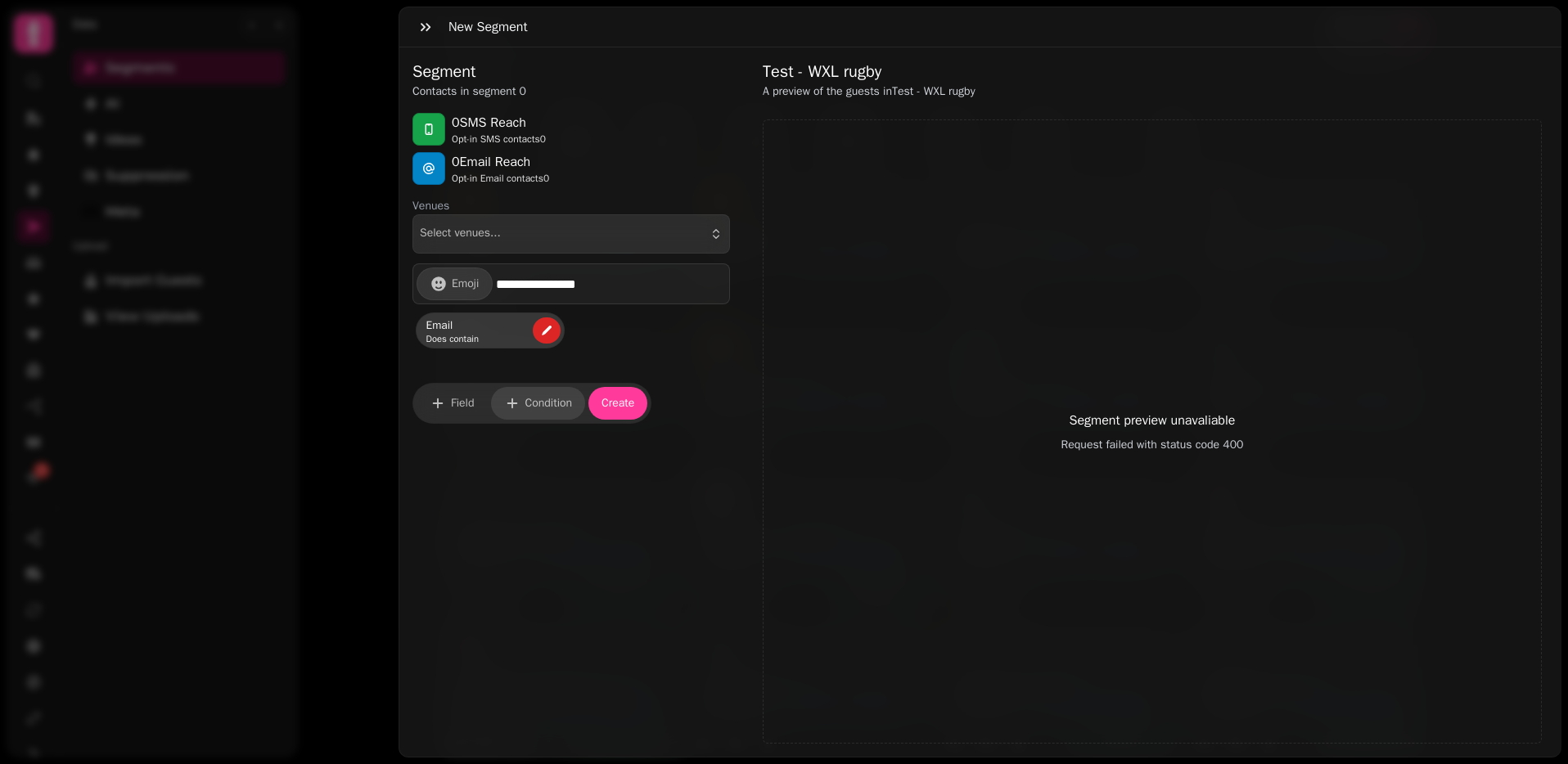 click on "Condition" at bounding box center [549, 403] 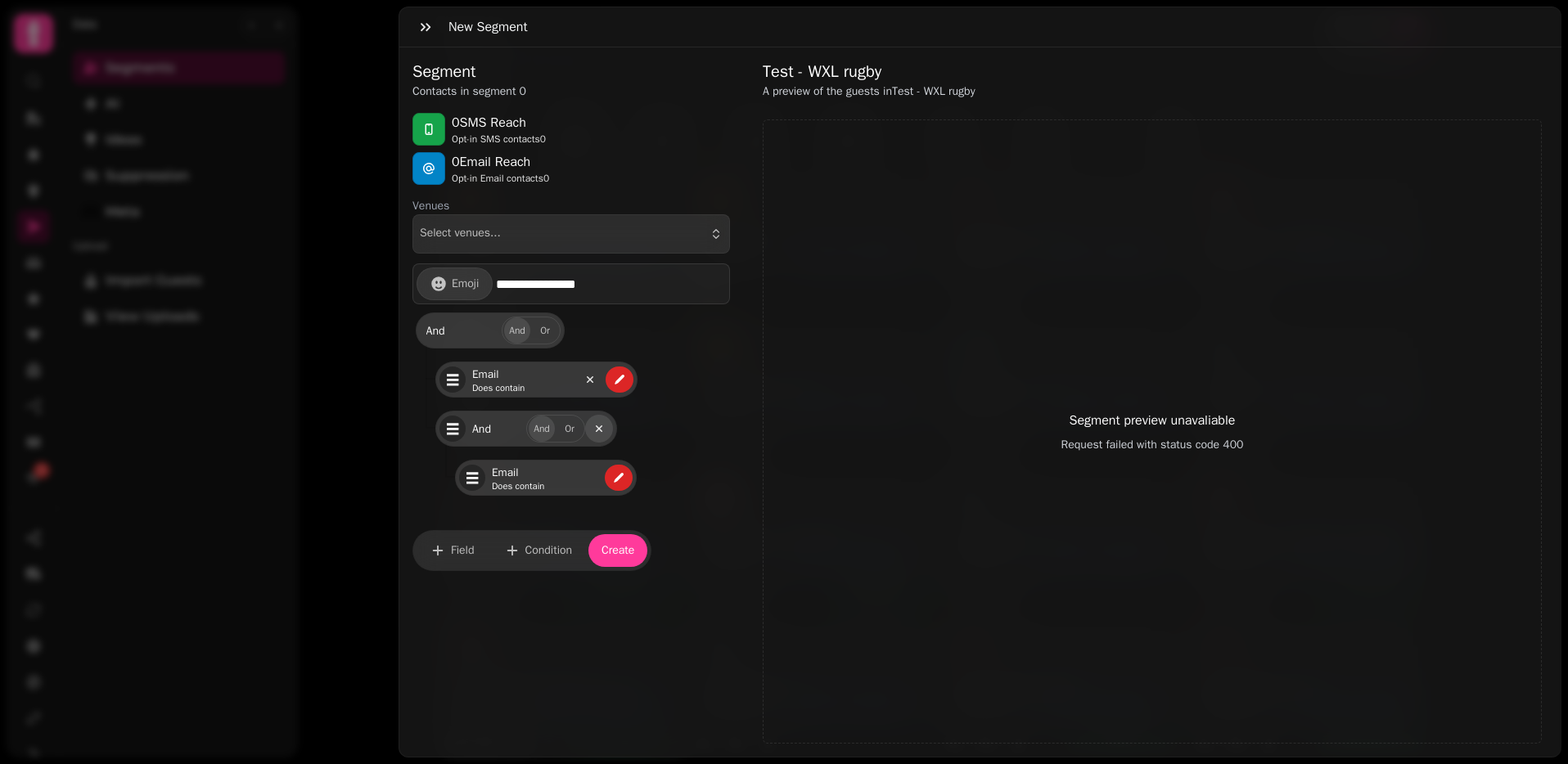 click 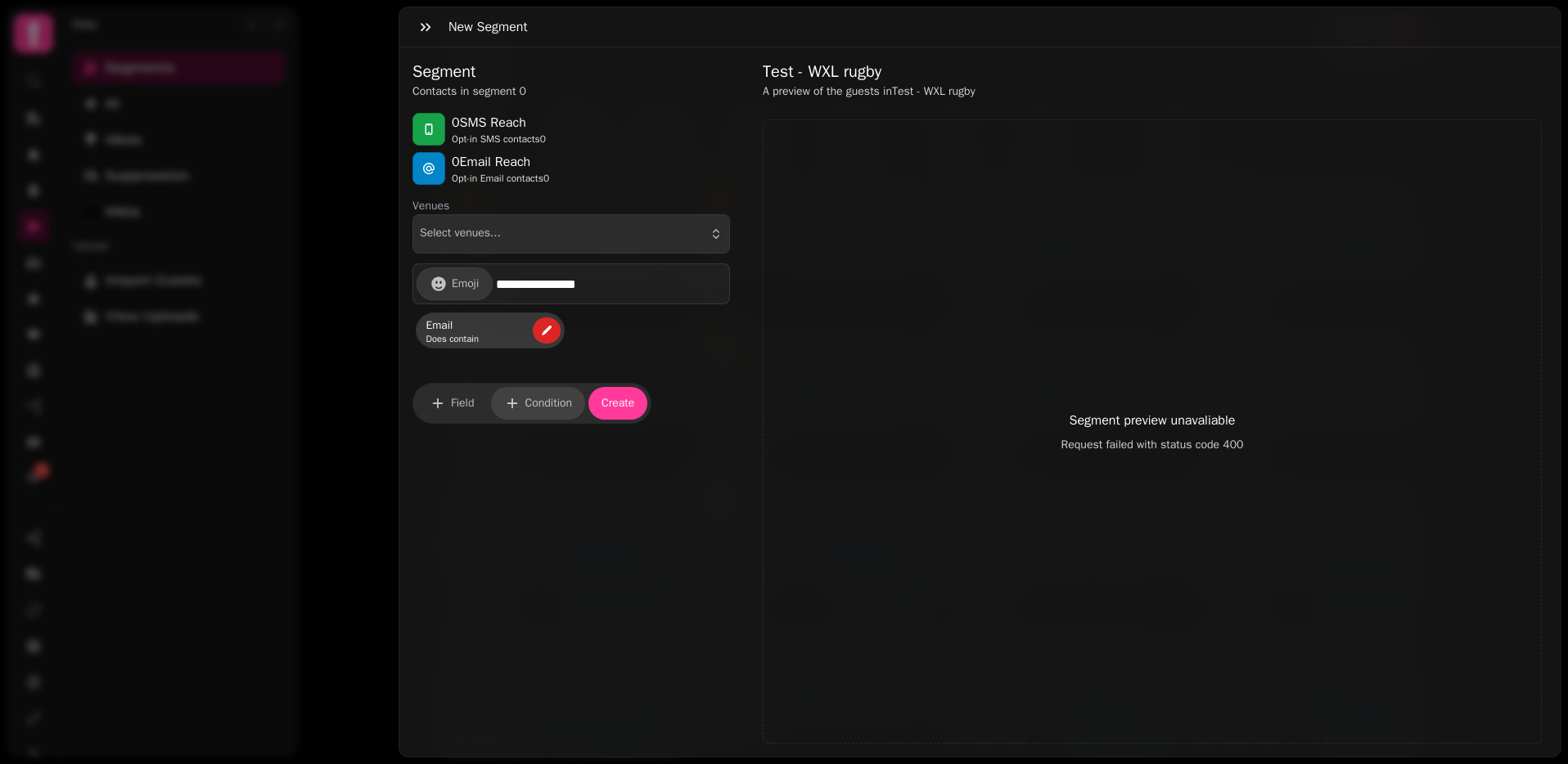 click on "Condition" at bounding box center (549, 403) 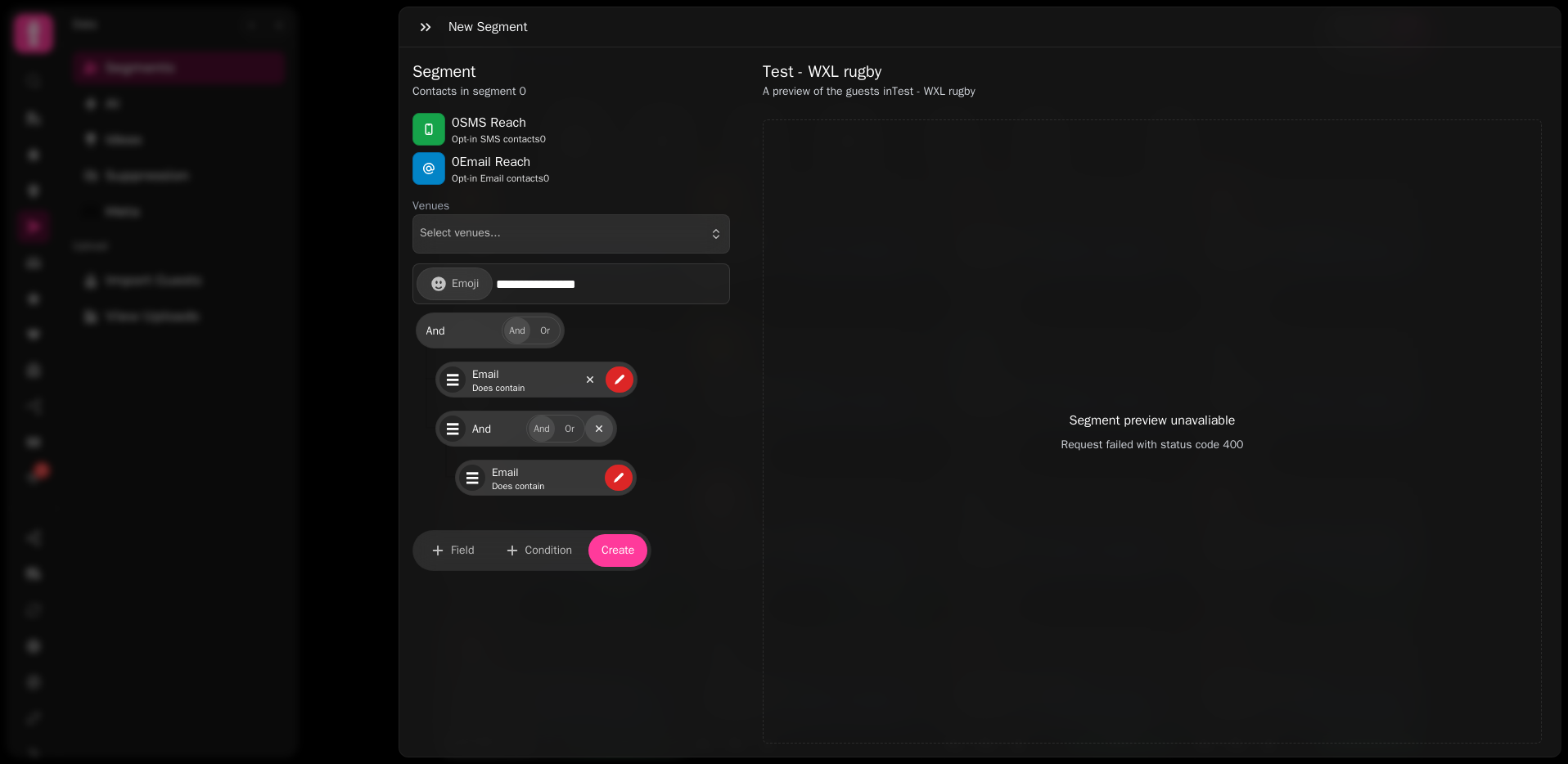 click 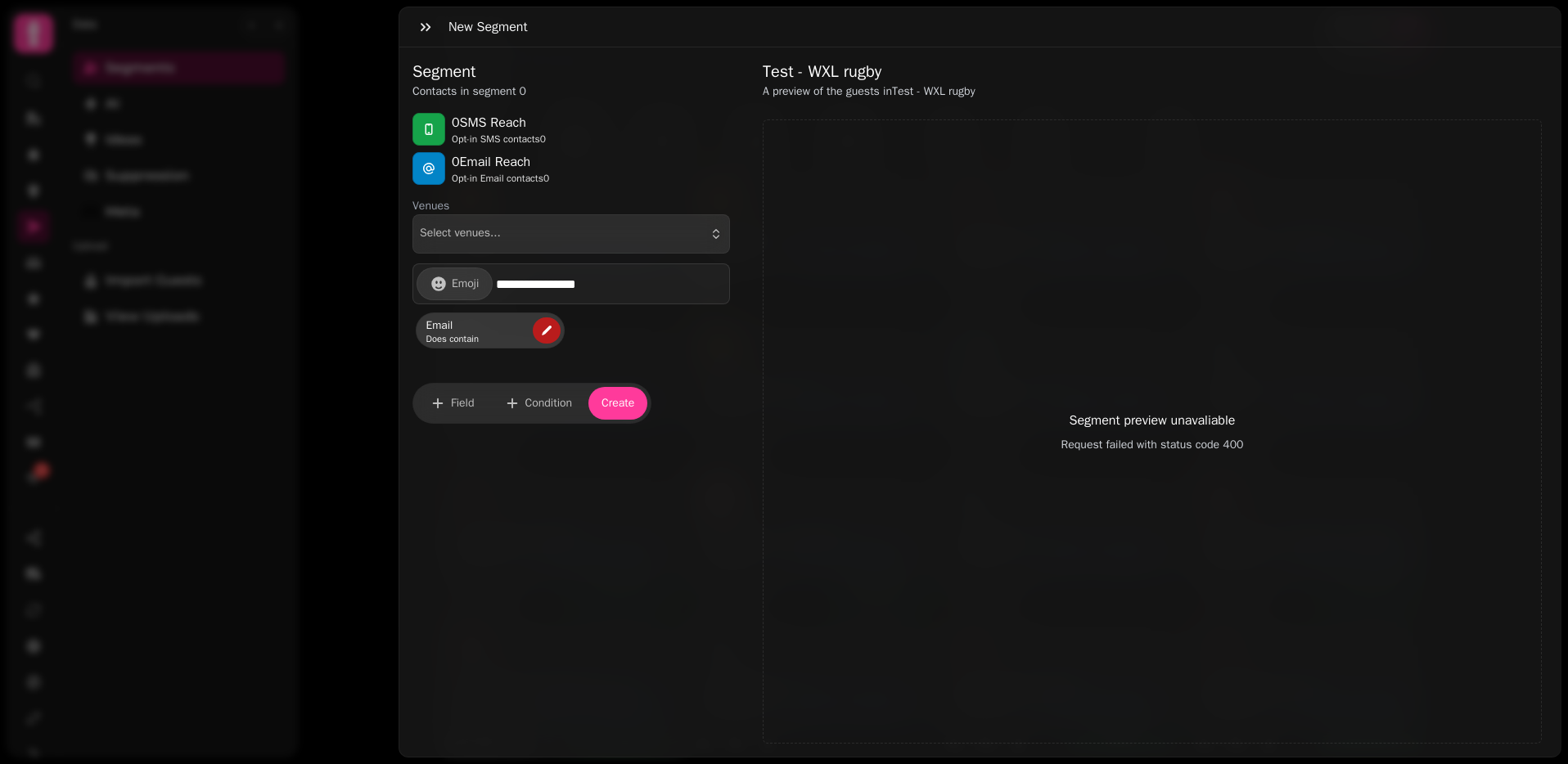 click 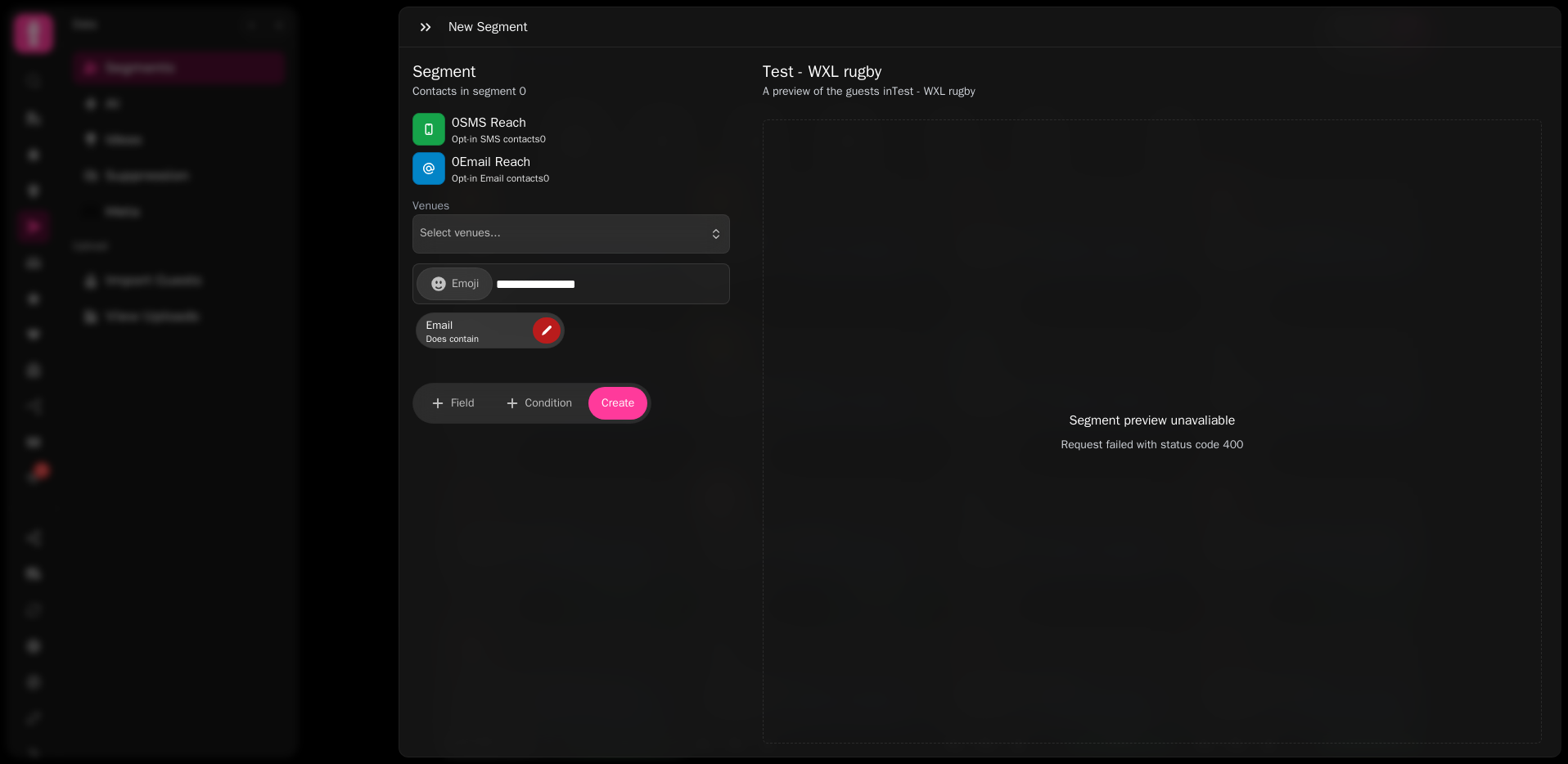 select on "*****" 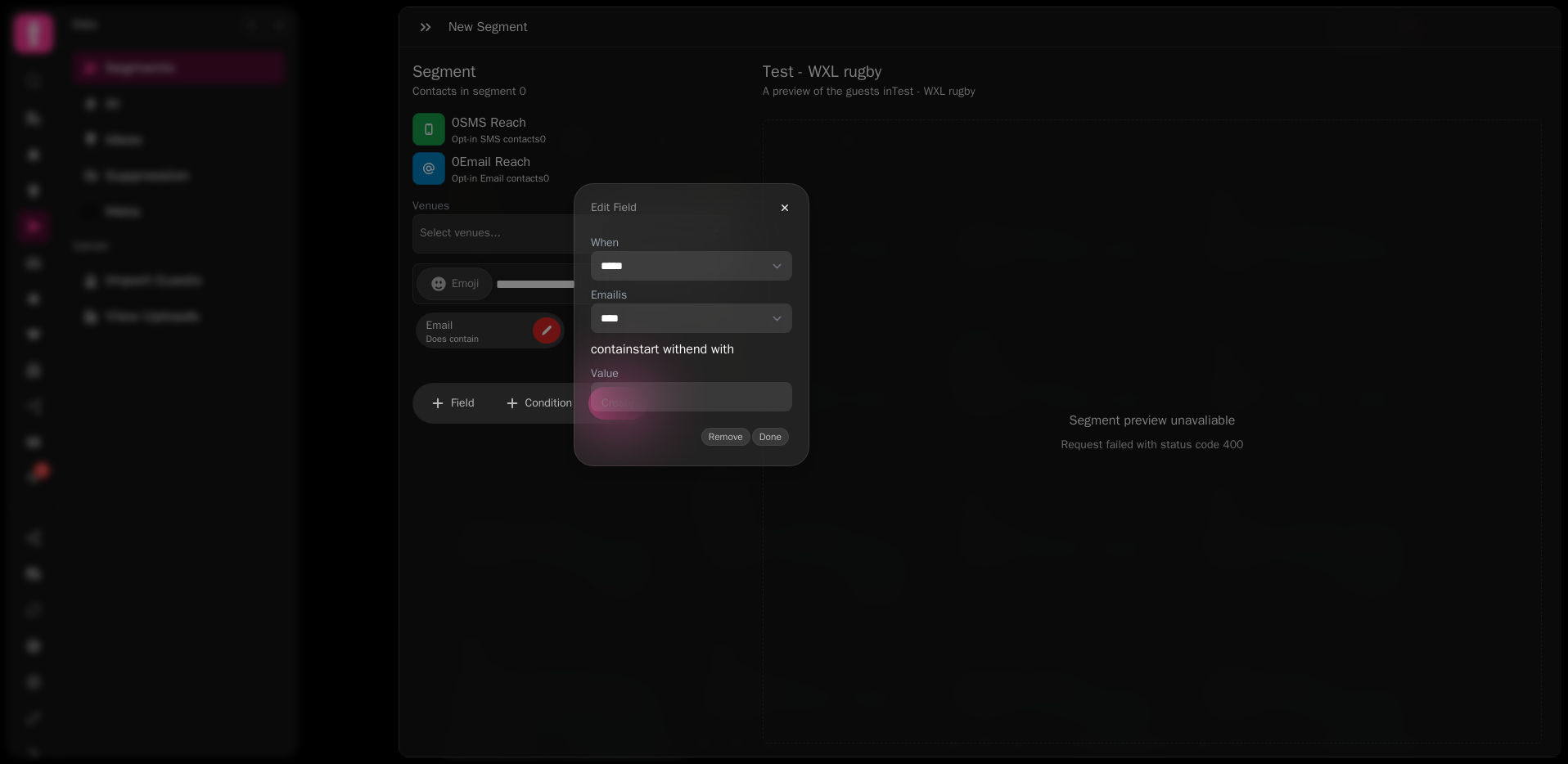click on "**********" at bounding box center [692, 266] 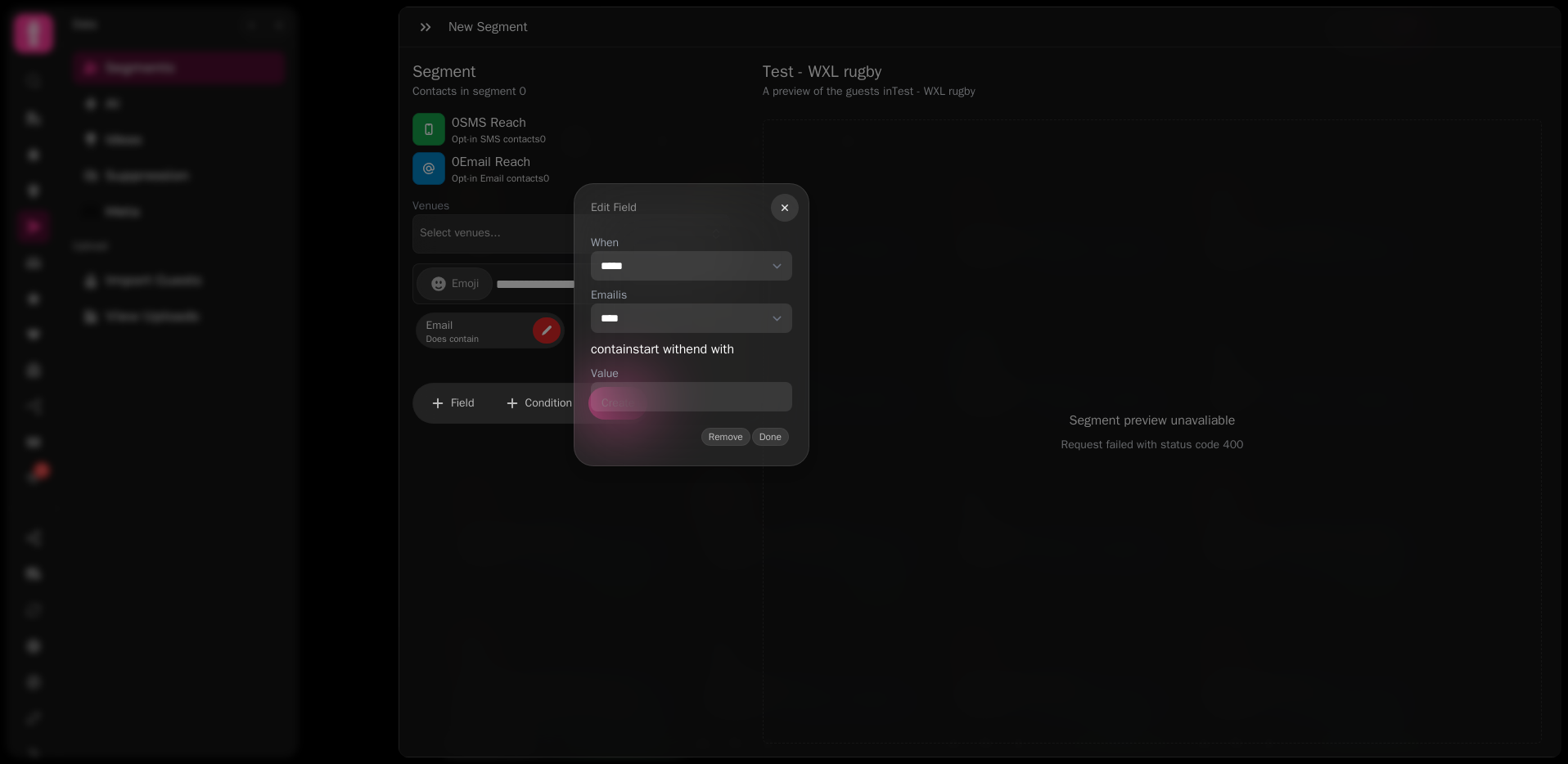 click 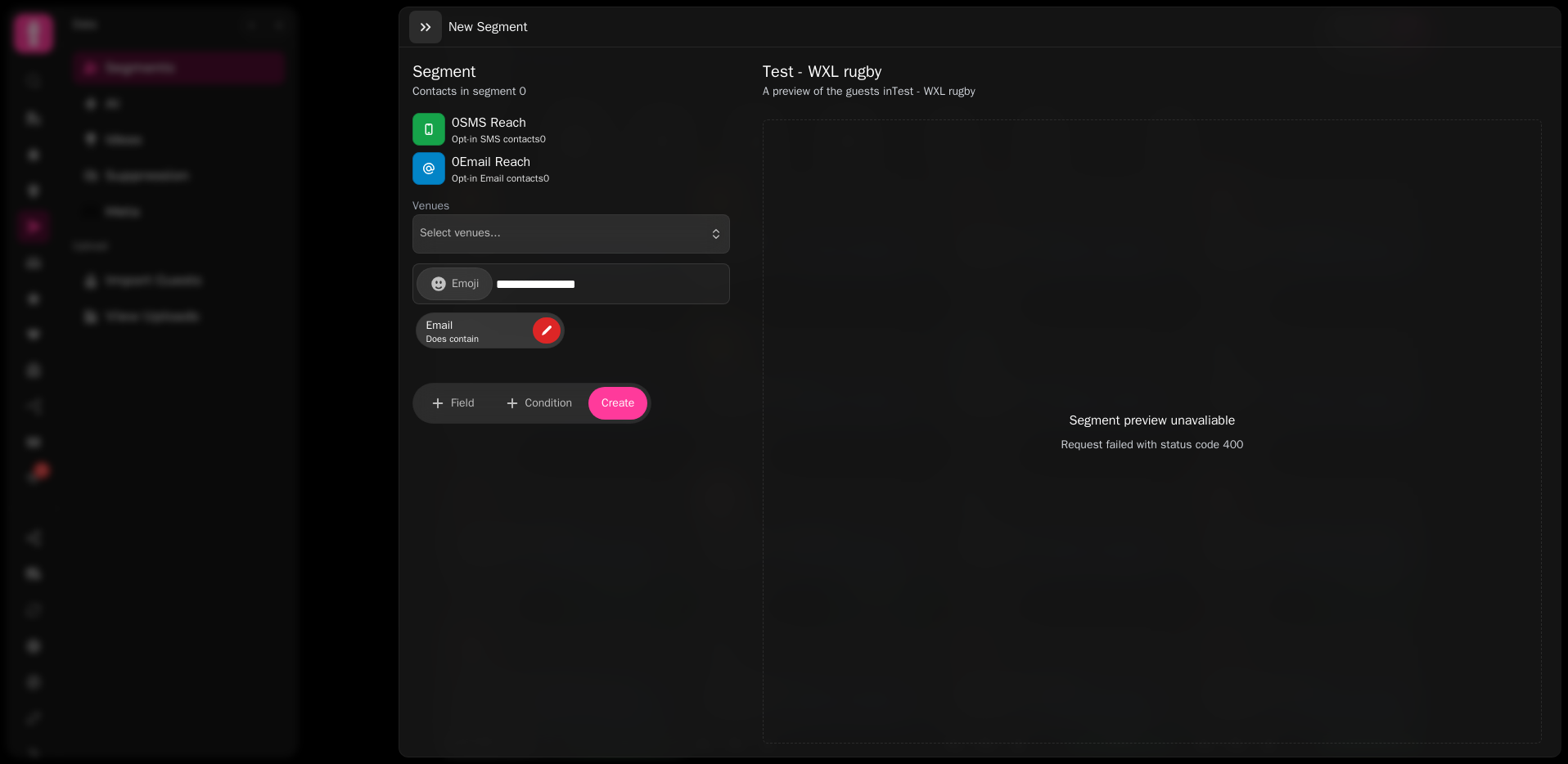 click 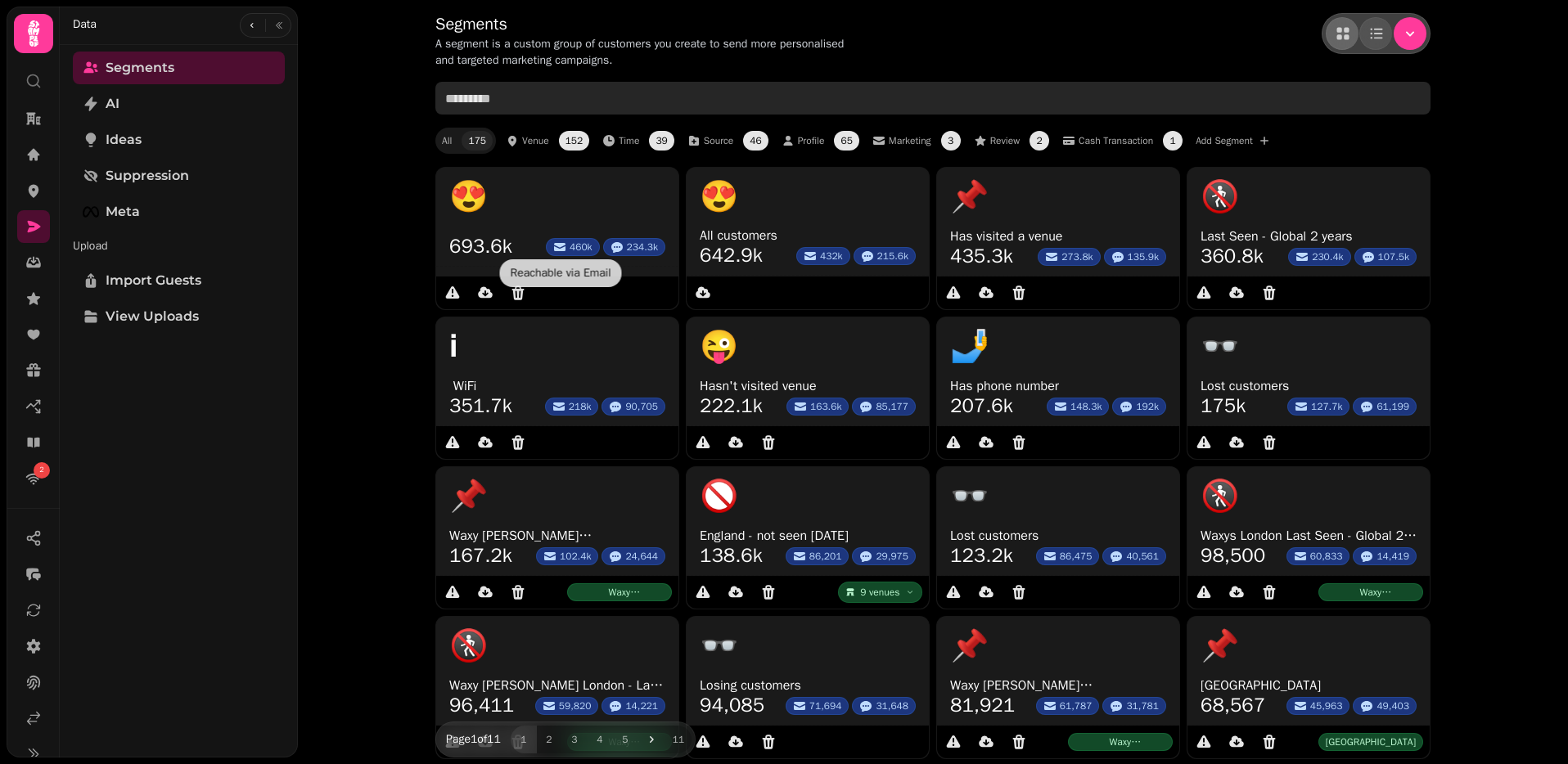 click at bounding box center (933, 98) 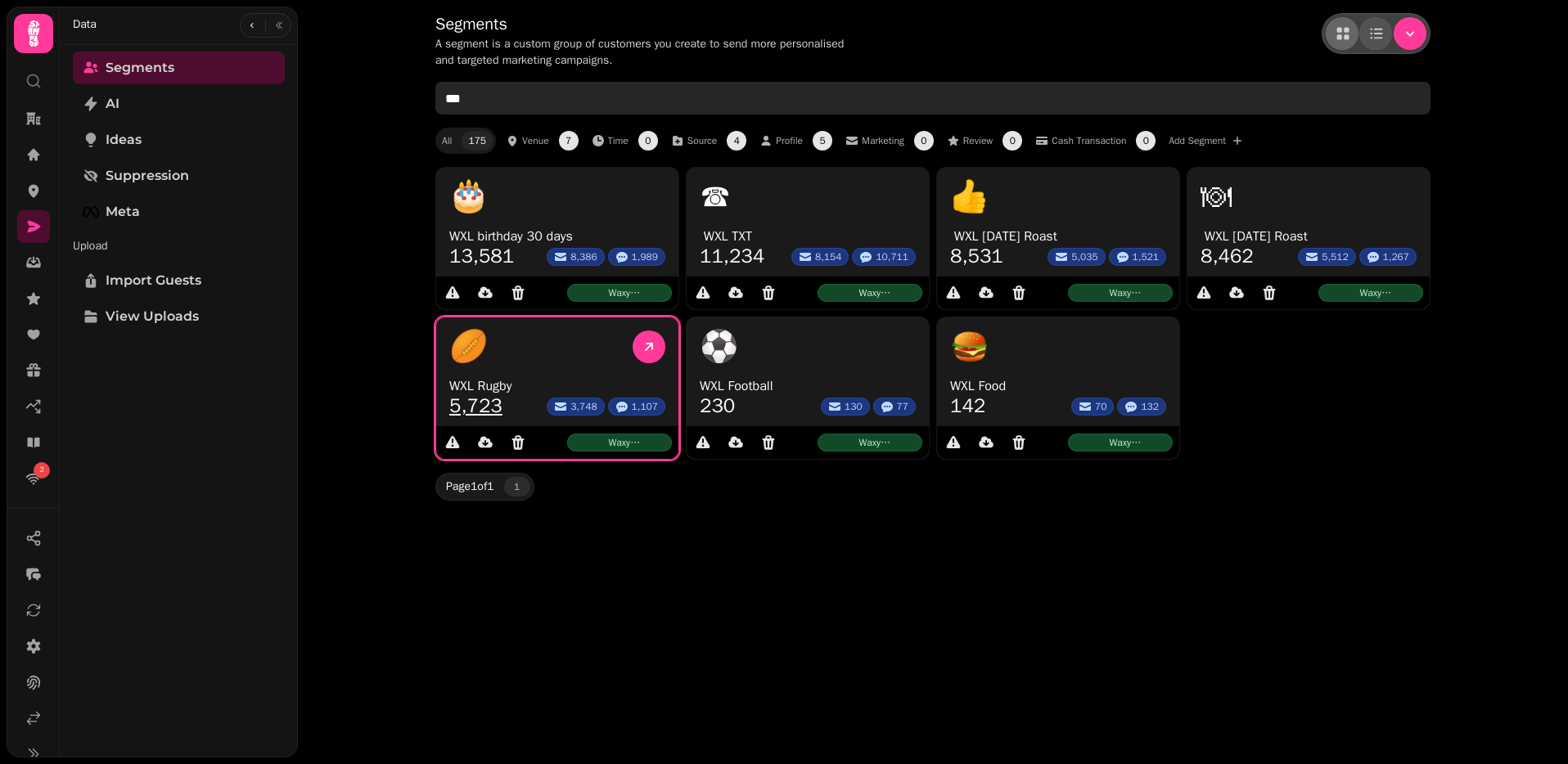 type on "***" 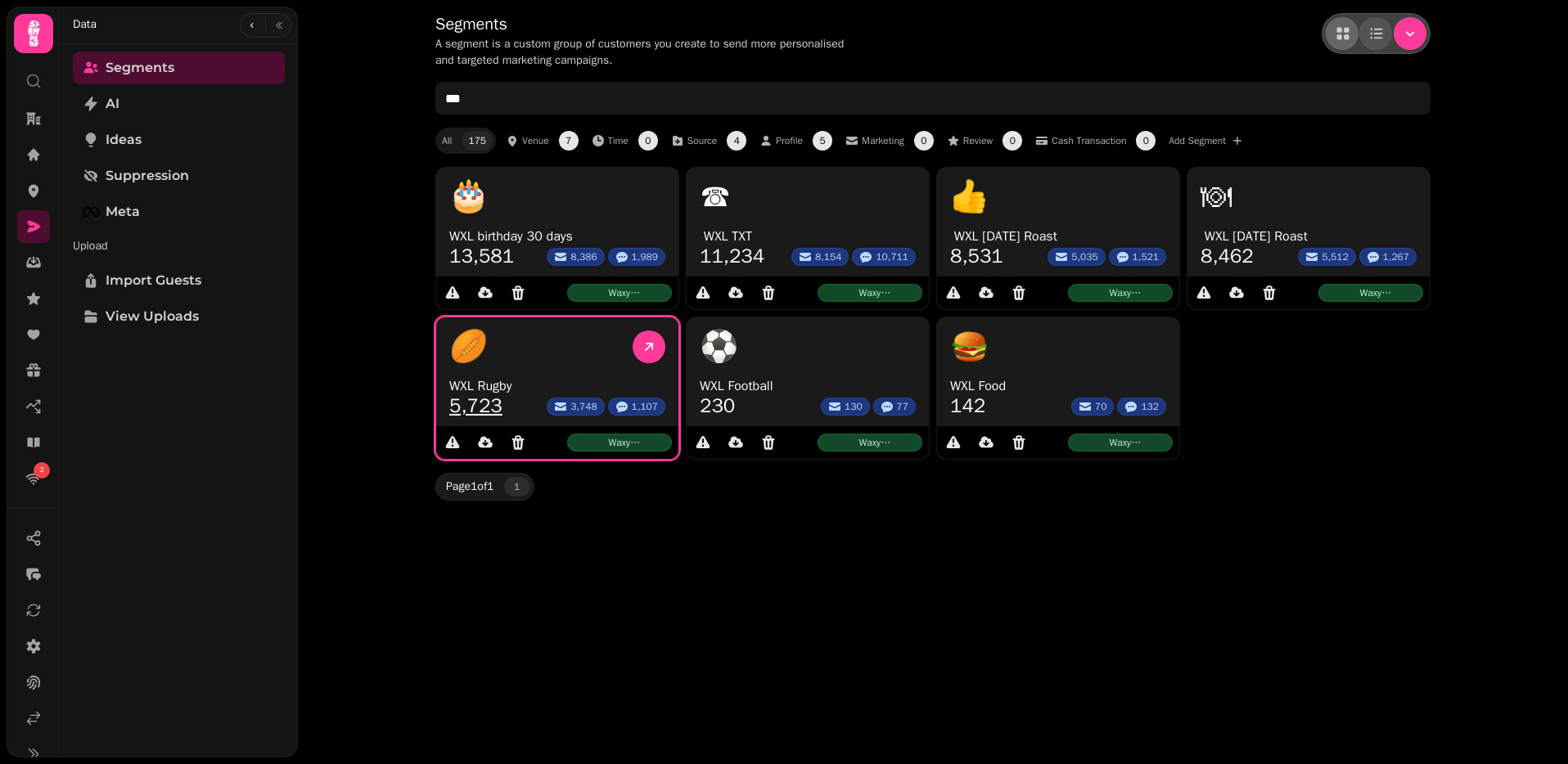 click on "5,723" at bounding box center (475, 406) 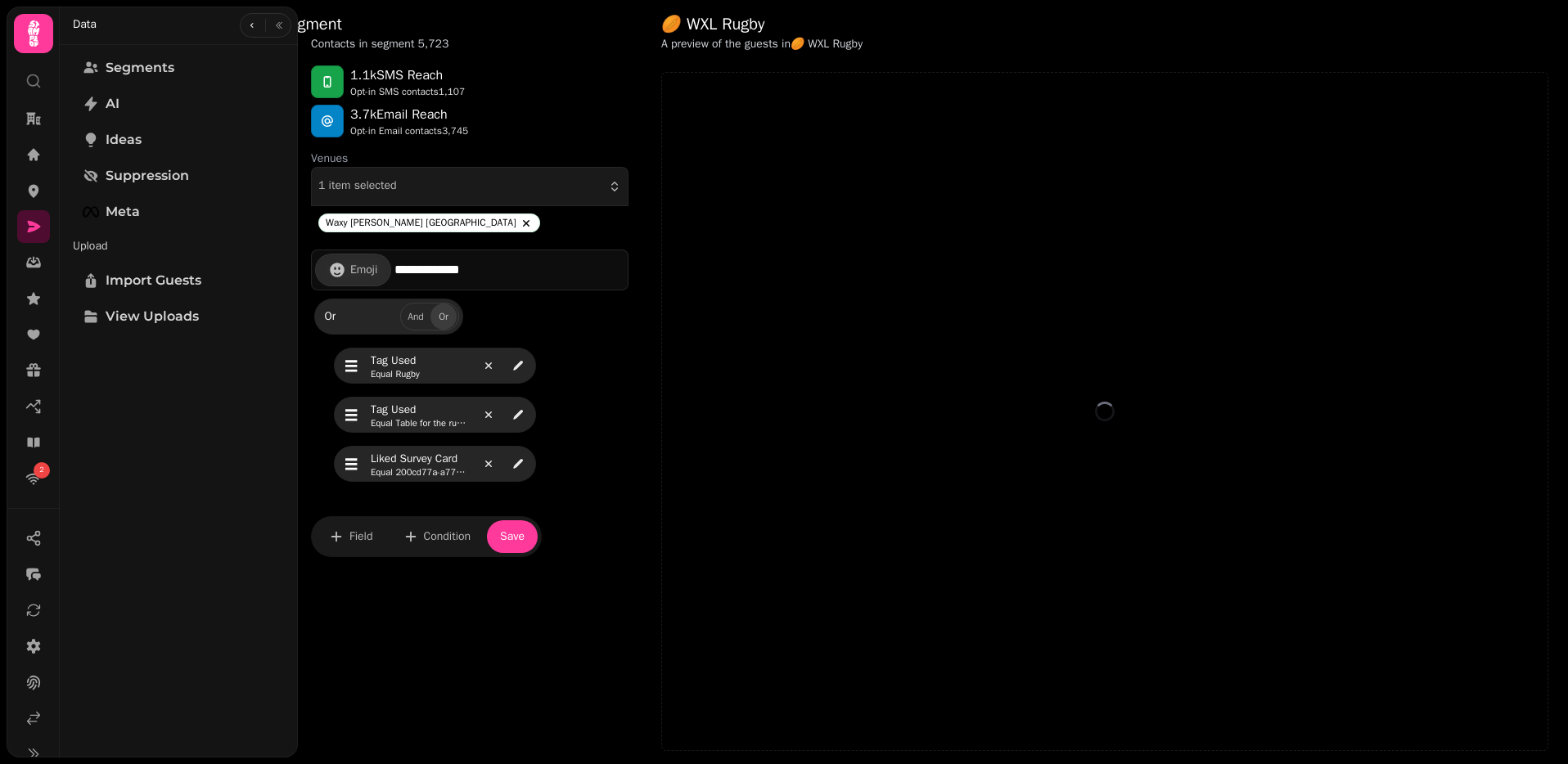 select on "**" 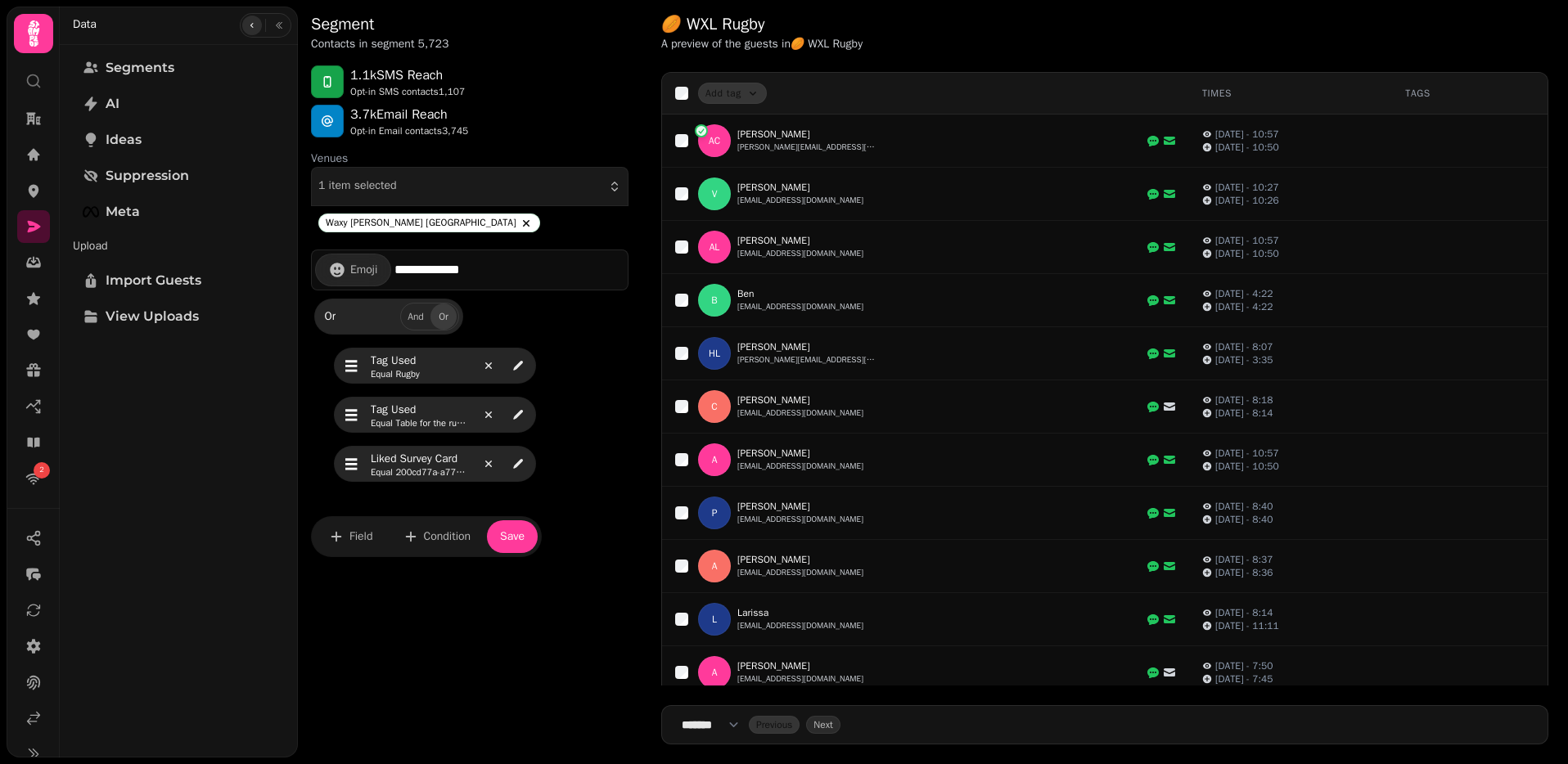 click 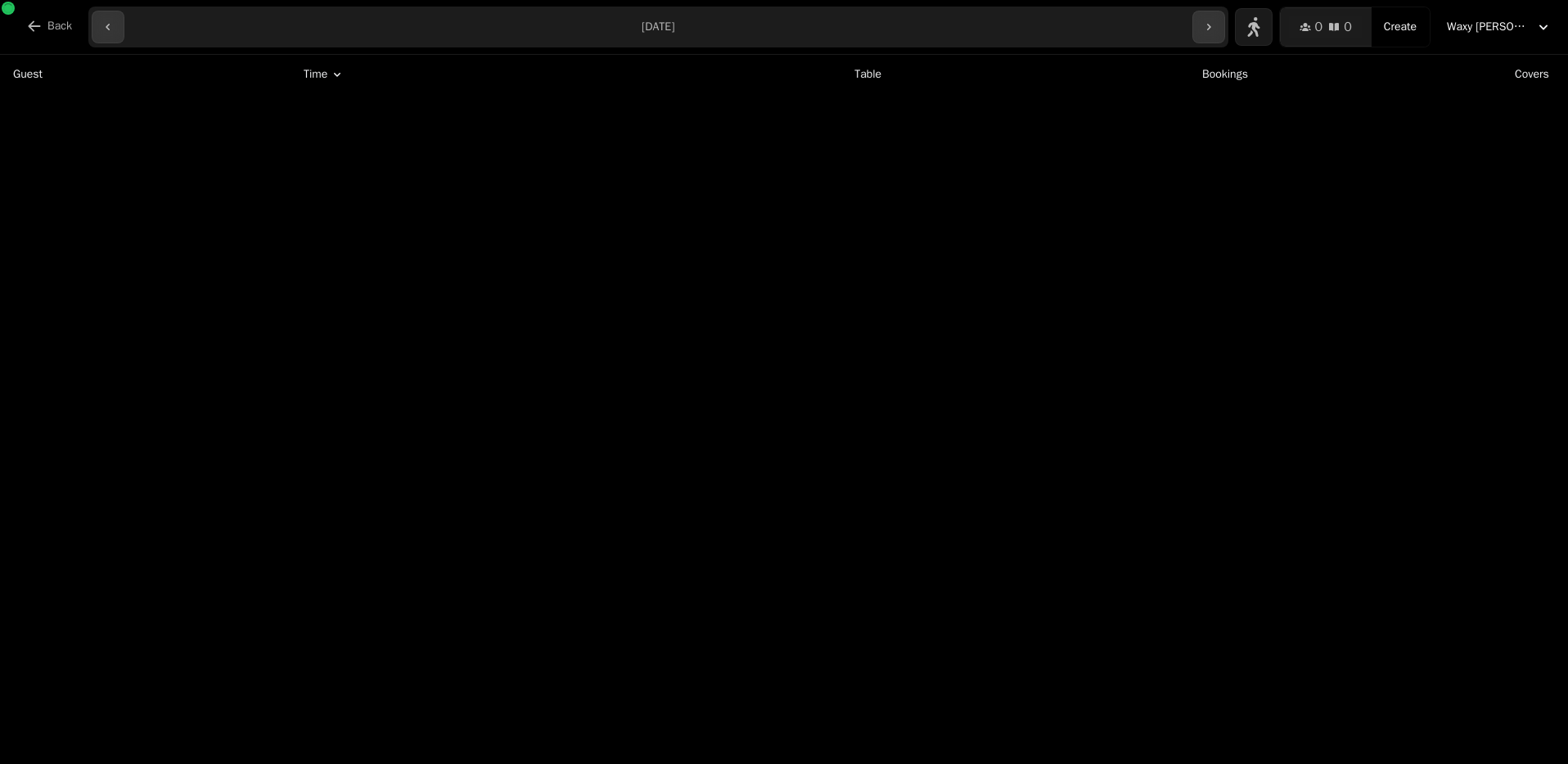 scroll, scrollTop: 0, scrollLeft: 0, axis: both 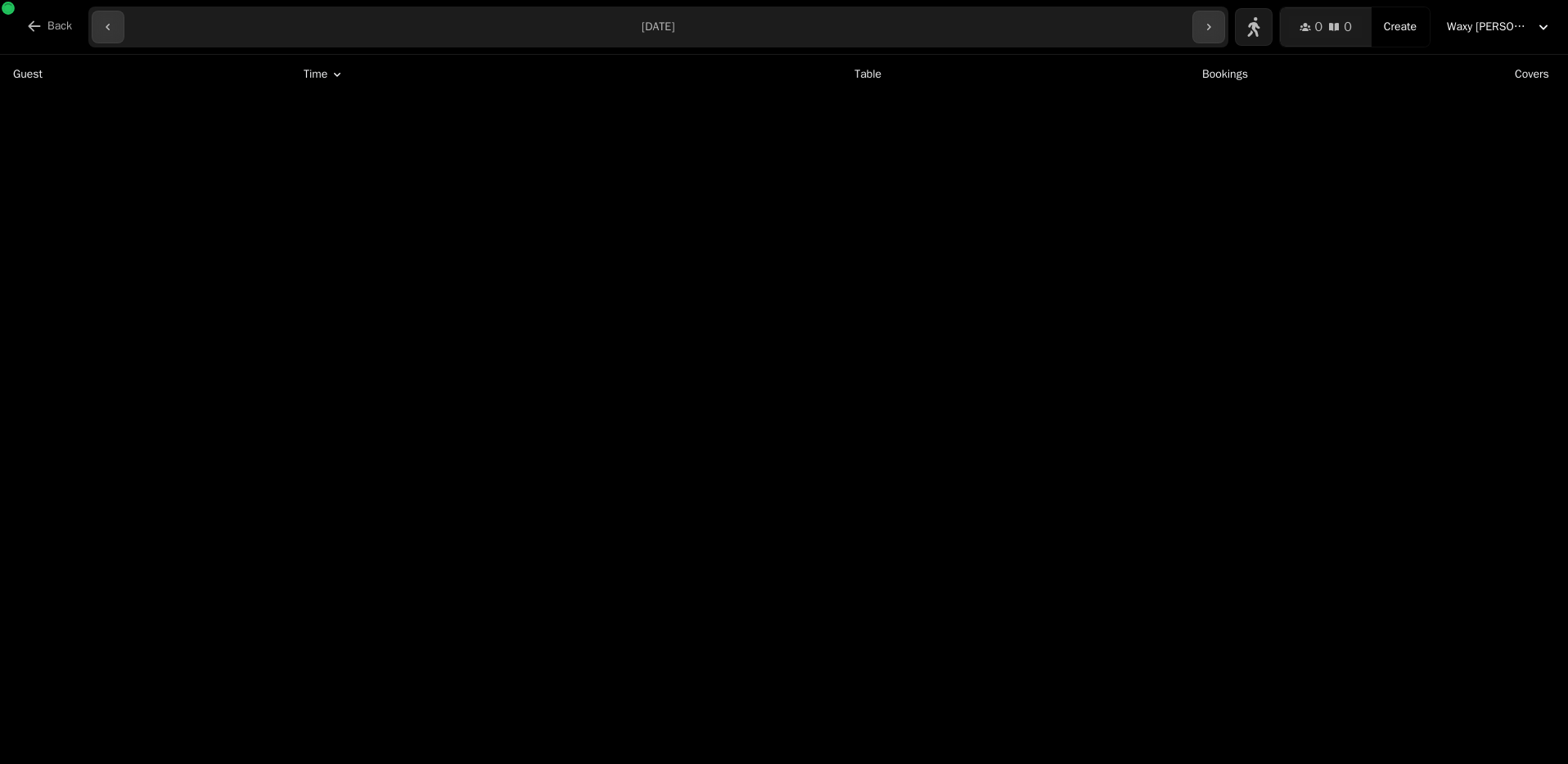 click on "**********" at bounding box center (658, 27) 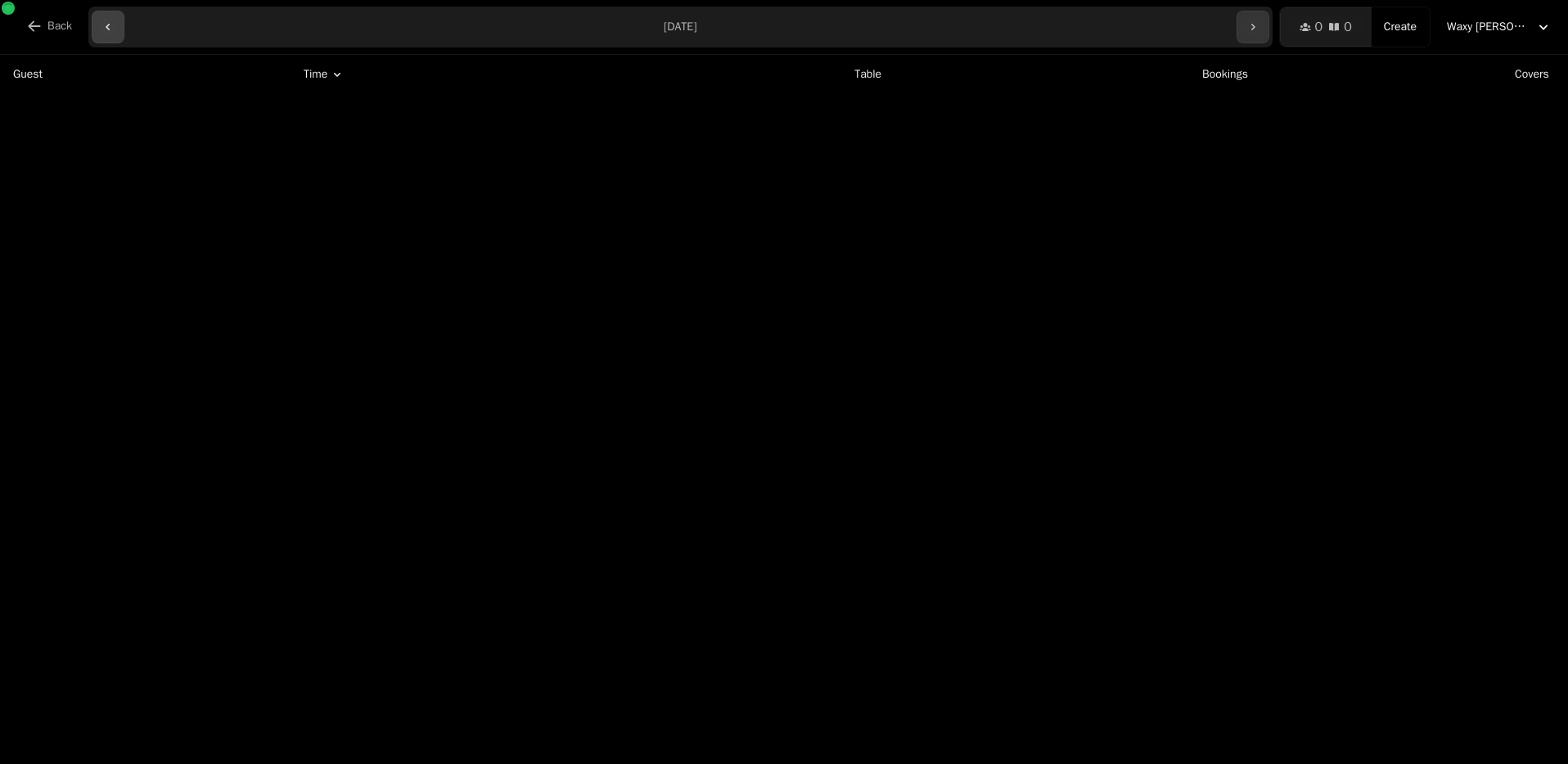 click 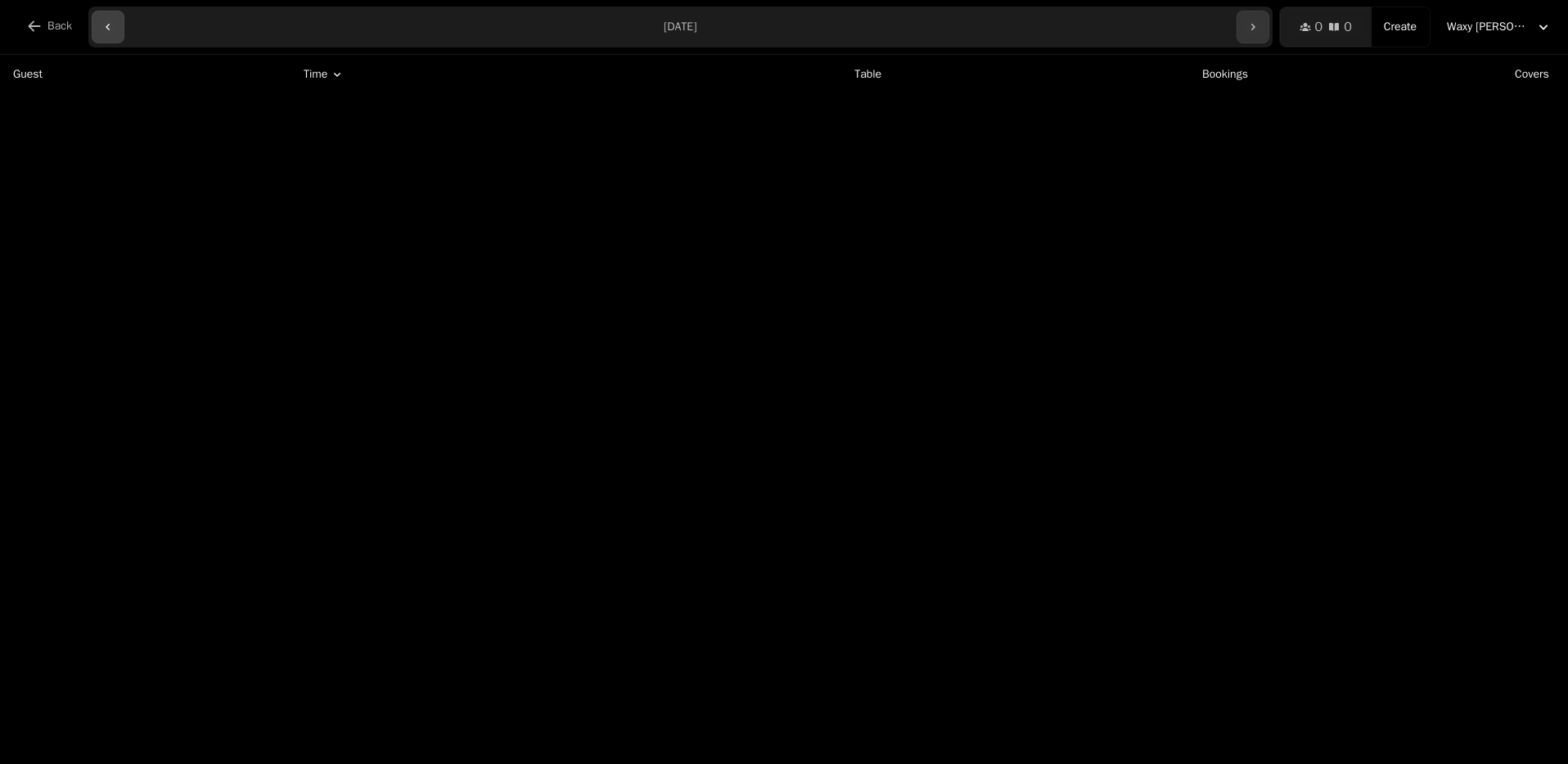 click 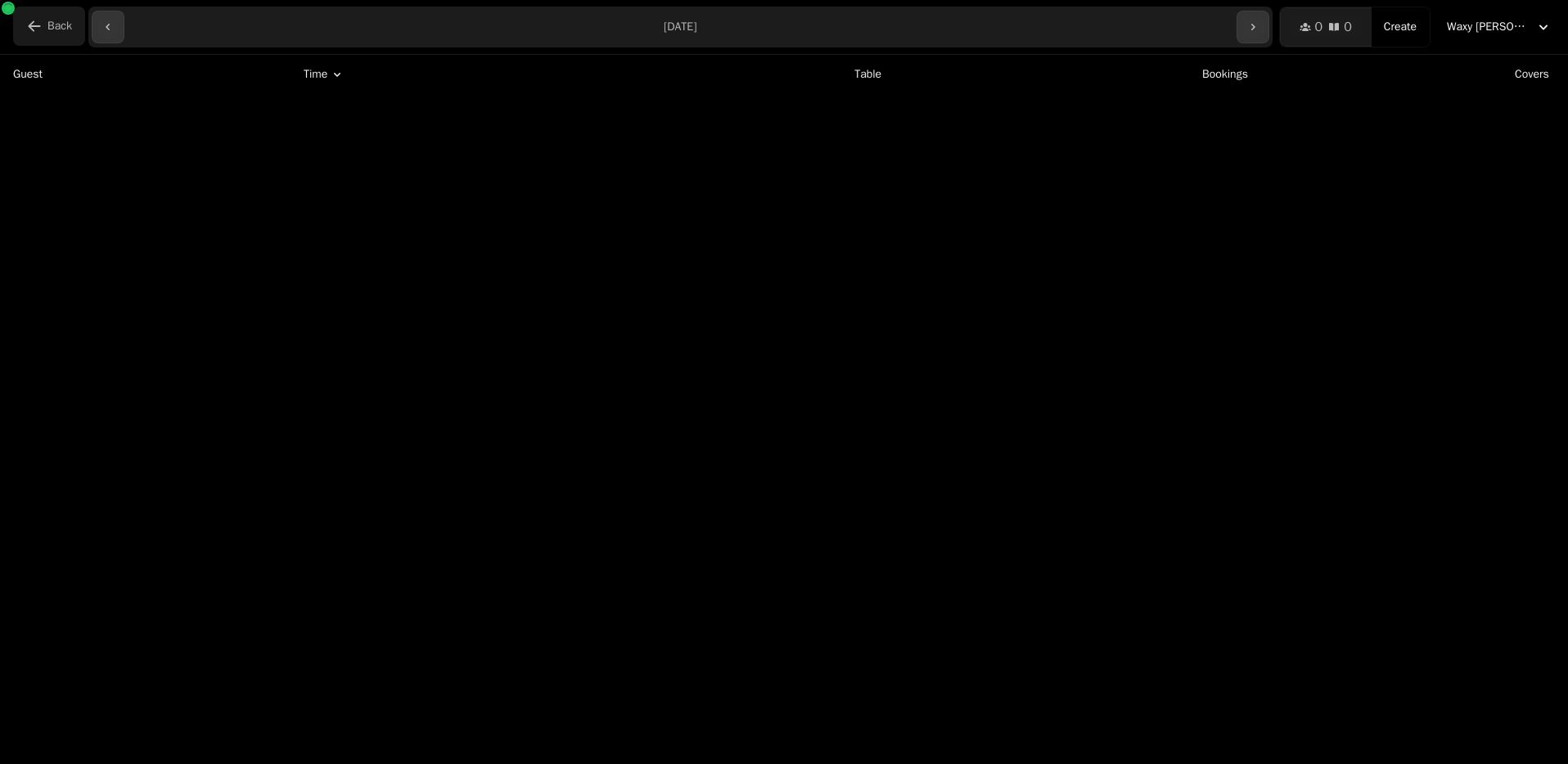click 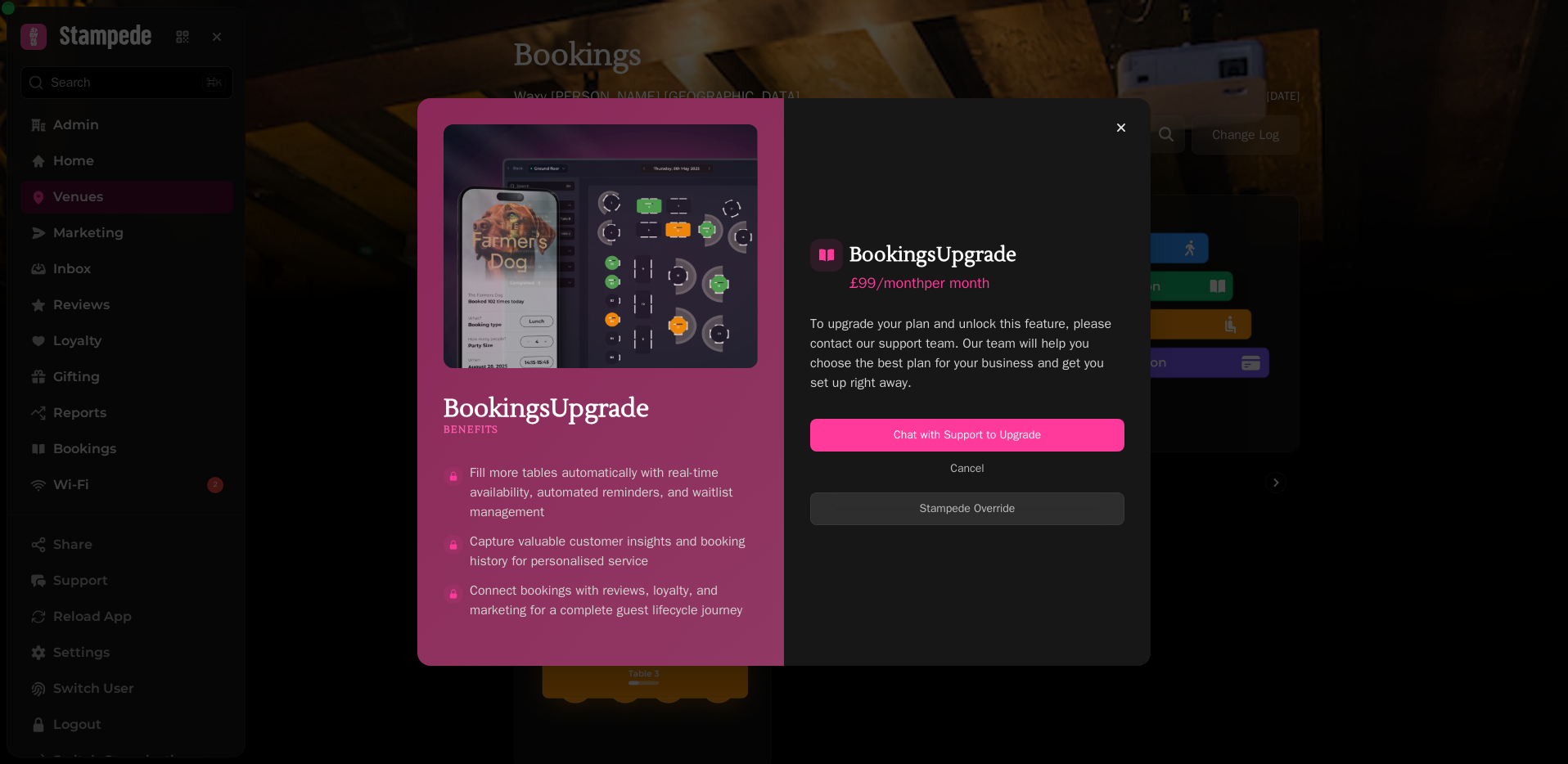 click on "Bookings  Upgrade Benefits Fill more tables automatically with real-time availability, automated reminders, and waitlist management Capture valuable customer insights and booking history for personalised service Connect bookings with reviews, loyalty, and marketing for a complete guest lifecycle journey Bookings  Upgrade £99/month  per month To upgrade your plan and unlock this feature, please contact our support team. Our team will help you choose the best plan for your business and get you set up right away. Chat with Support to Upgrade Cancel Stampede Override" at bounding box center [784, 382] 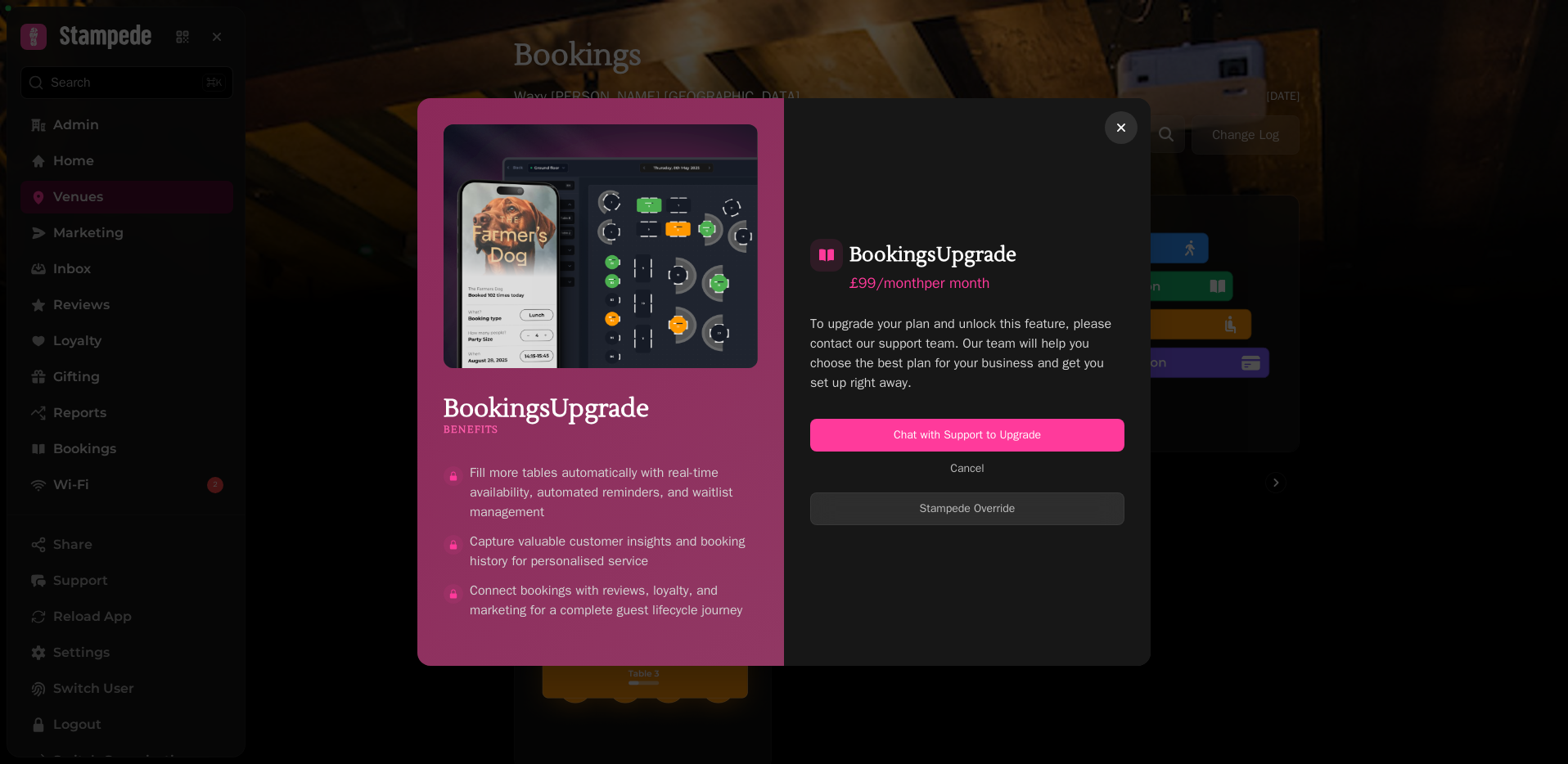 click 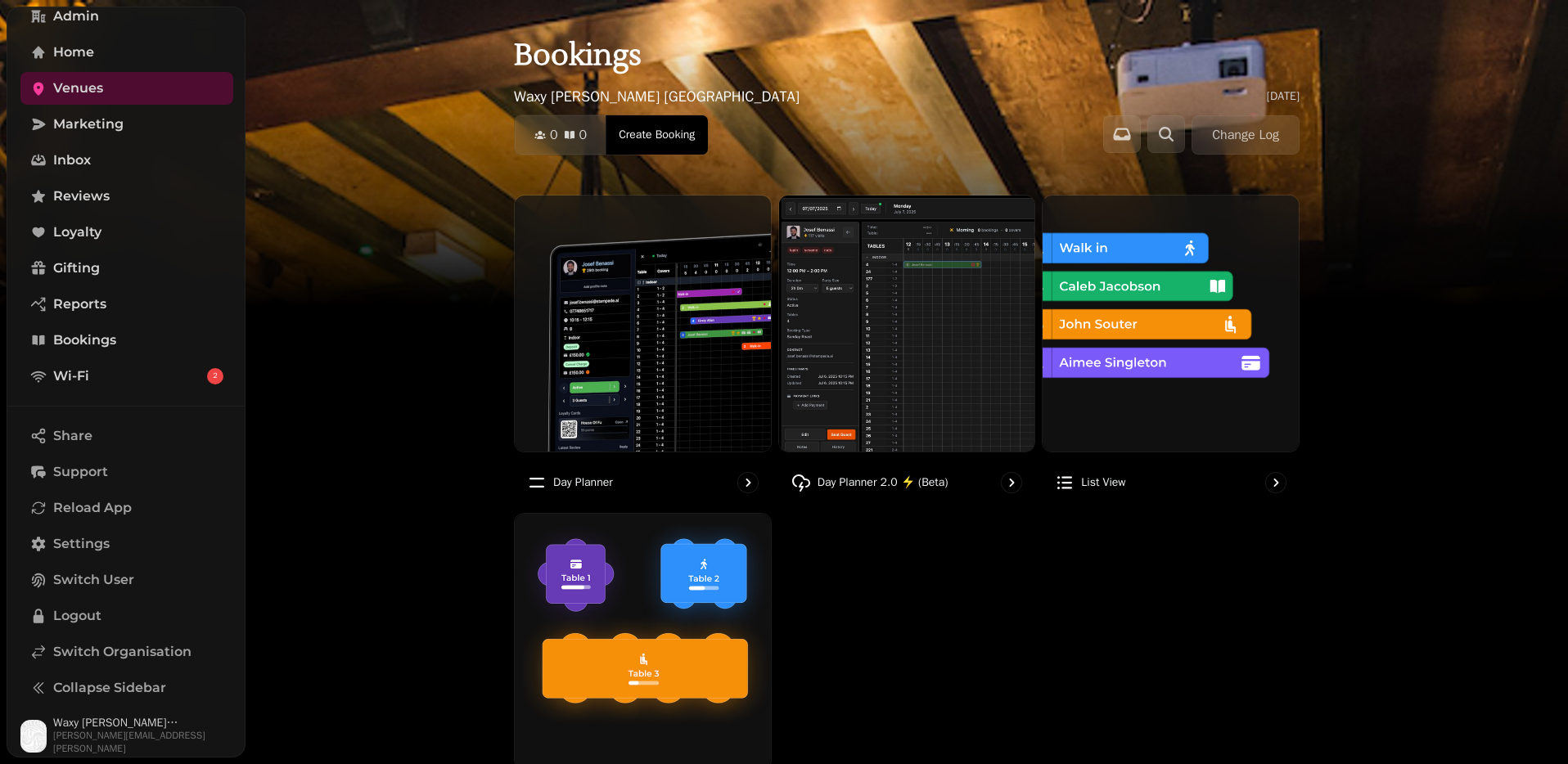 scroll, scrollTop: 106, scrollLeft: 0, axis: vertical 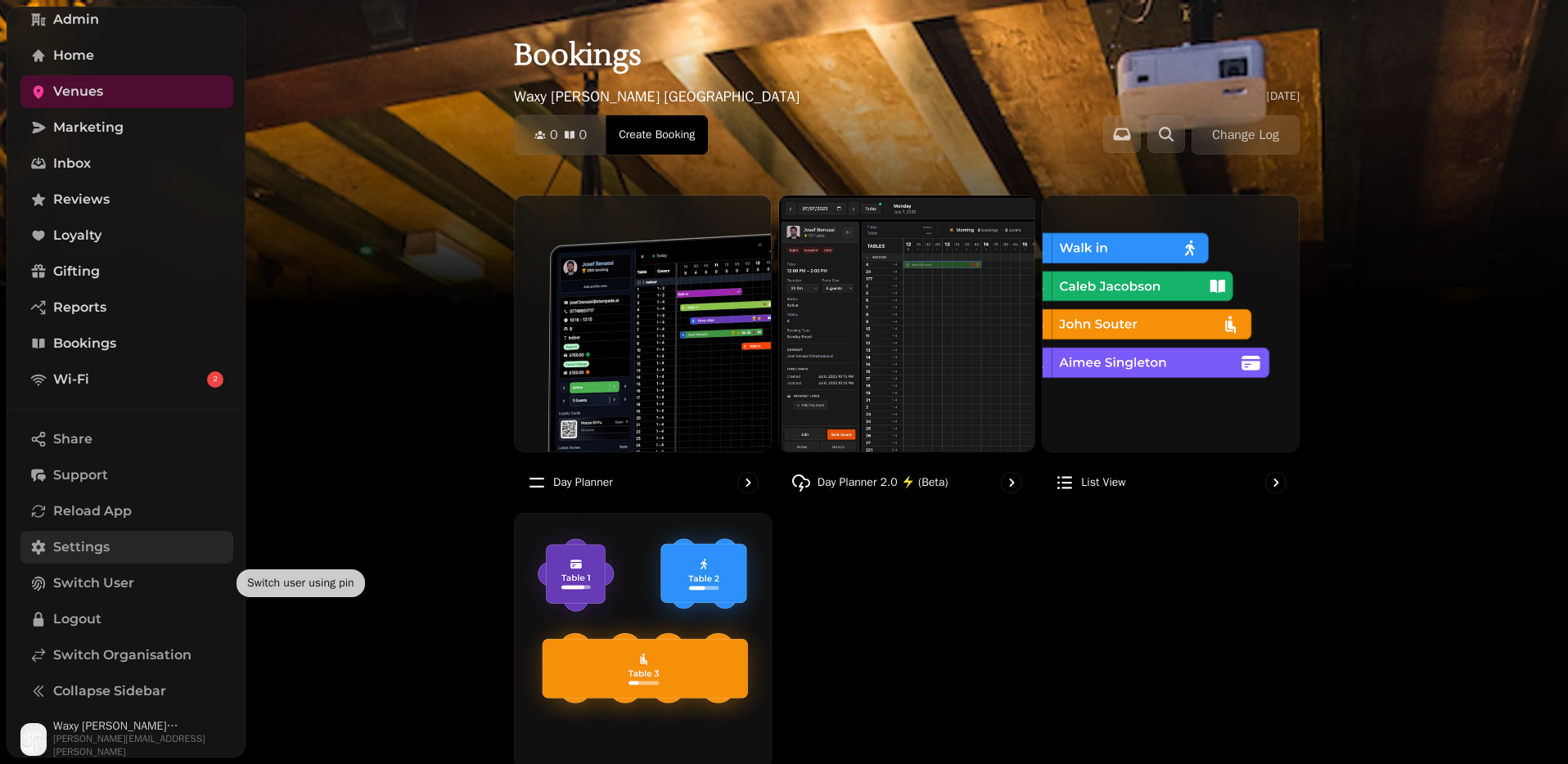 click on "Settings" at bounding box center (81, 547) 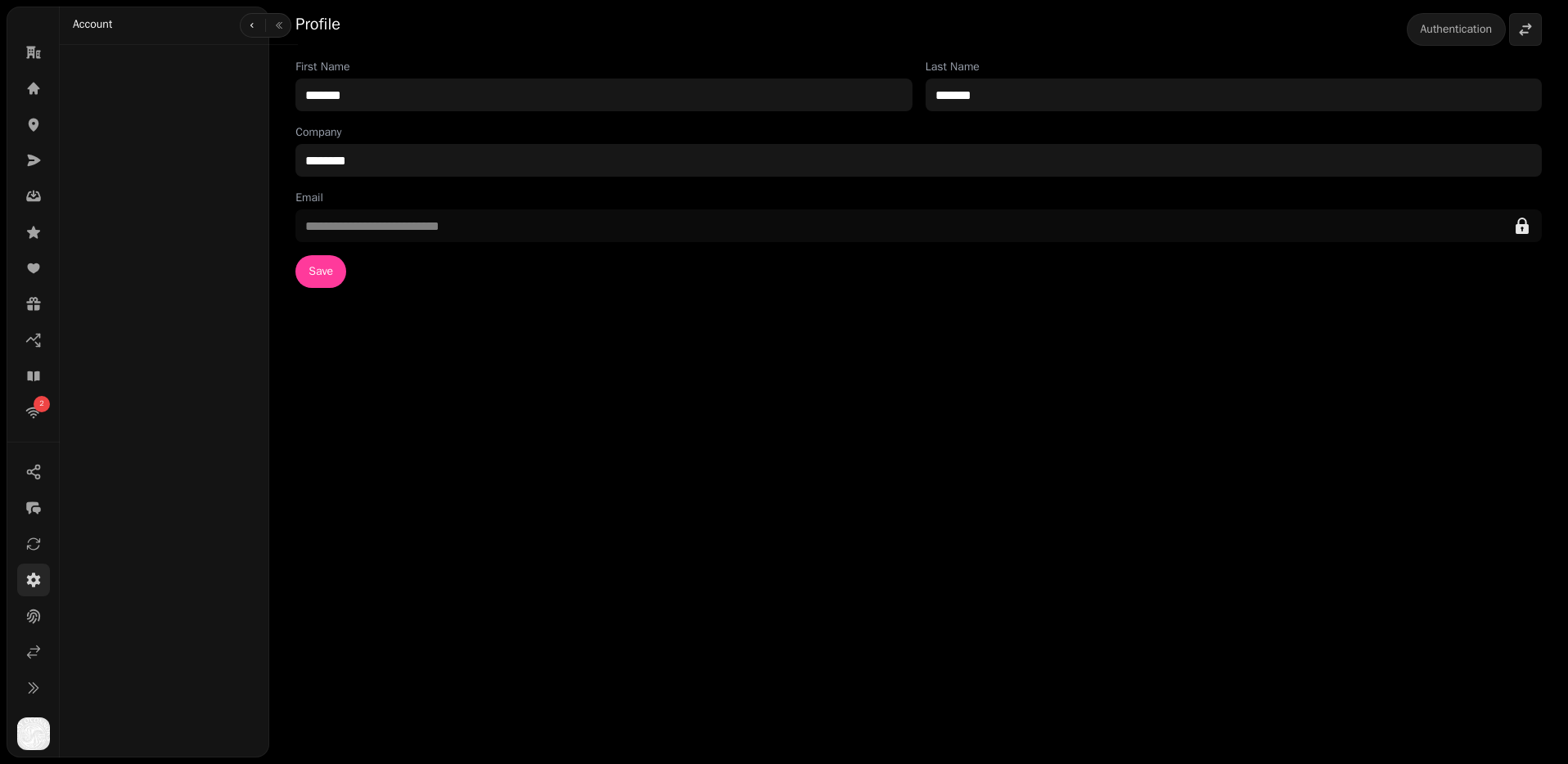 scroll, scrollTop: 66, scrollLeft: 0, axis: vertical 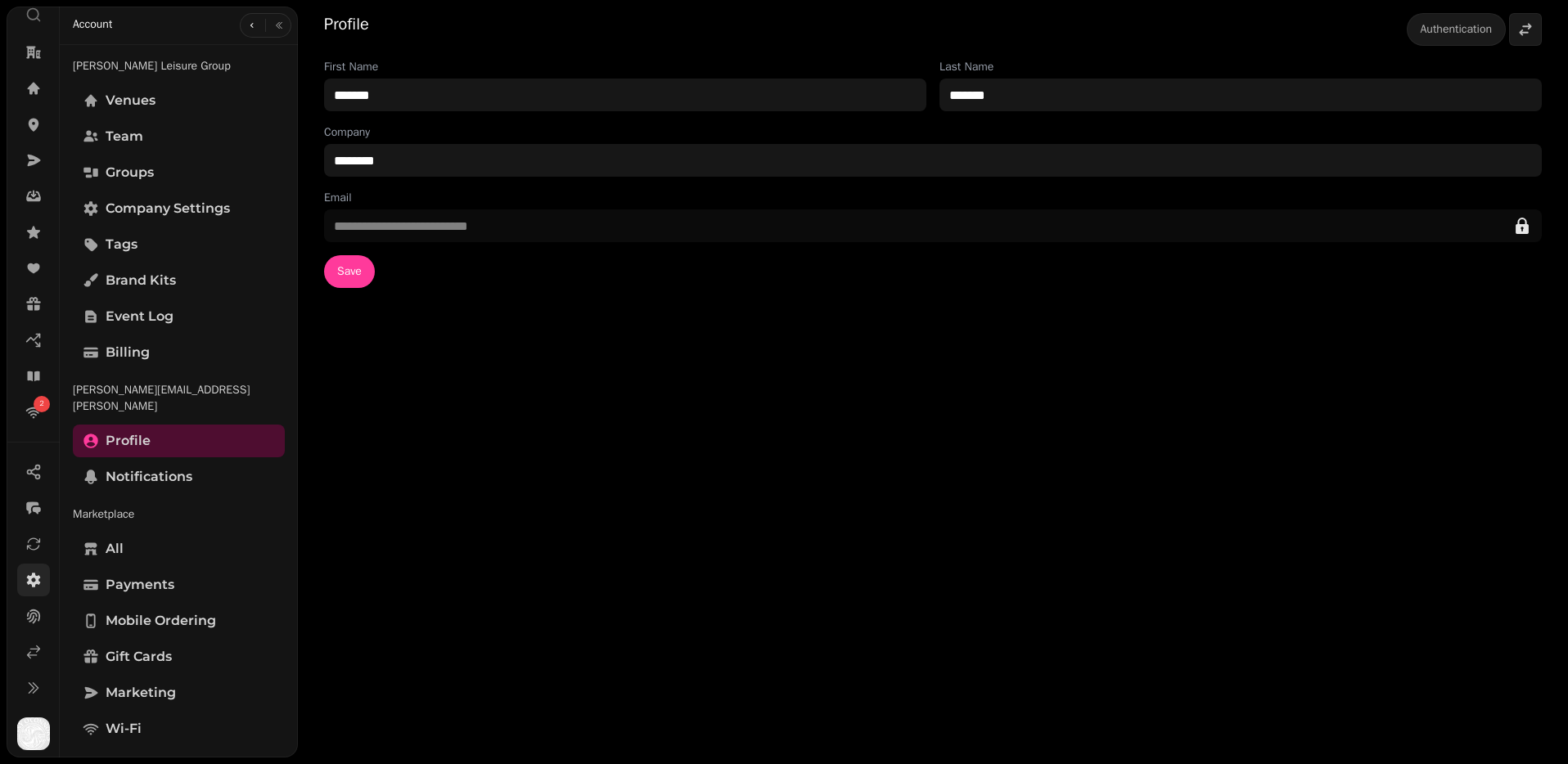 click on "**********" at bounding box center (933, 382) 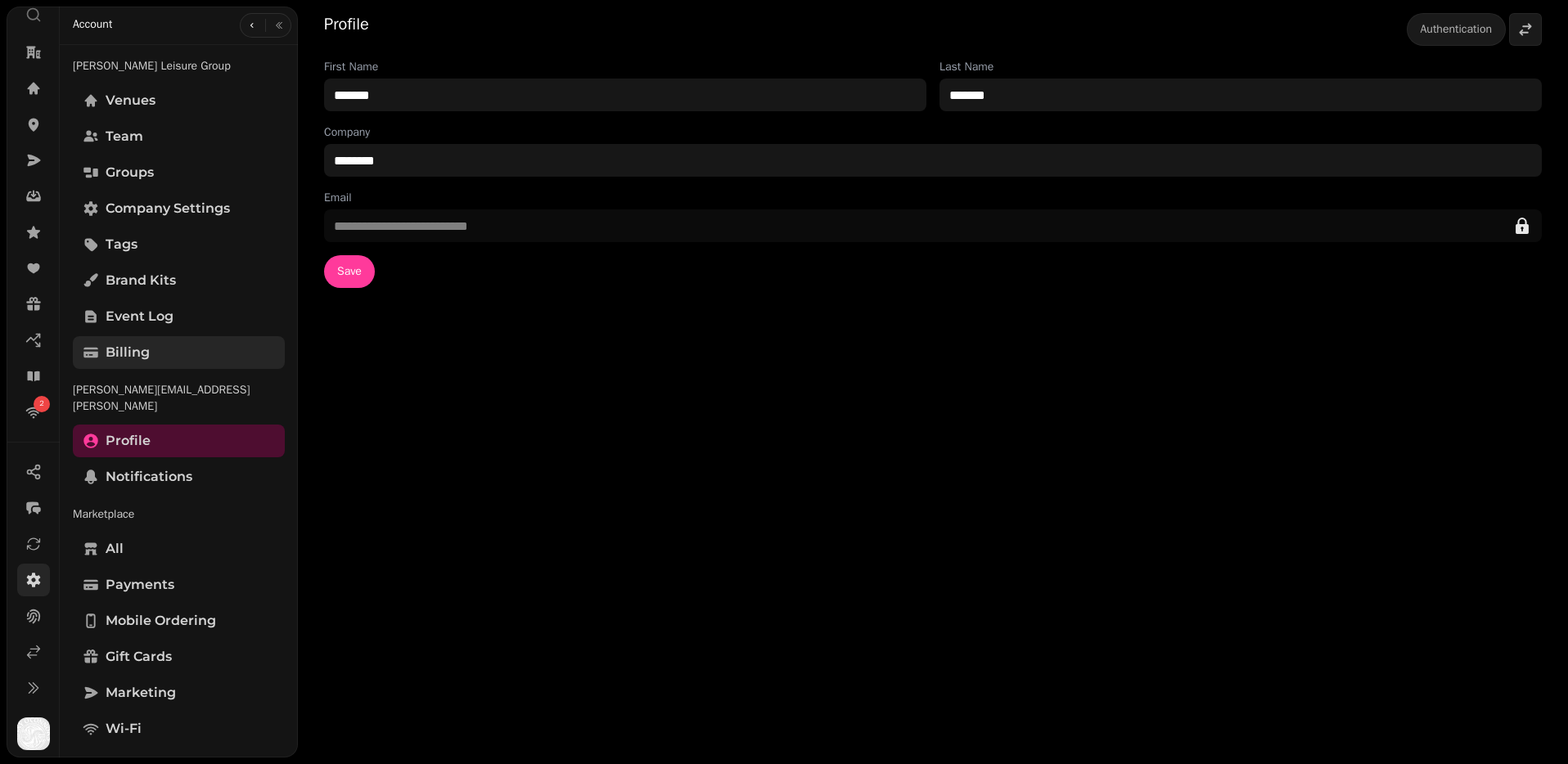click on "Billing" at bounding box center [178, 353] 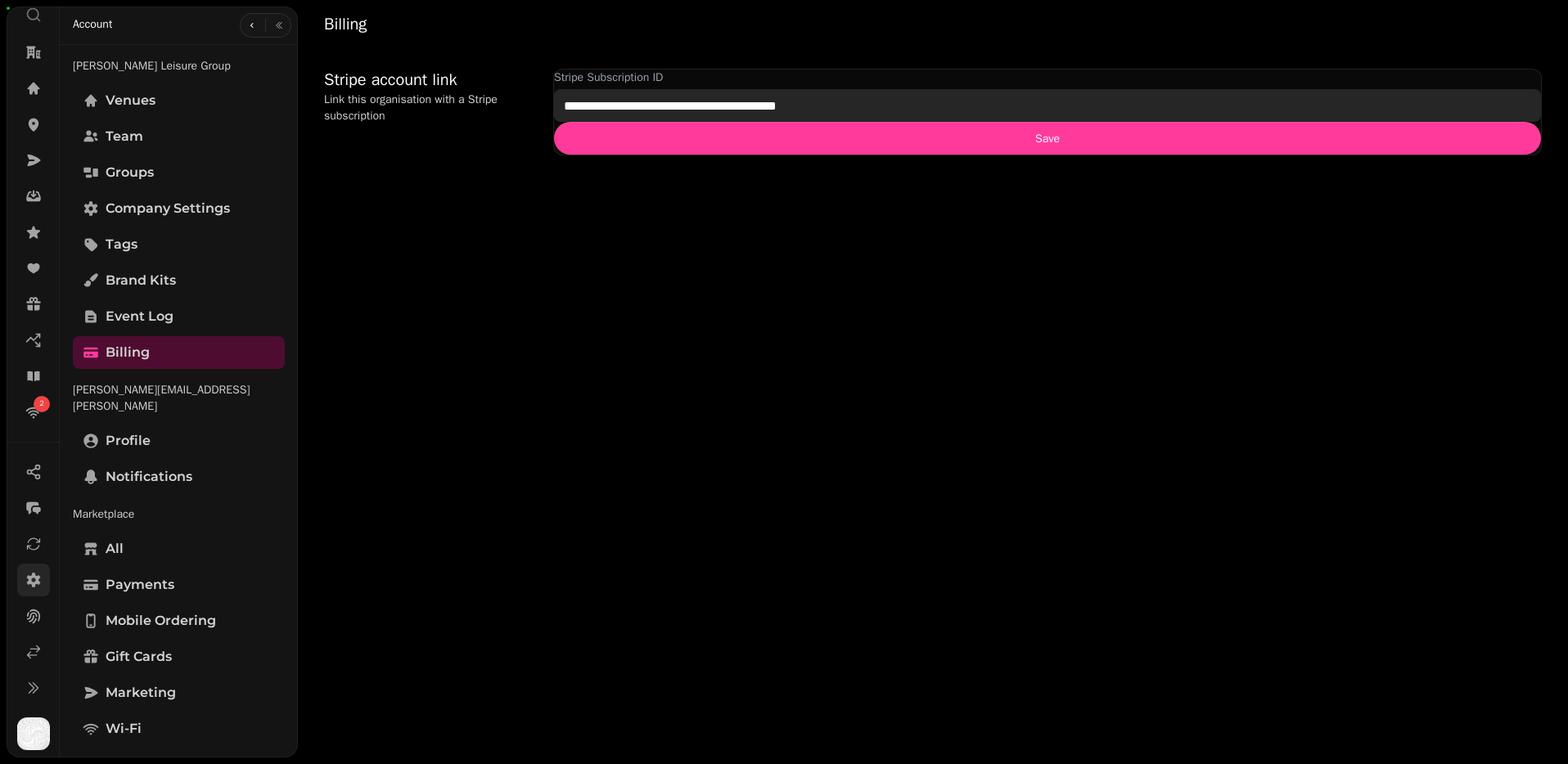 drag, startPoint x: 885, startPoint y: 106, endPoint x: 435, endPoint y: 100, distance: 450.04 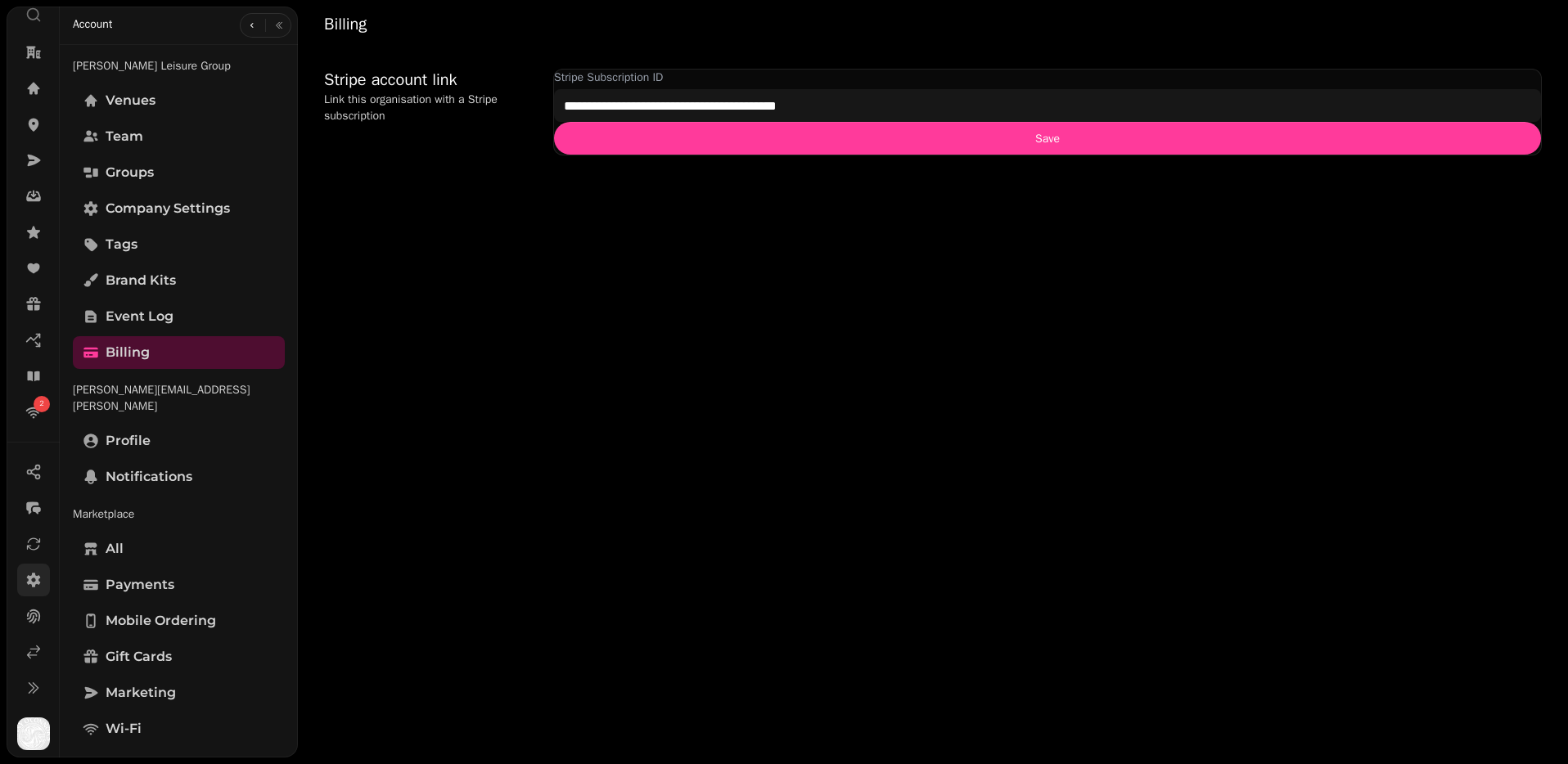 click on "**********" at bounding box center [933, 94] 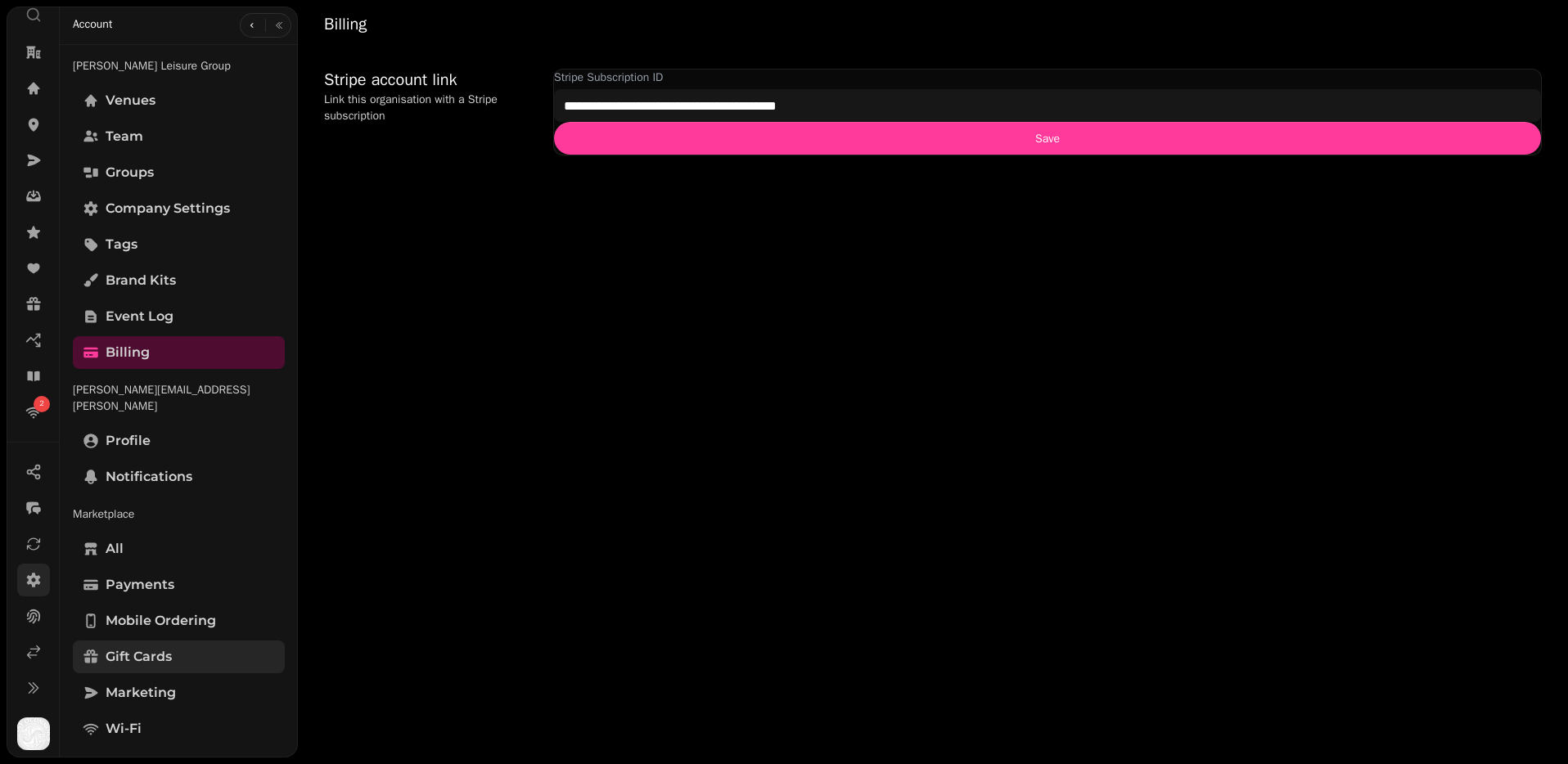 scroll, scrollTop: 217, scrollLeft: 0, axis: vertical 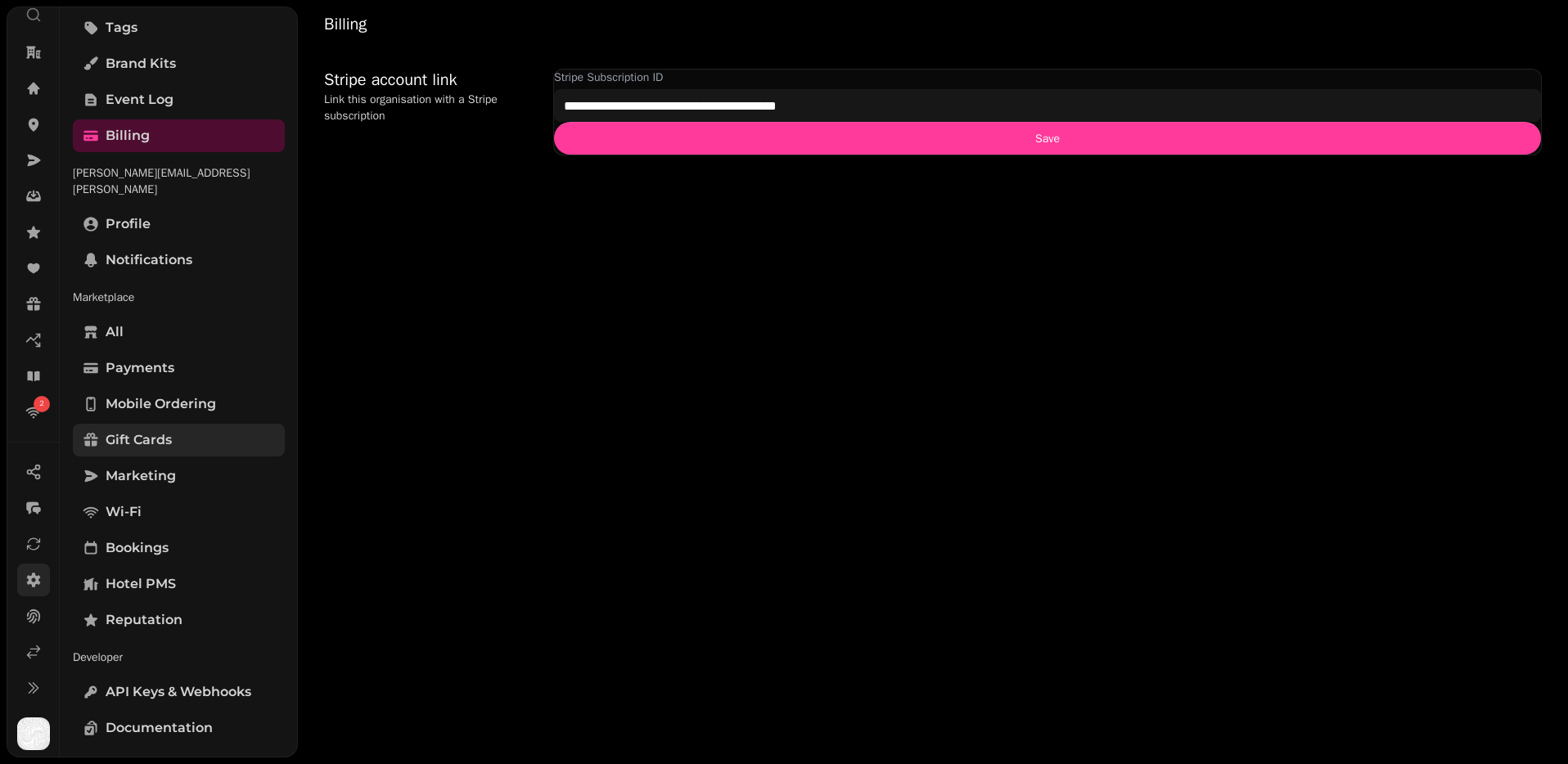 click on "Glendola Leisure Group Venues Team Groups Company settings Tags Brand Kits Event log Billing michael.binnick@stampede.ai Profile Notifications Marketplace All Payments Mobile ordering Gift cards Marketing Wi-Fi Bookings Hotel PMS Reputation Developer API keys & webhooks Documentation" at bounding box center [178, 301] 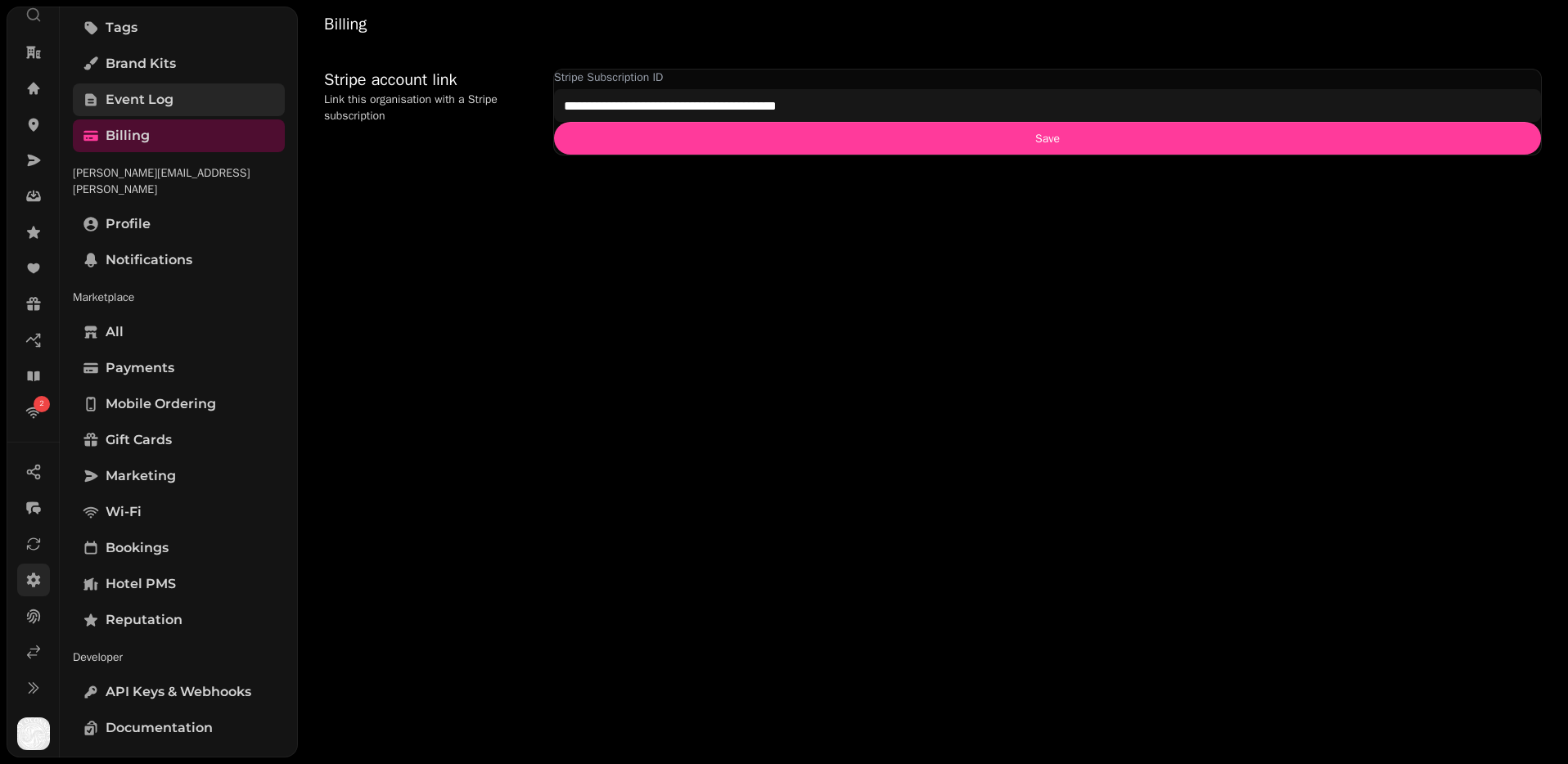 scroll, scrollTop: 0, scrollLeft: 0, axis: both 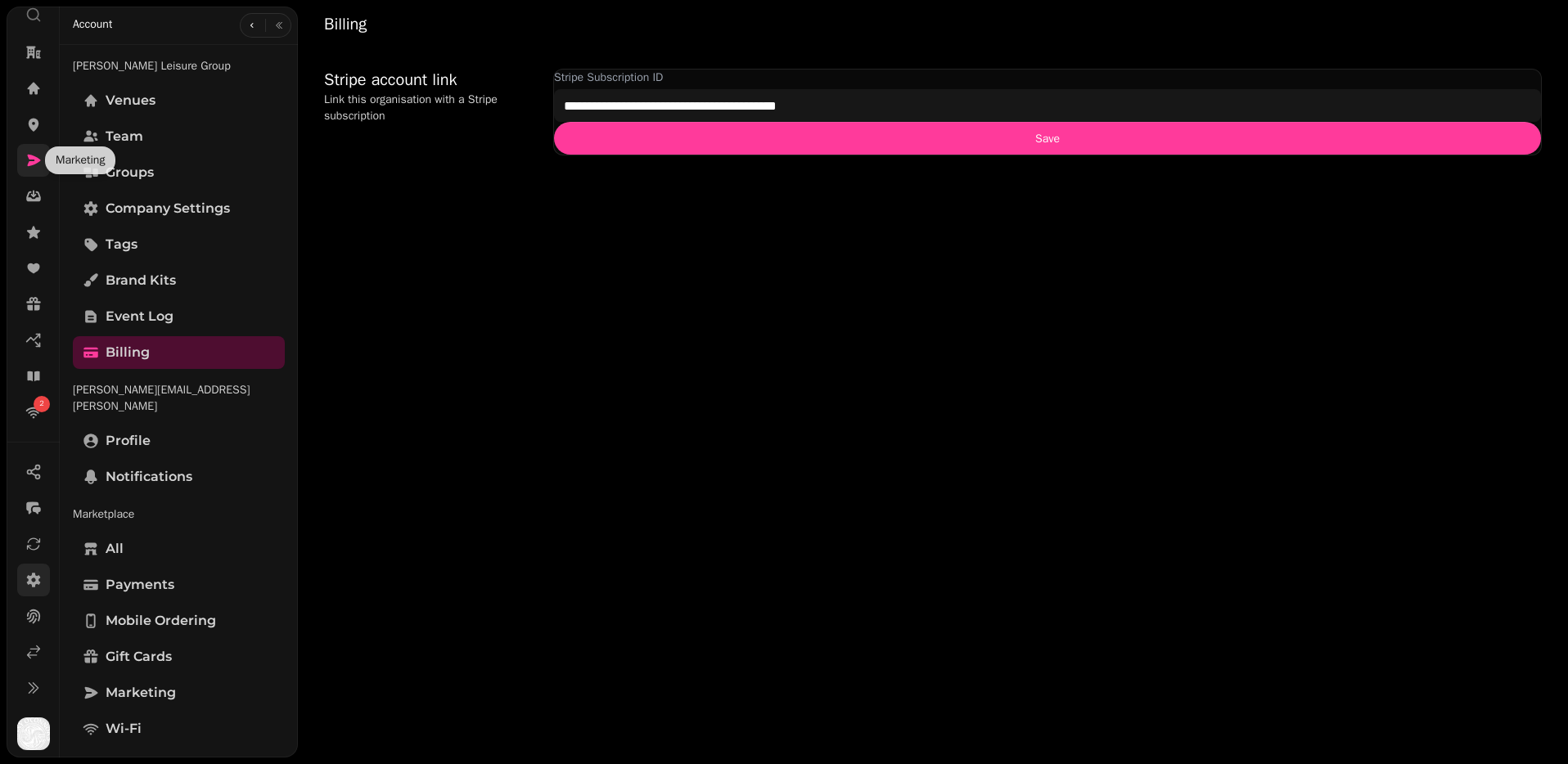 click 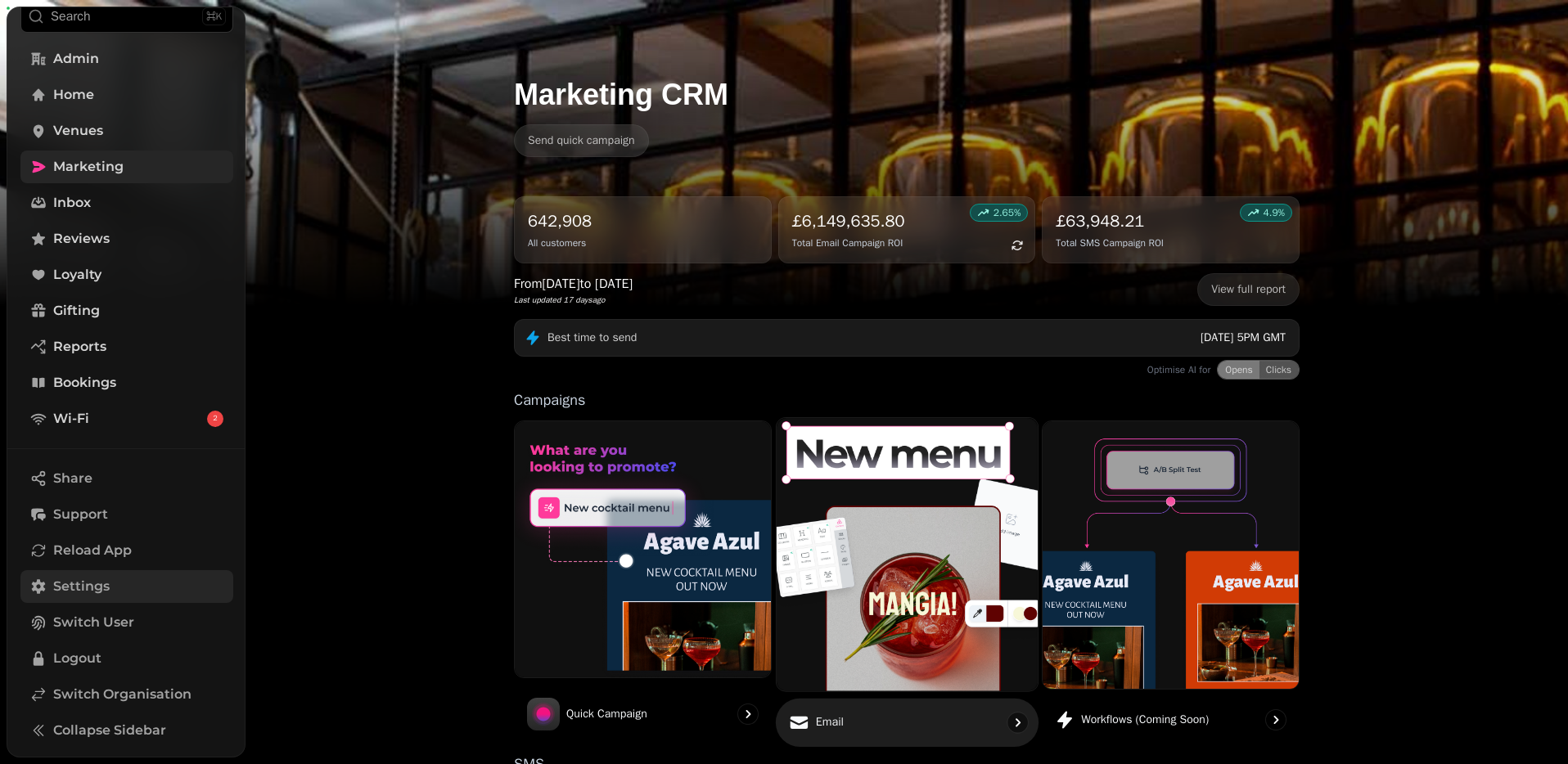 click at bounding box center [907, 554] 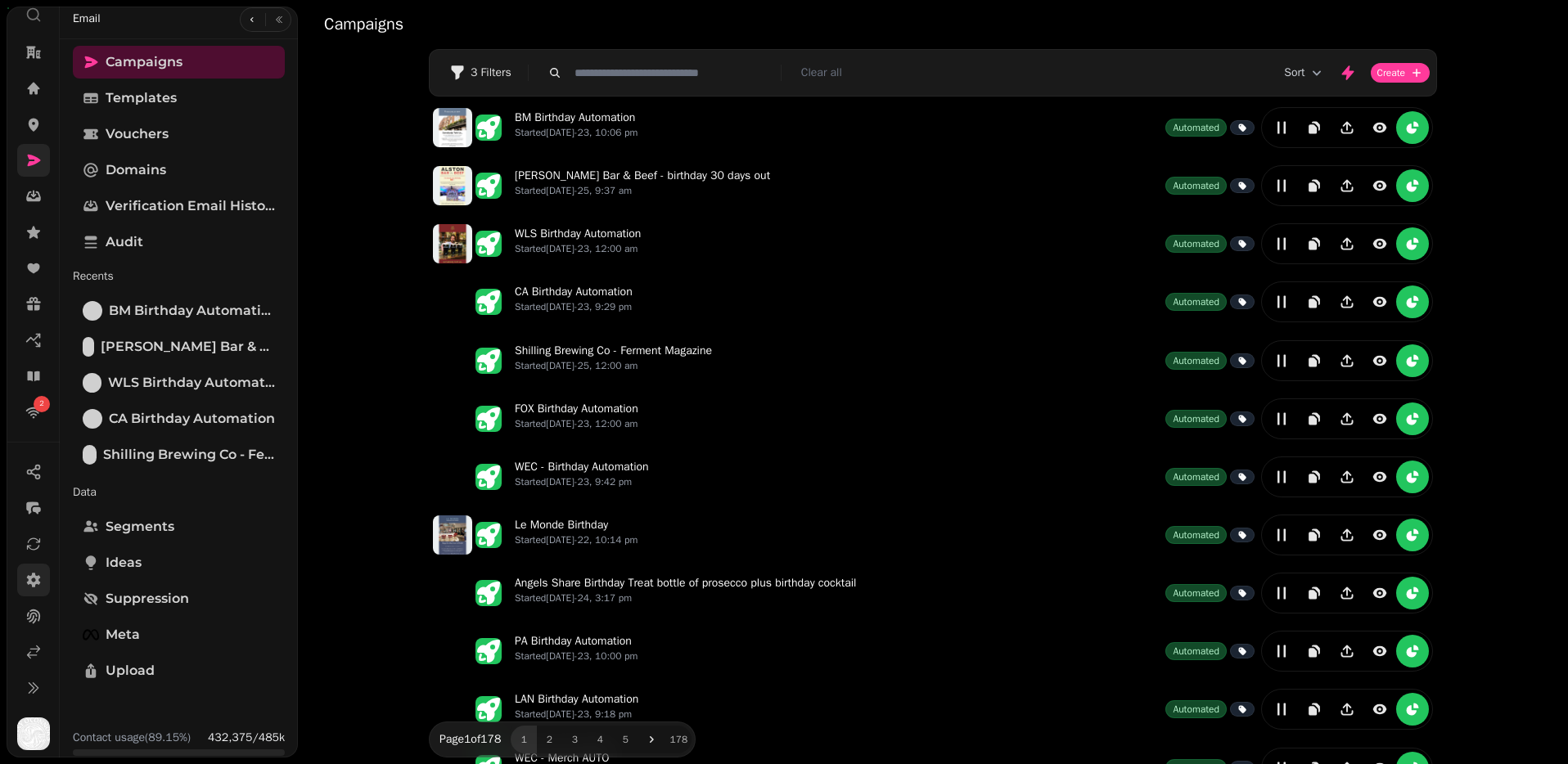 scroll, scrollTop: 0, scrollLeft: 0, axis: both 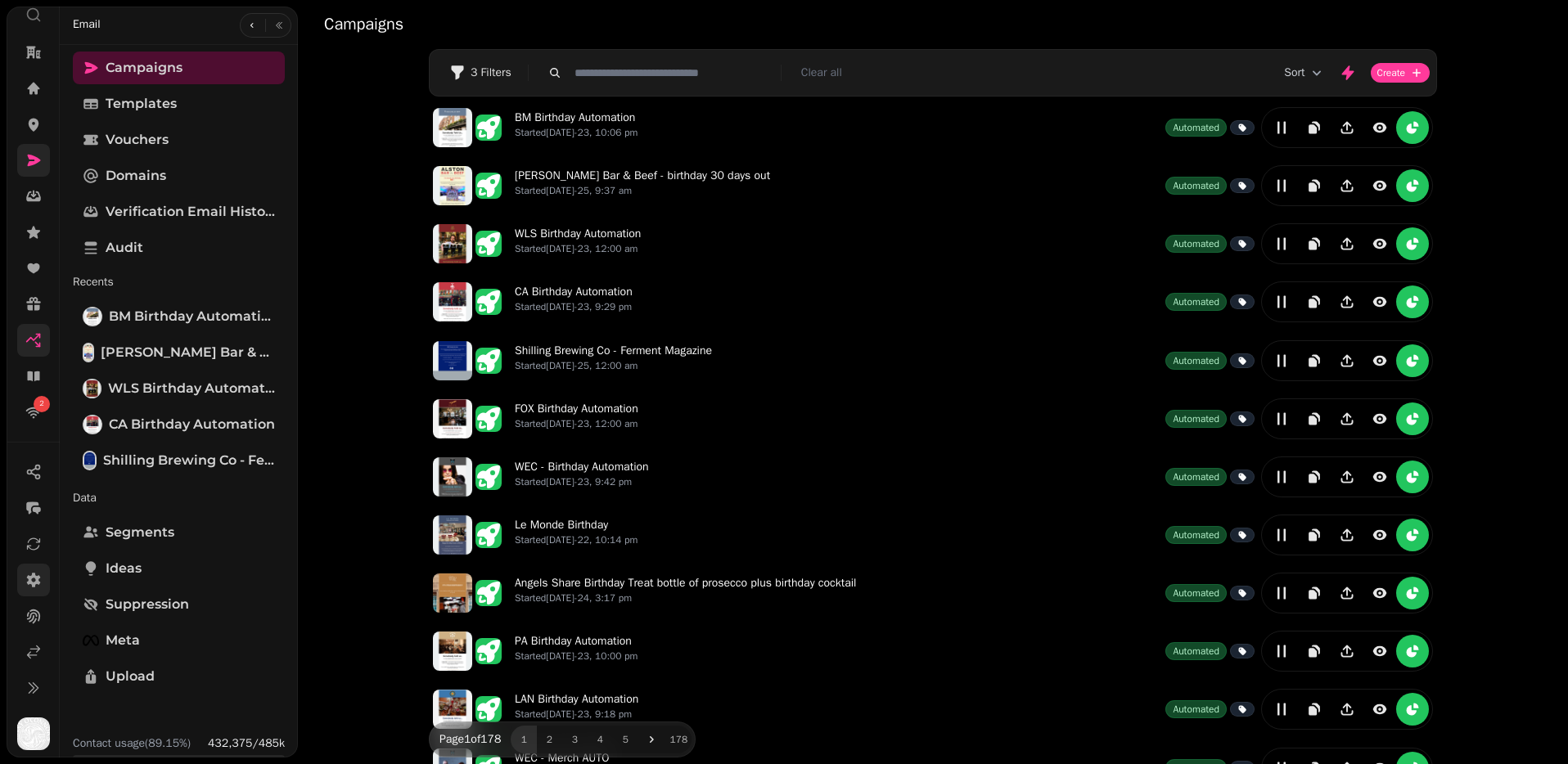 click 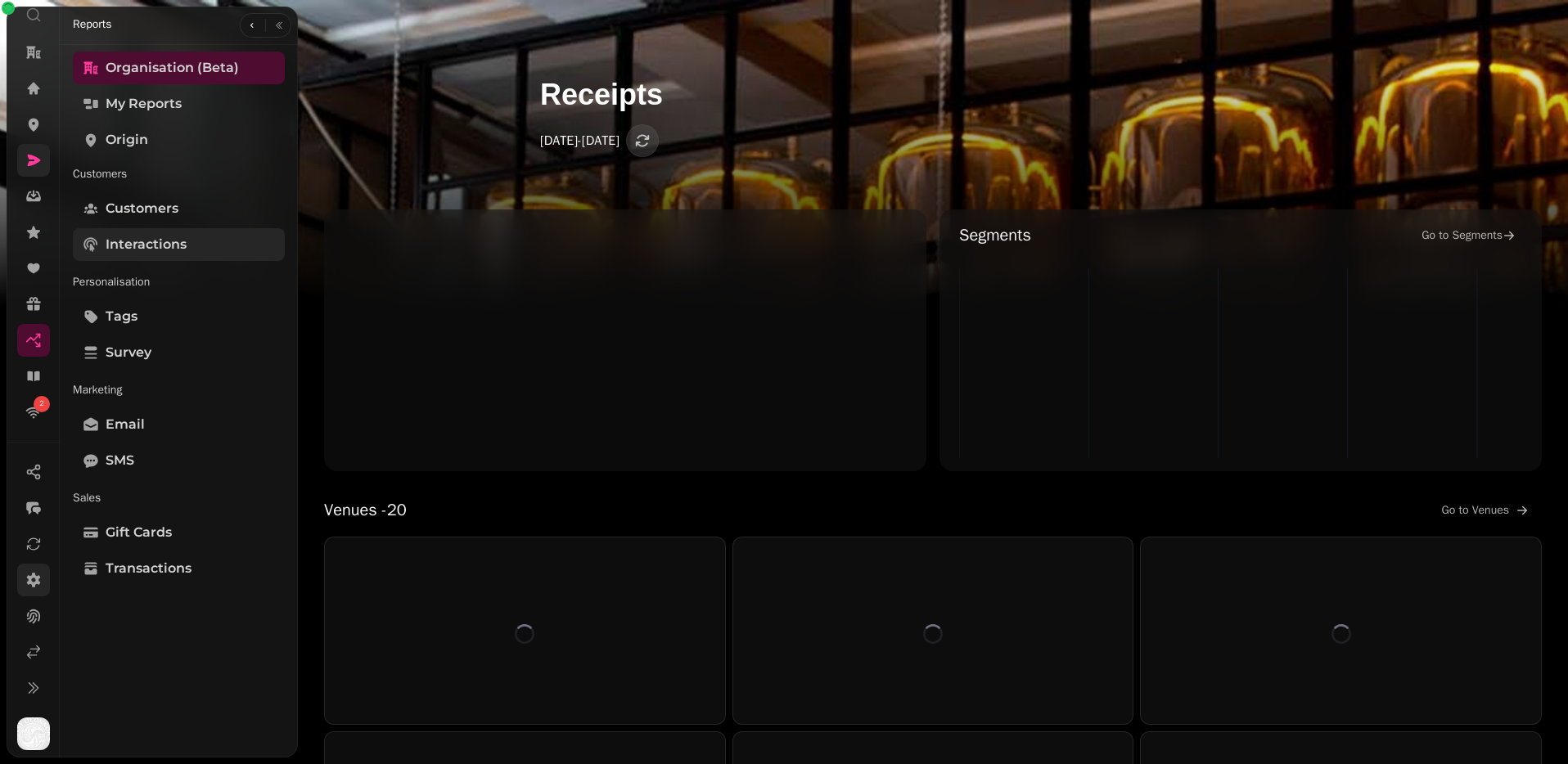 click on "Interactions" at bounding box center [146, 245] 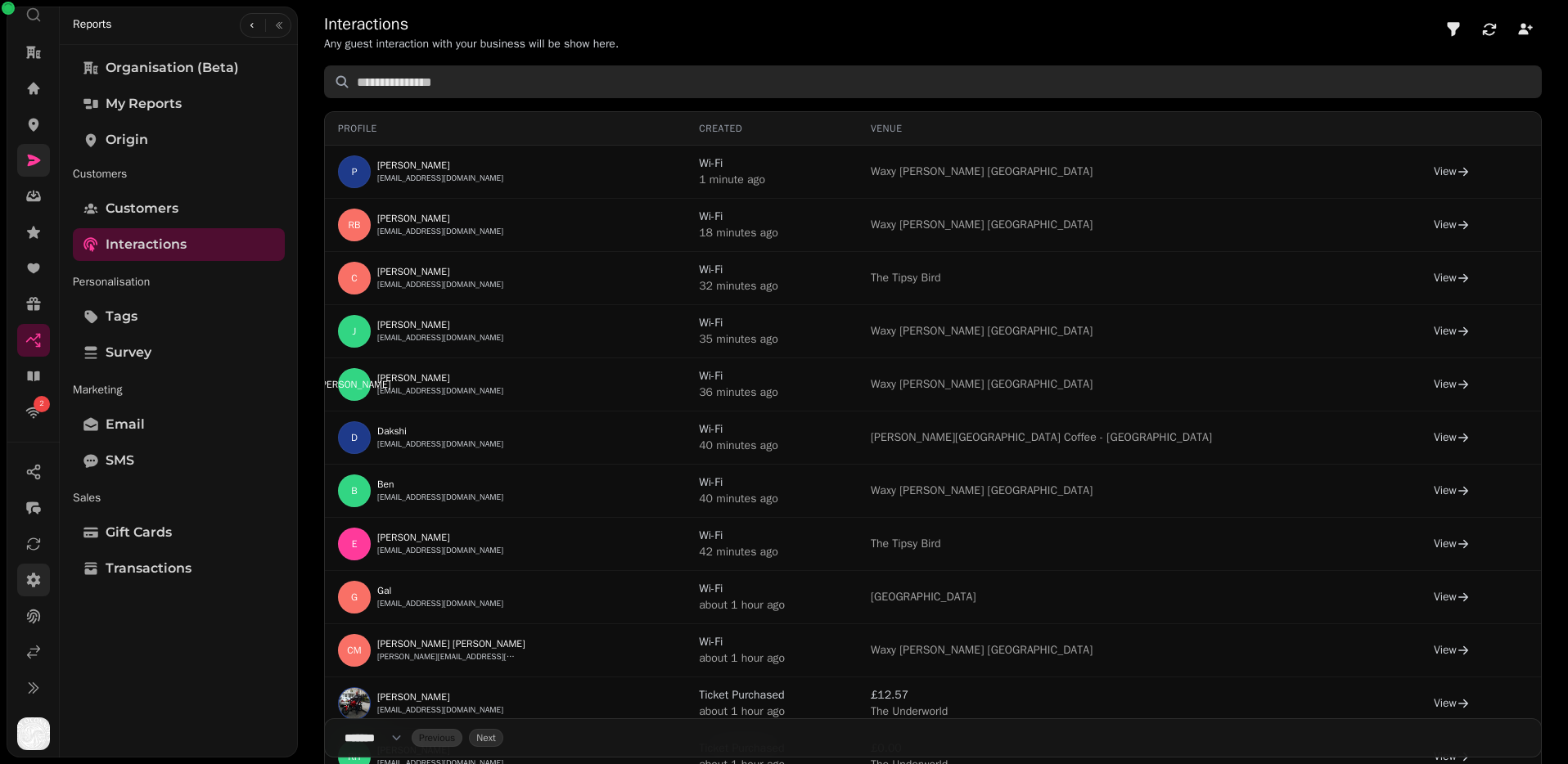 click at bounding box center (933, 82) 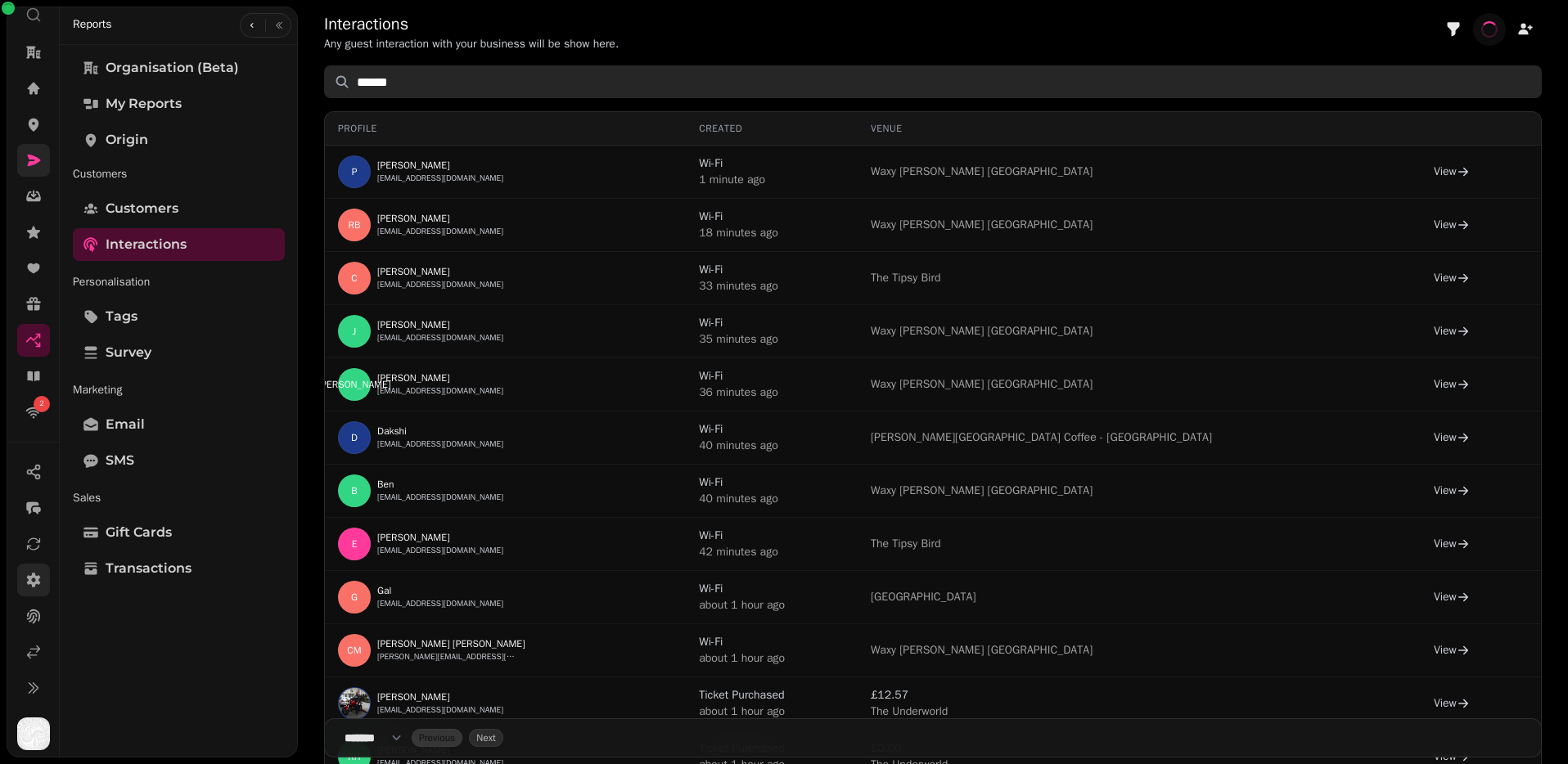 drag, startPoint x: 417, startPoint y: 68, endPoint x: 285, endPoint y: 65, distance: 132.03409 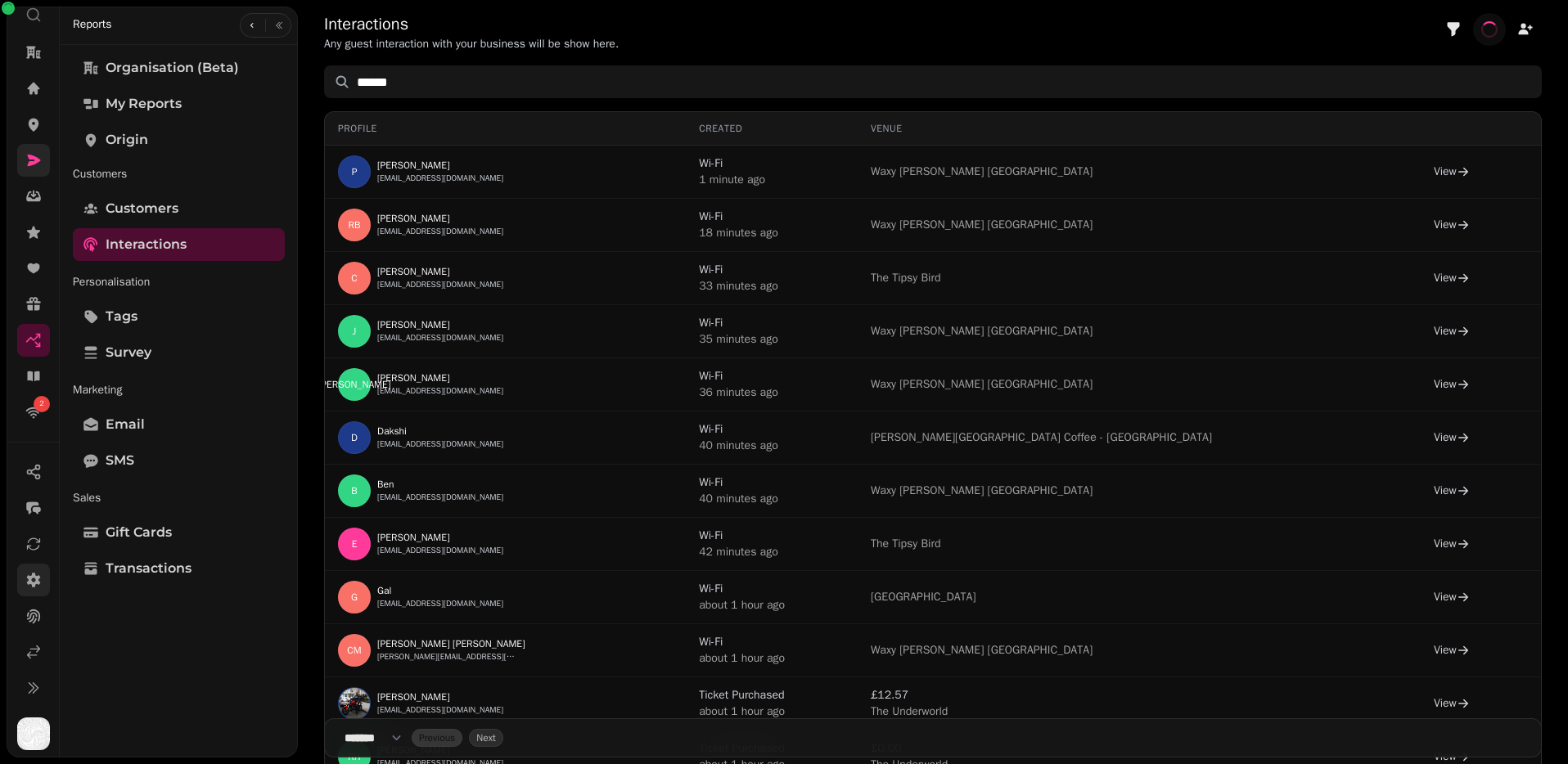 click on "Interactions Any guest interaction with your business will be show here." at bounding box center (933, 33) 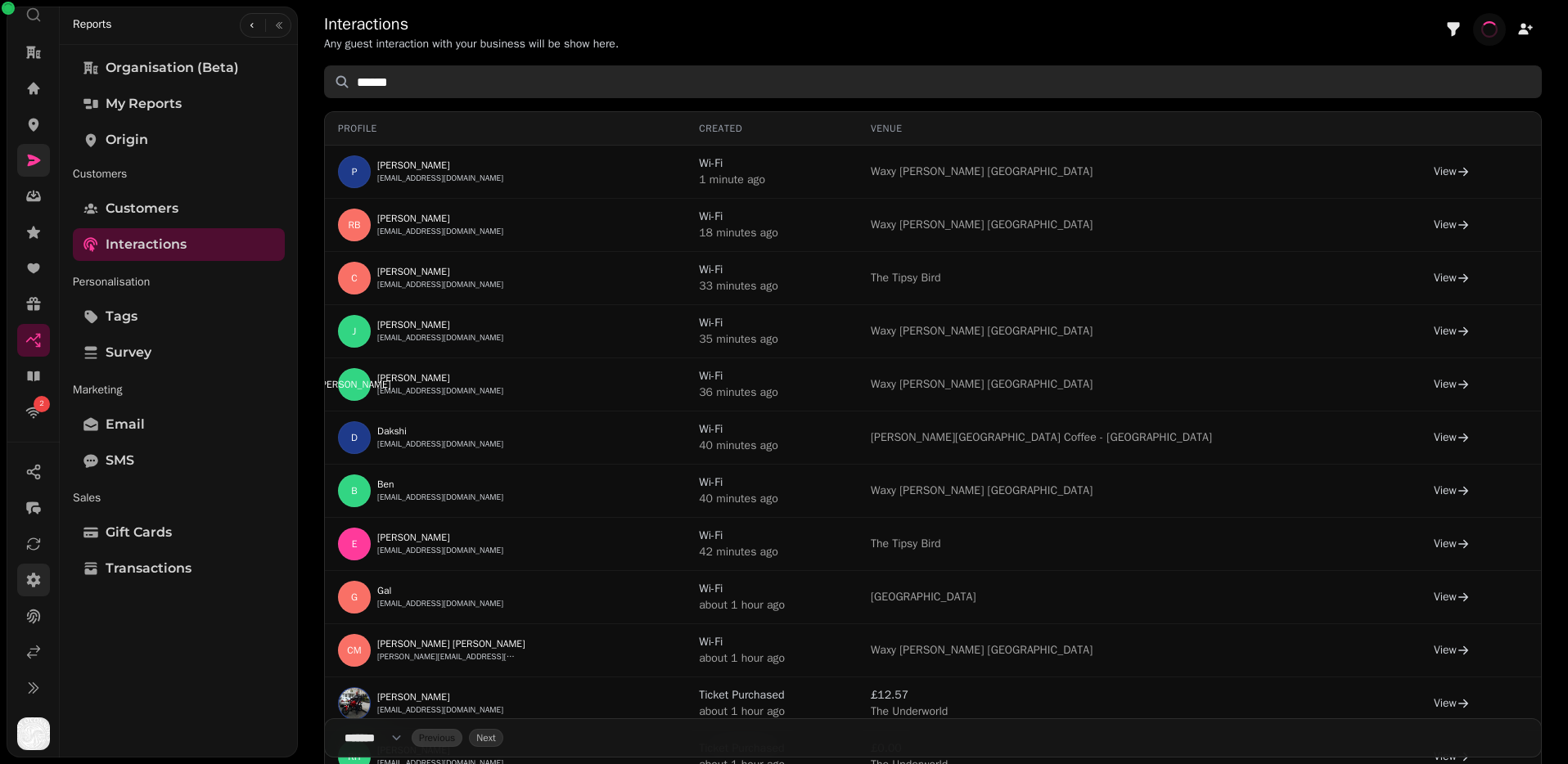 drag, startPoint x: 795, startPoint y: 85, endPoint x: 400, endPoint y: 74, distance: 395.15313 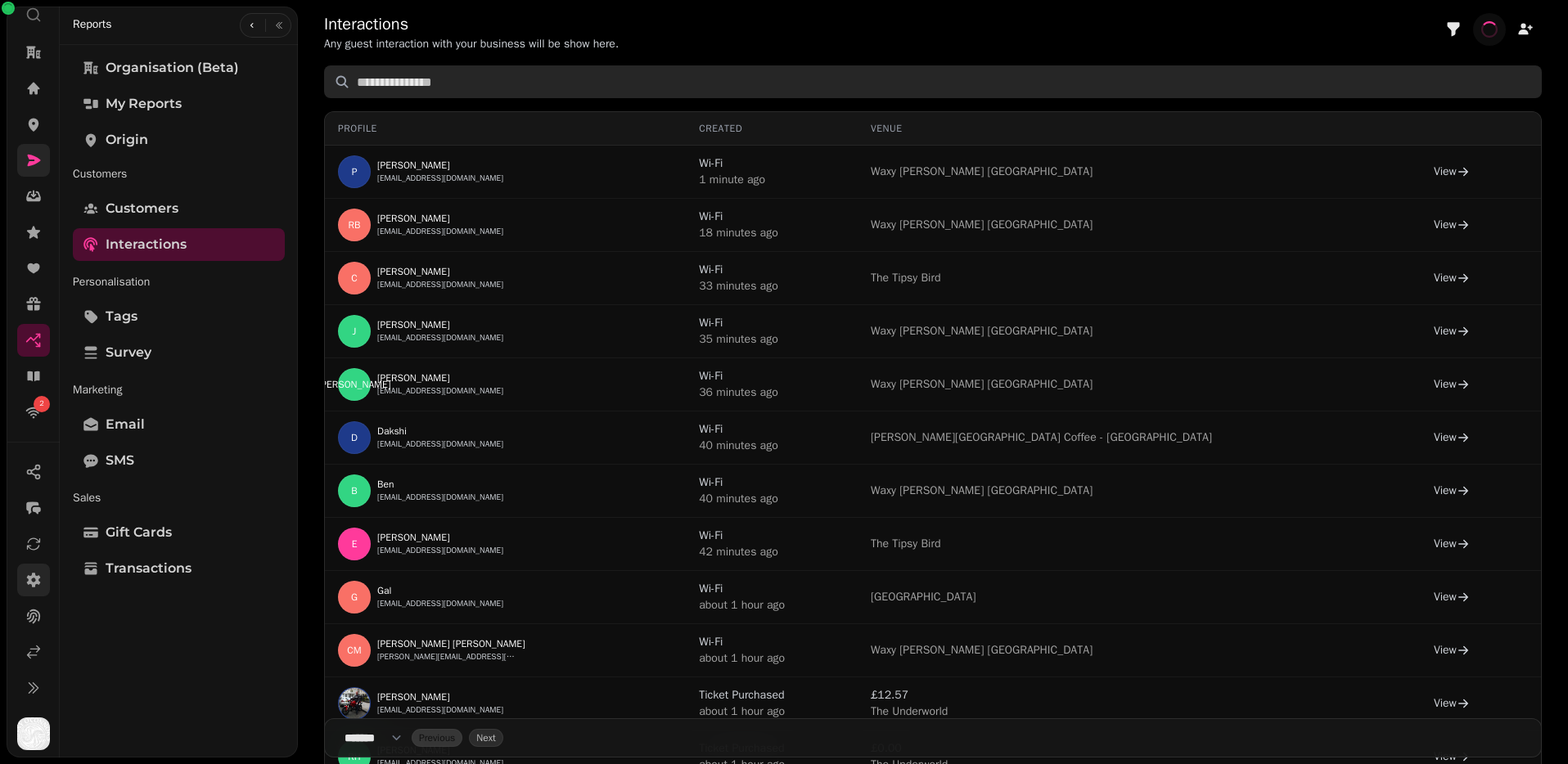 type on "*" 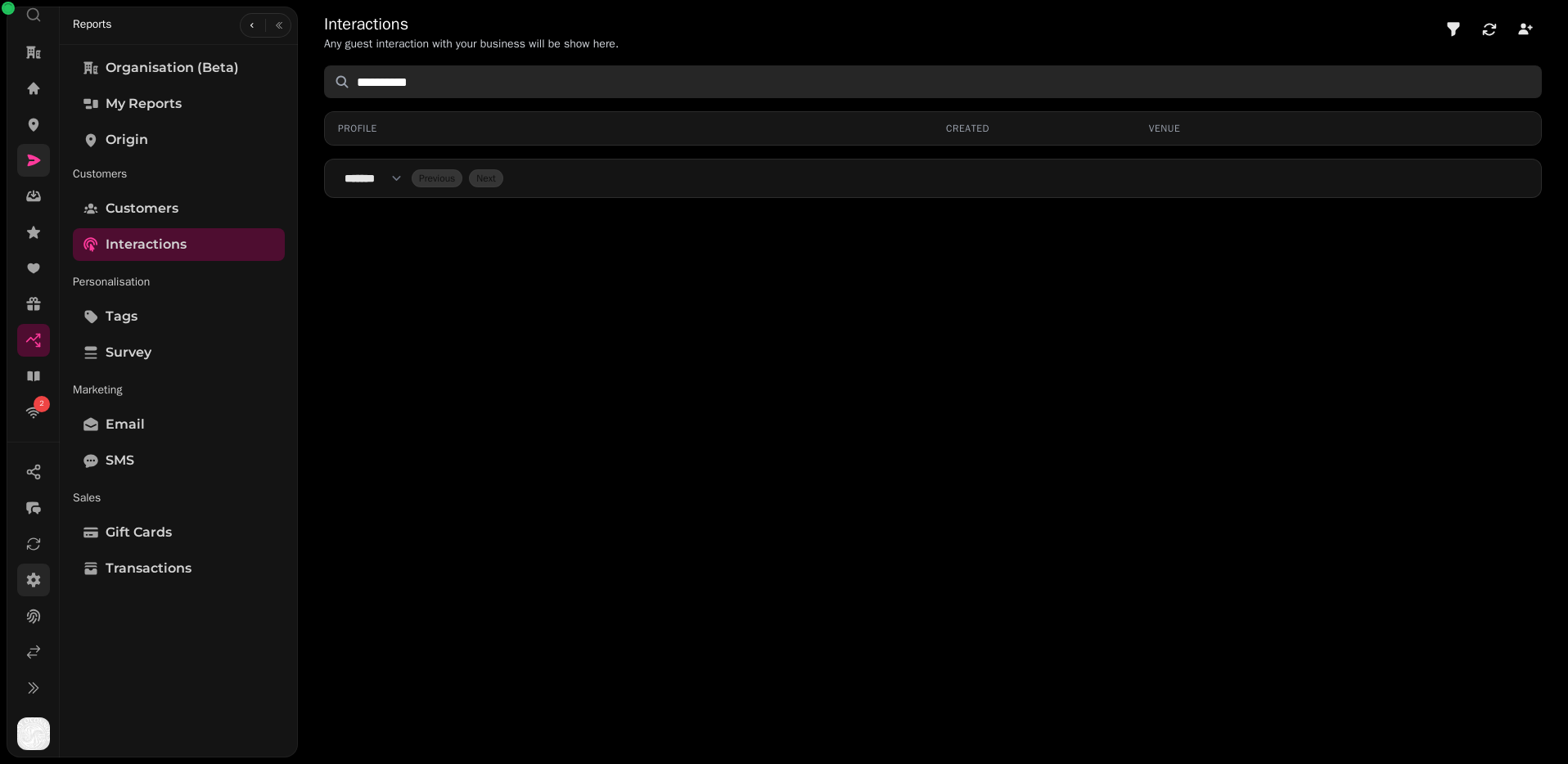 drag, startPoint x: 509, startPoint y: 68, endPoint x: 376, endPoint y: 68, distance: 133 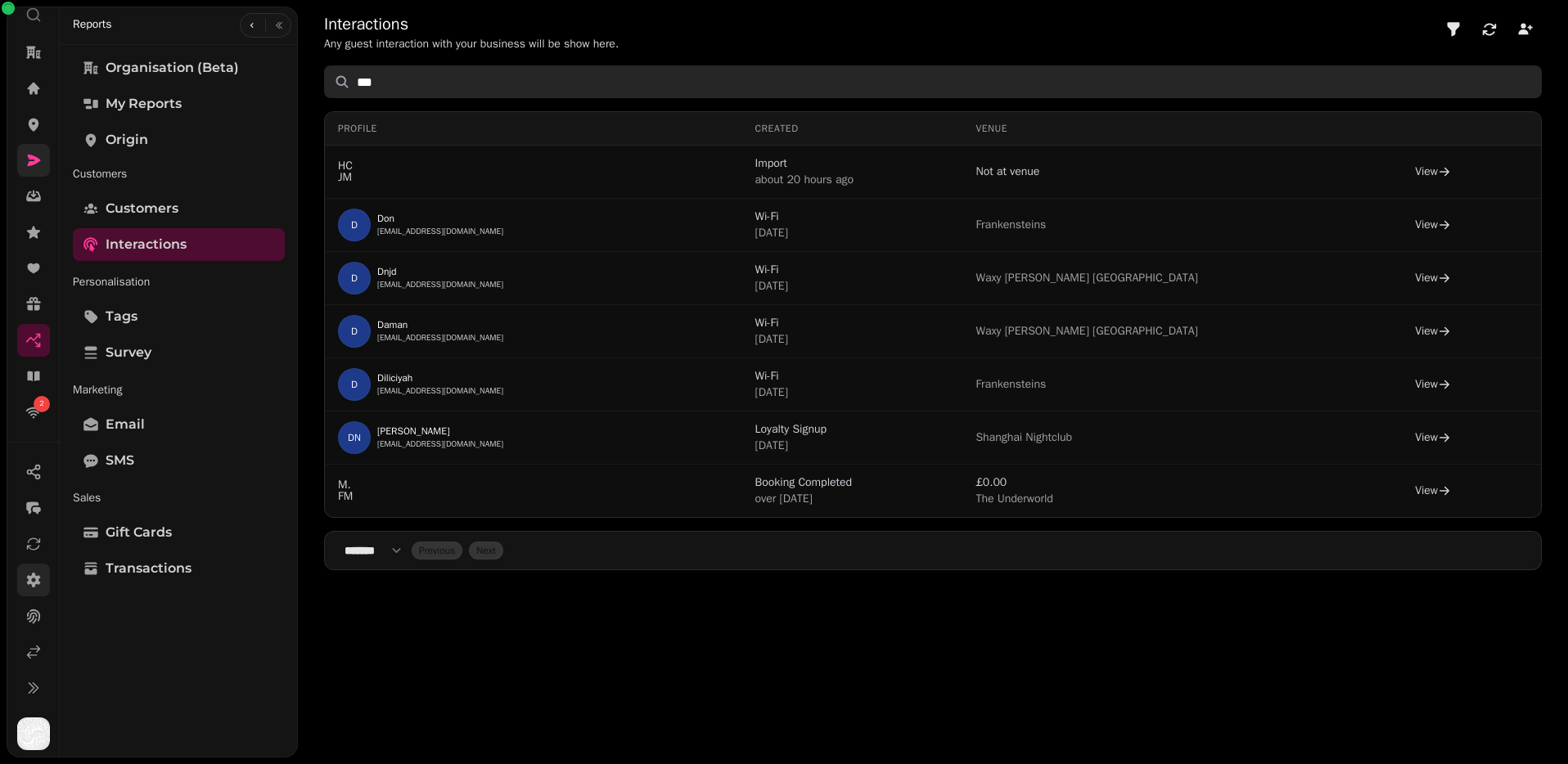 type on "***" 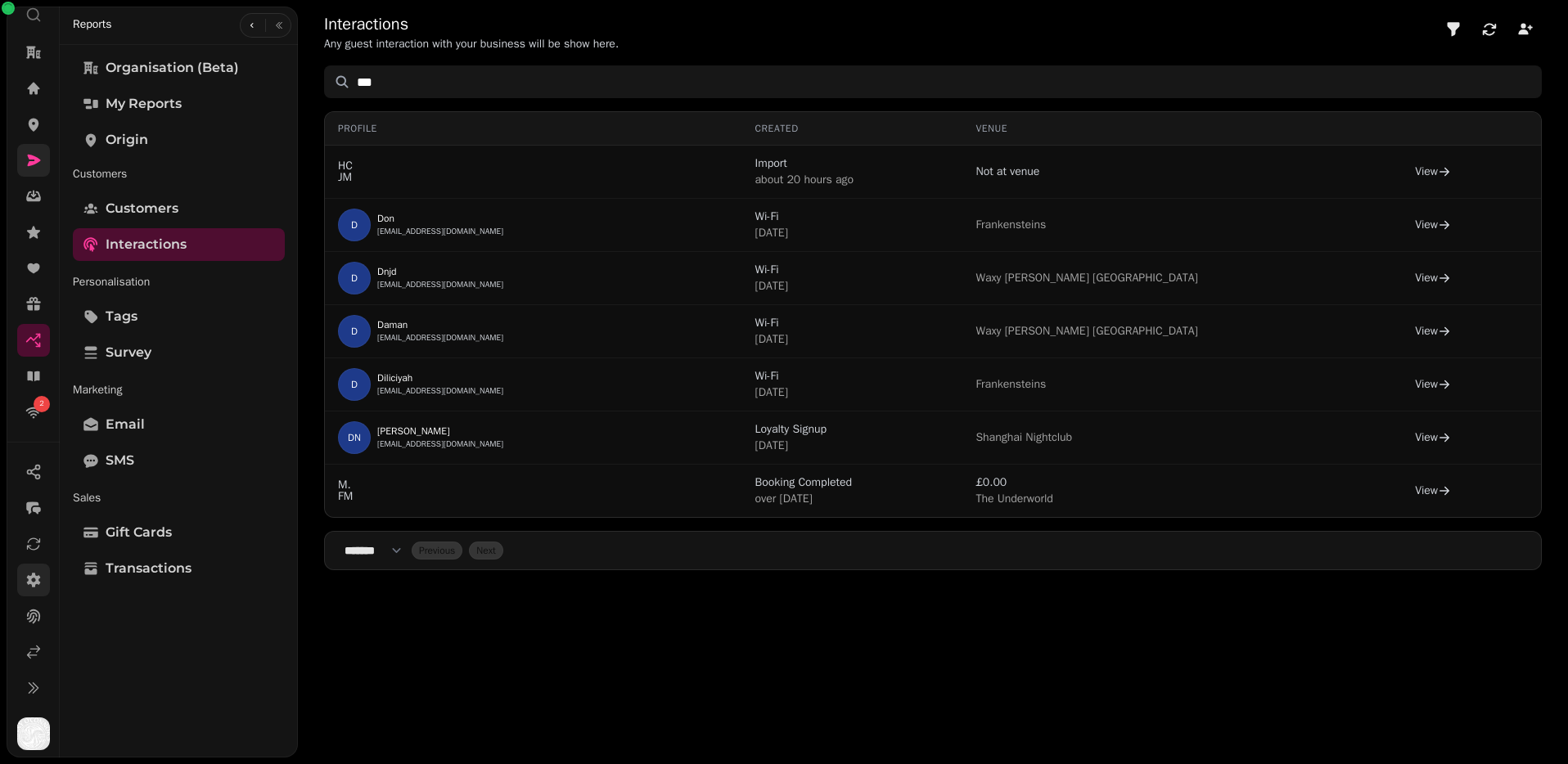 click on "Interactions Any guest interaction with your business will be show here." at bounding box center [933, 33] 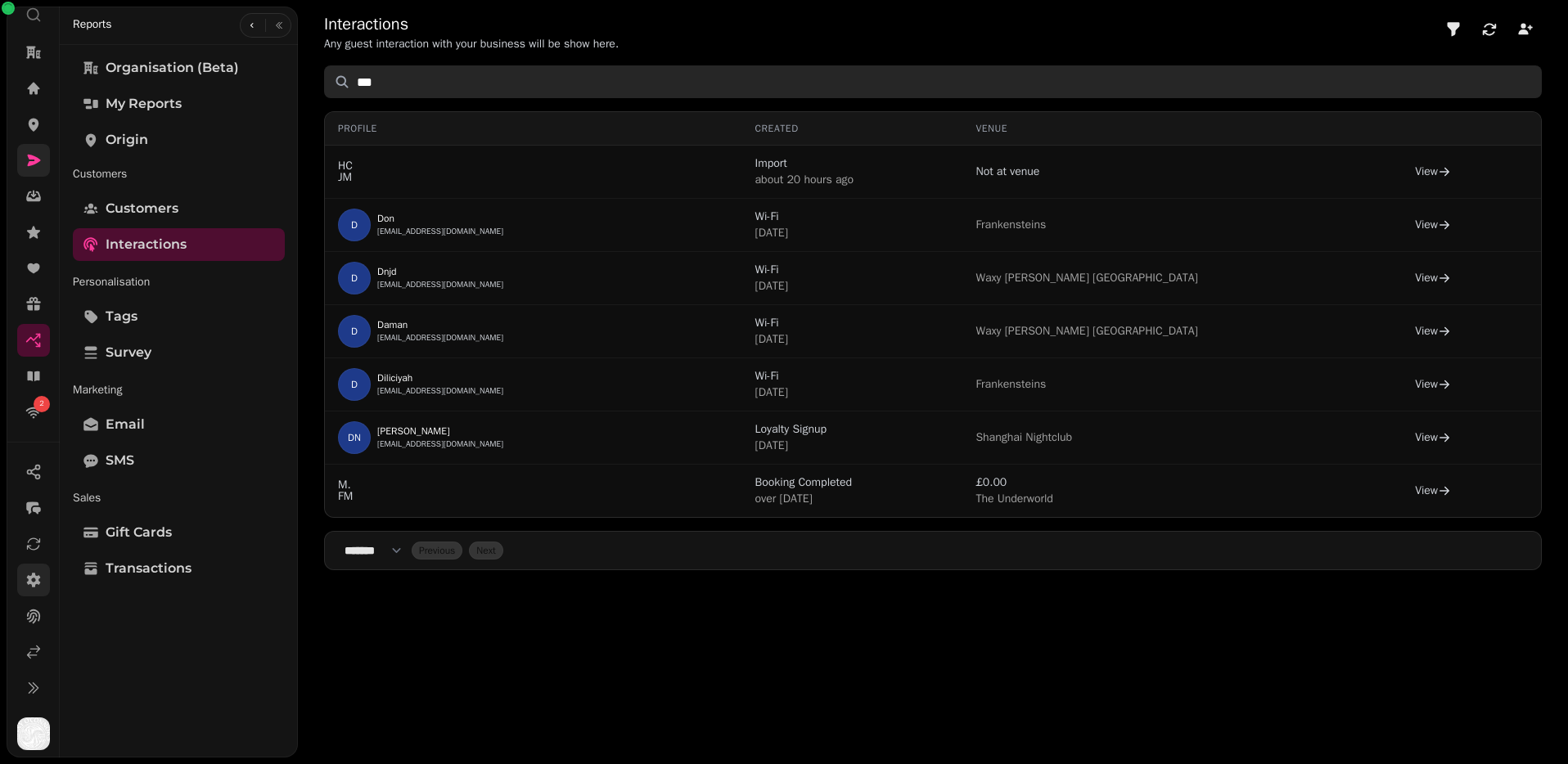 drag, startPoint x: 525, startPoint y: 91, endPoint x: 320, endPoint y: 65, distance: 206.6422 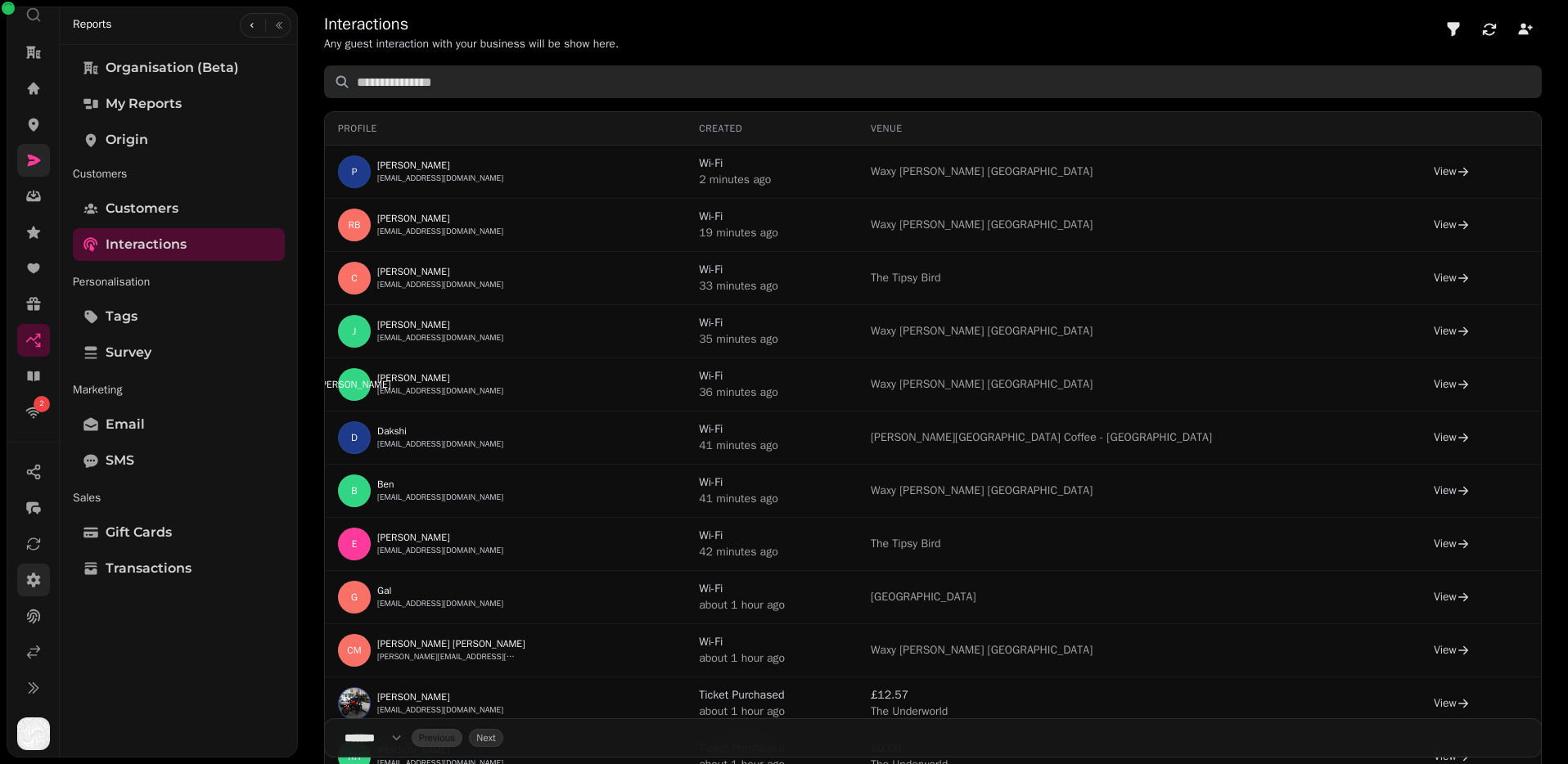 click at bounding box center (933, 82) 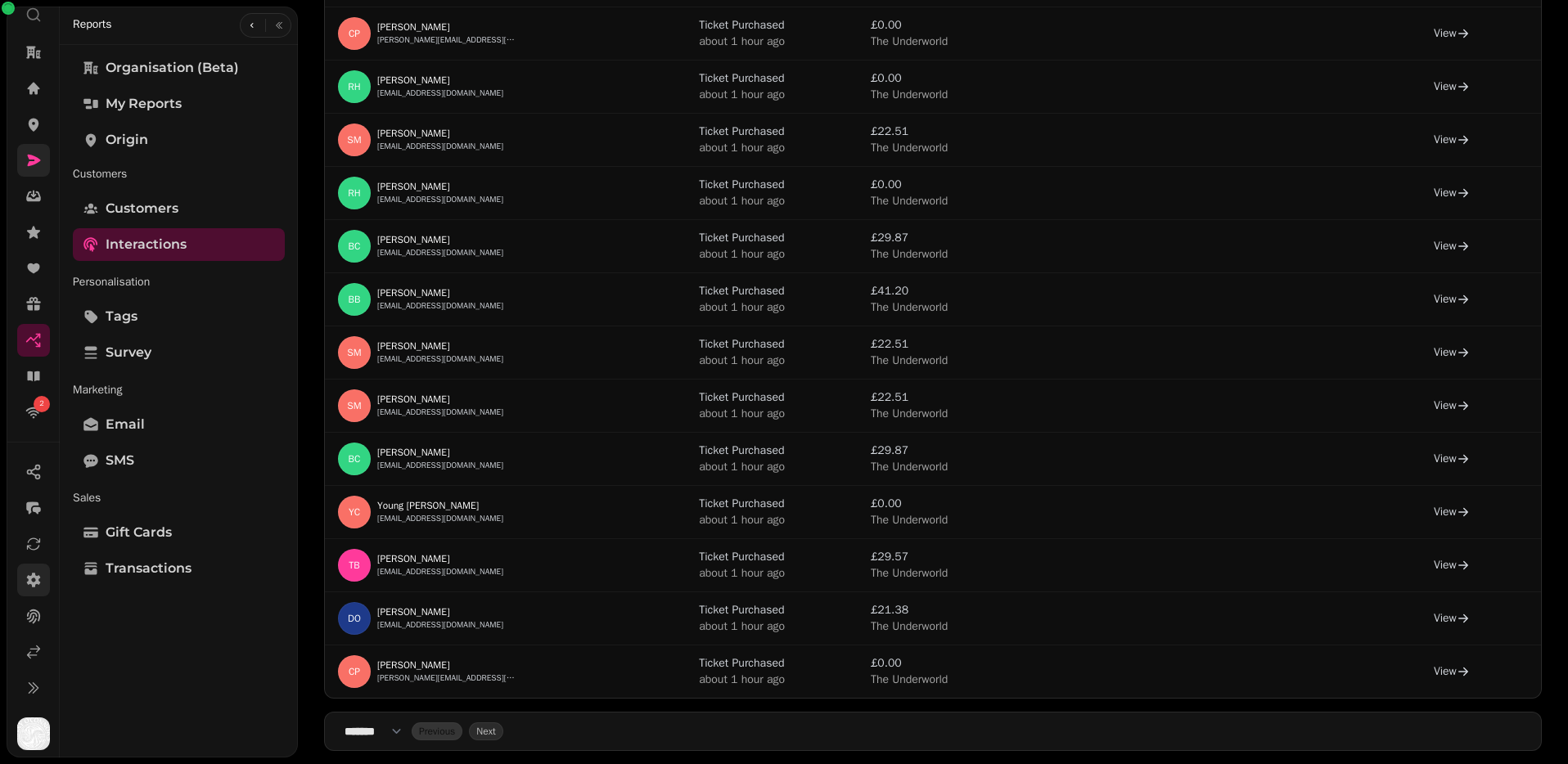 scroll, scrollTop: 0, scrollLeft: 0, axis: both 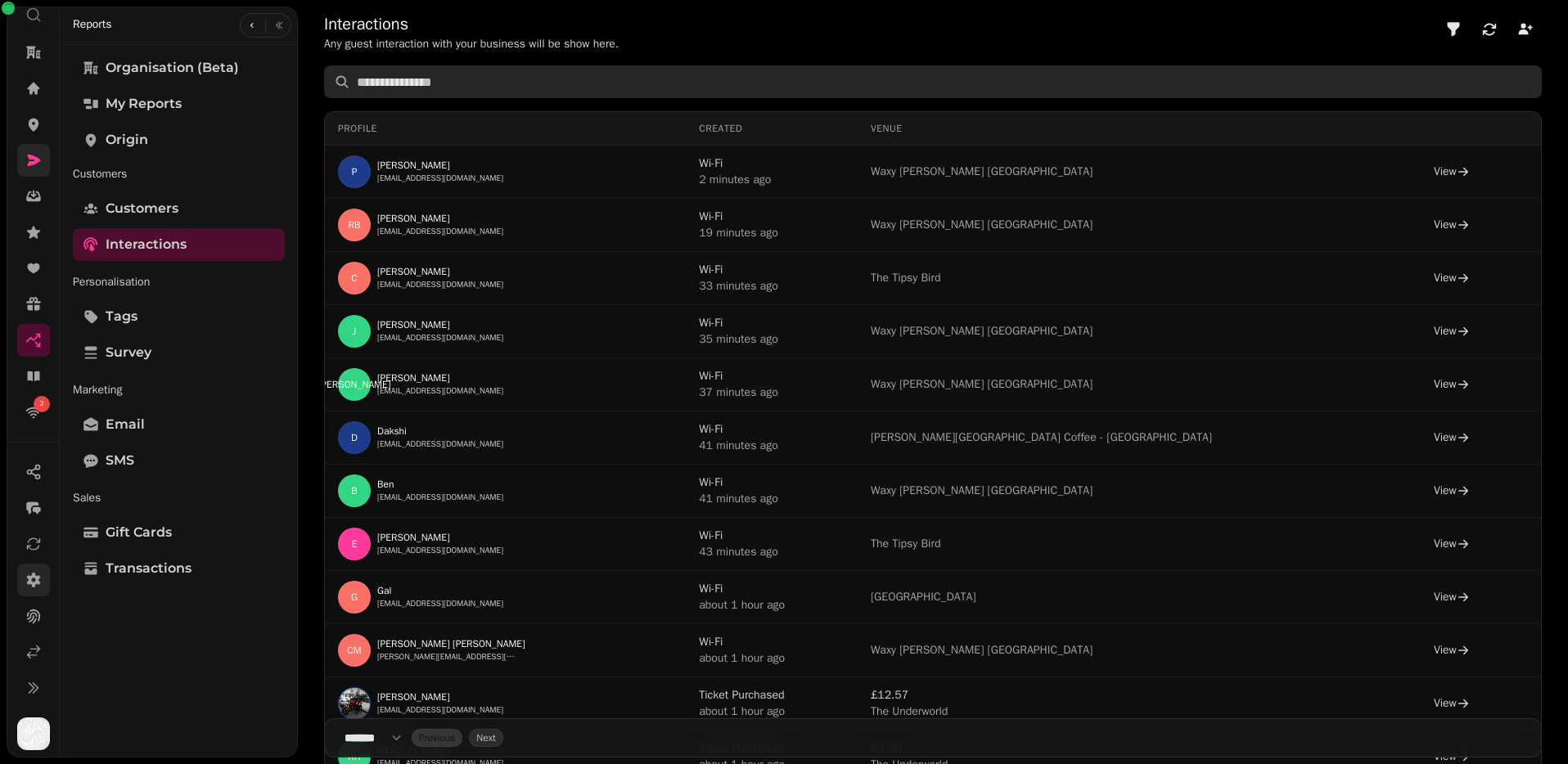 drag, startPoint x: 519, startPoint y: 85, endPoint x: 354, endPoint y: 70, distance: 165.68042 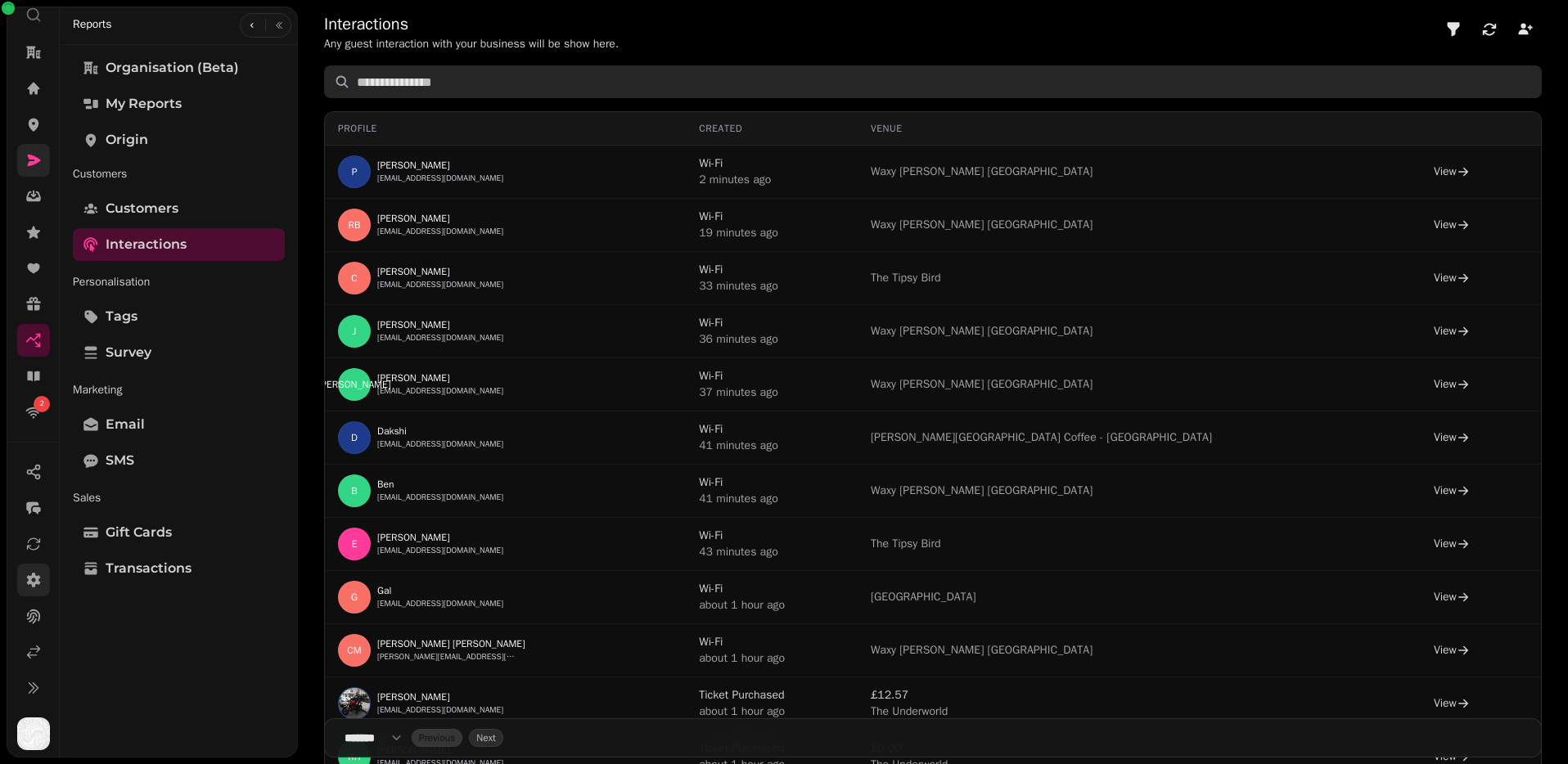 type 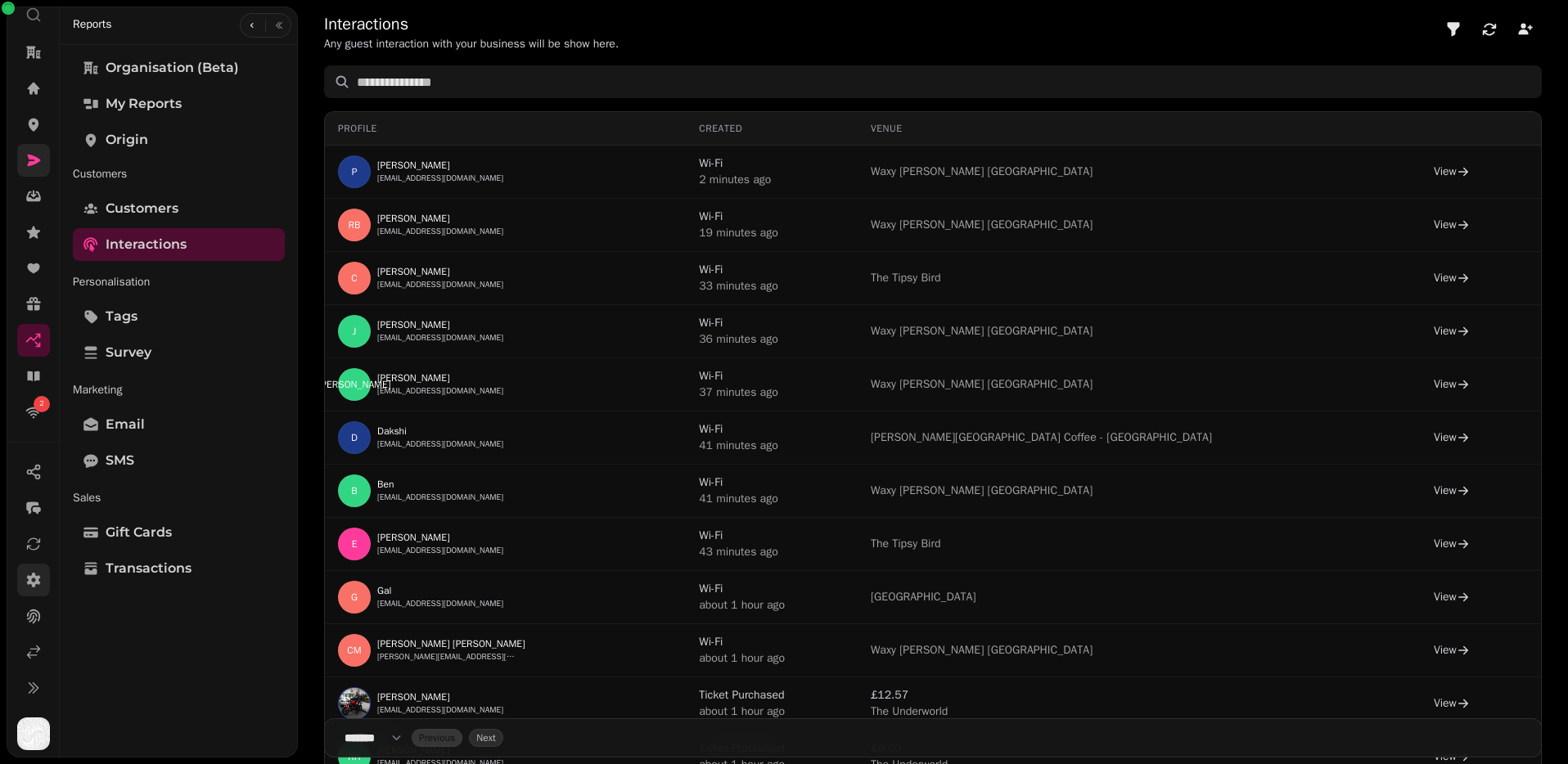 click on "Interactions Any guest interaction with your business will be show here." at bounding box center [933, 33] 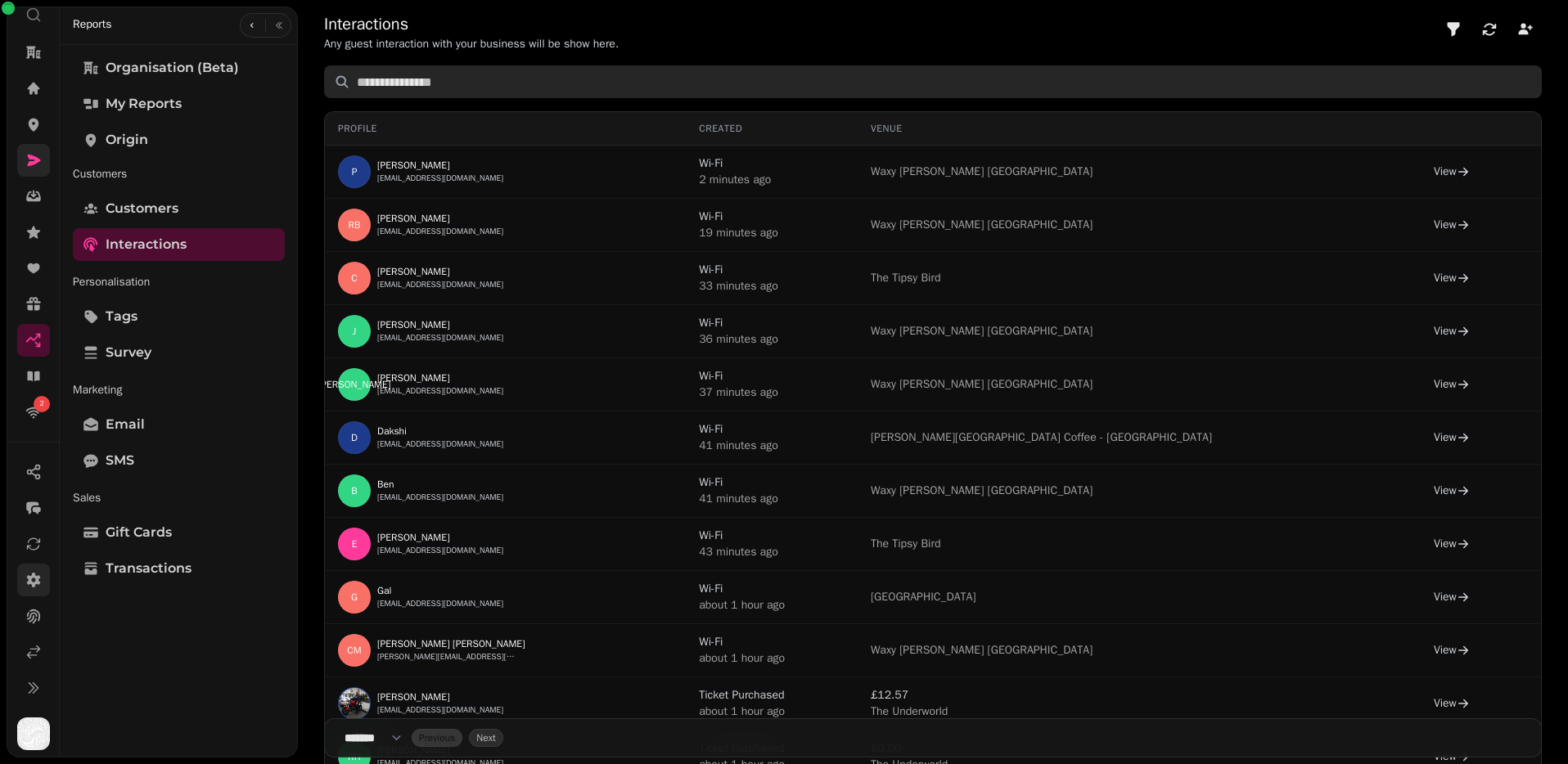 click at bounding box center (933, 82) 